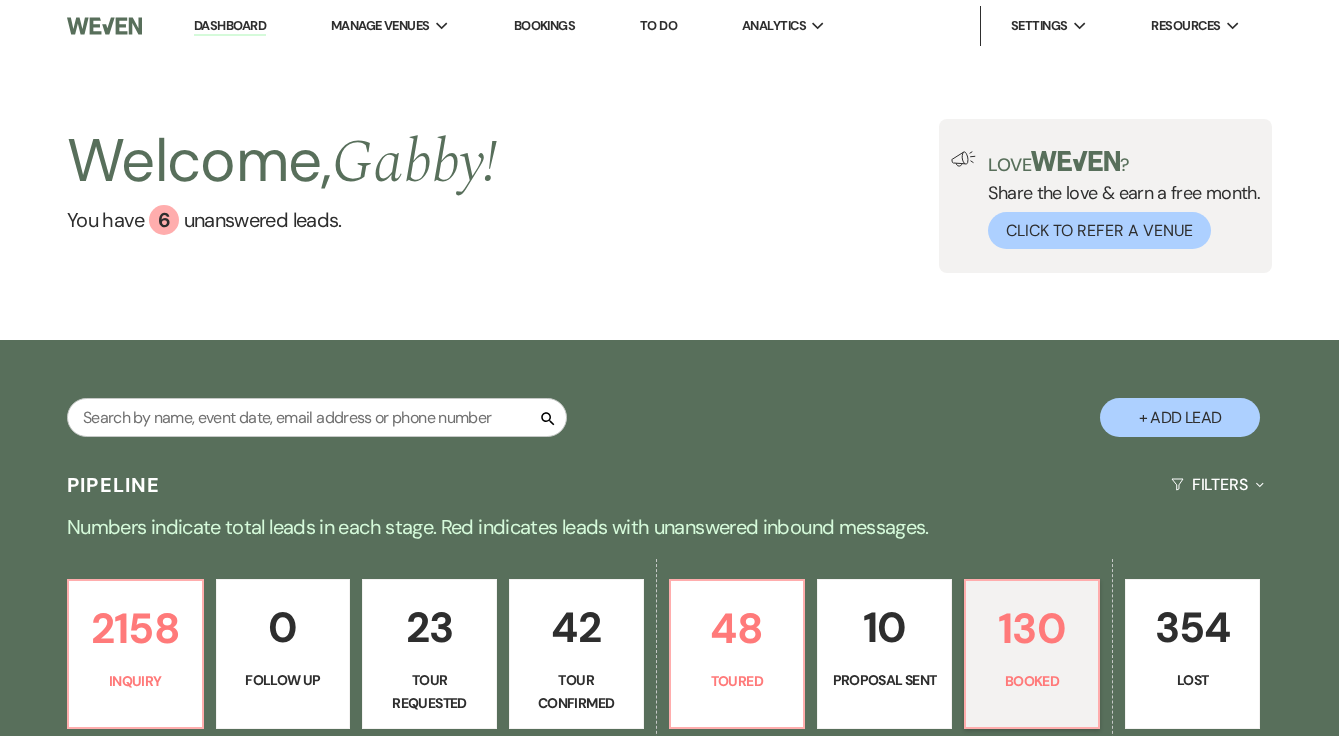 scroll, scrollTop: 0, scrollLeft: 0, axis: both 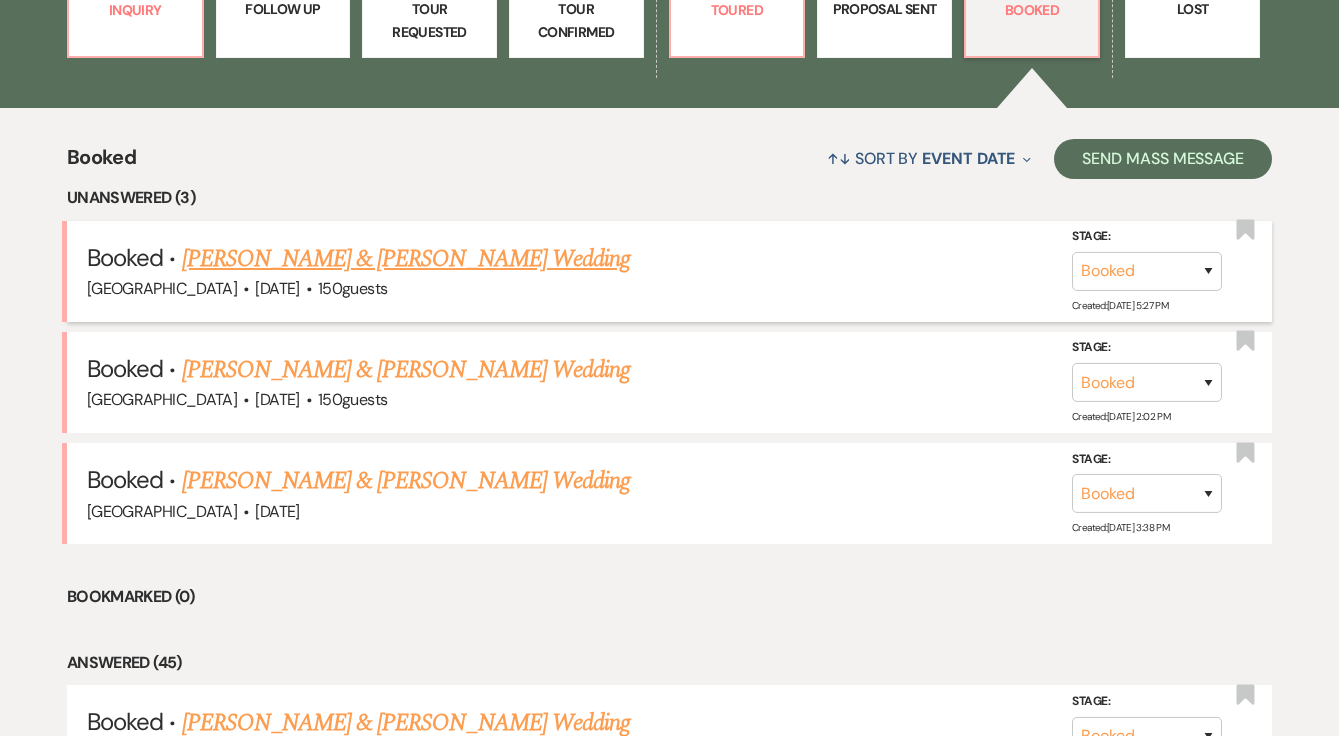 click on "[PERSON_NAME] & [PERSON_NAME] Wedding" at bounding box center [406, 259] 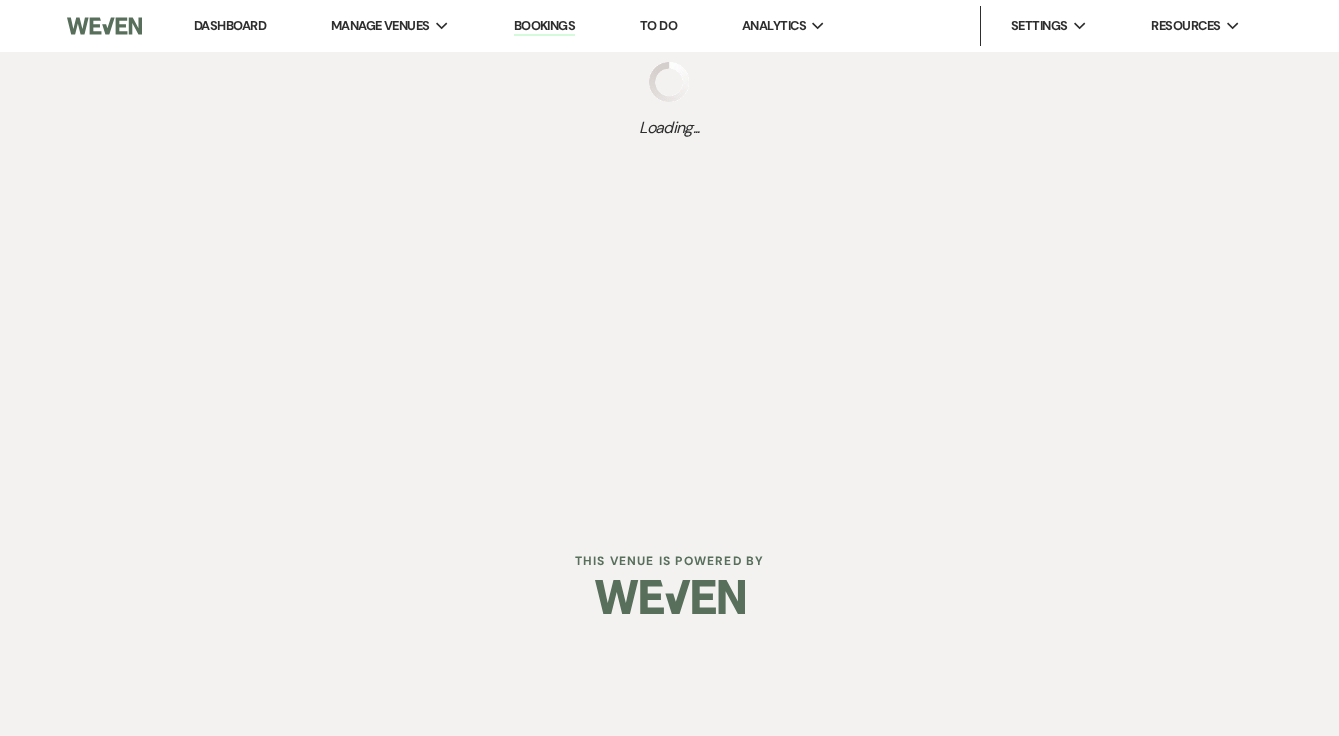 scroll, scrollTop: 0, scrollLeft: 0, axis: both 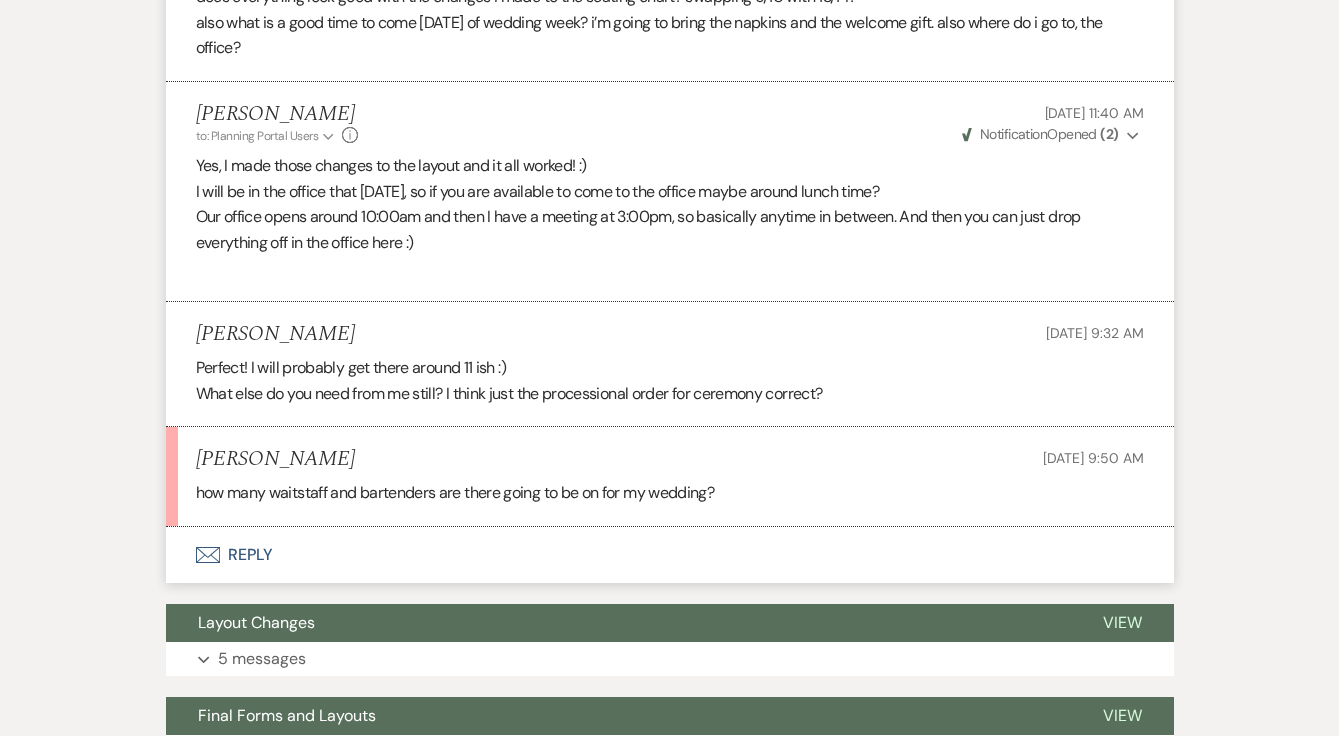 click on "Envelope Reply" at bounding box center (670, 555) 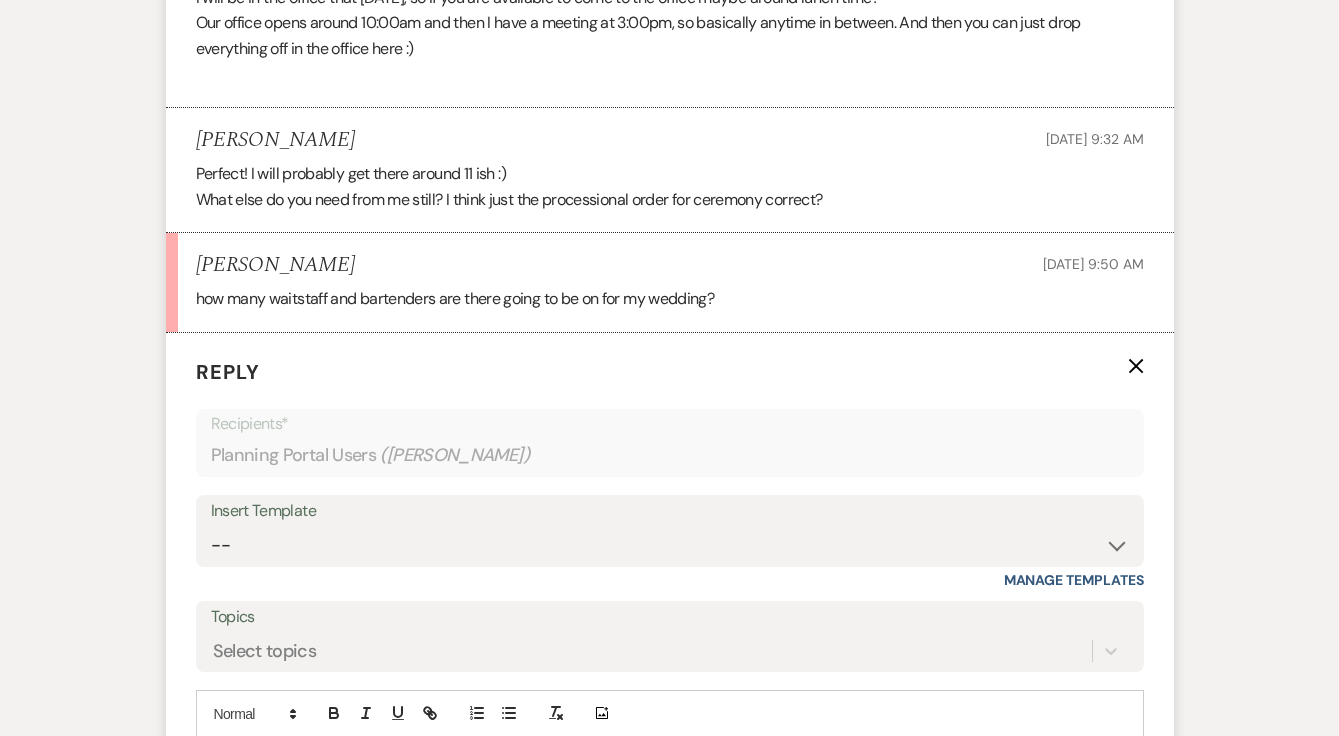 scroll, scrollTop: 1211, scrollLeft: 0, axis: vertical 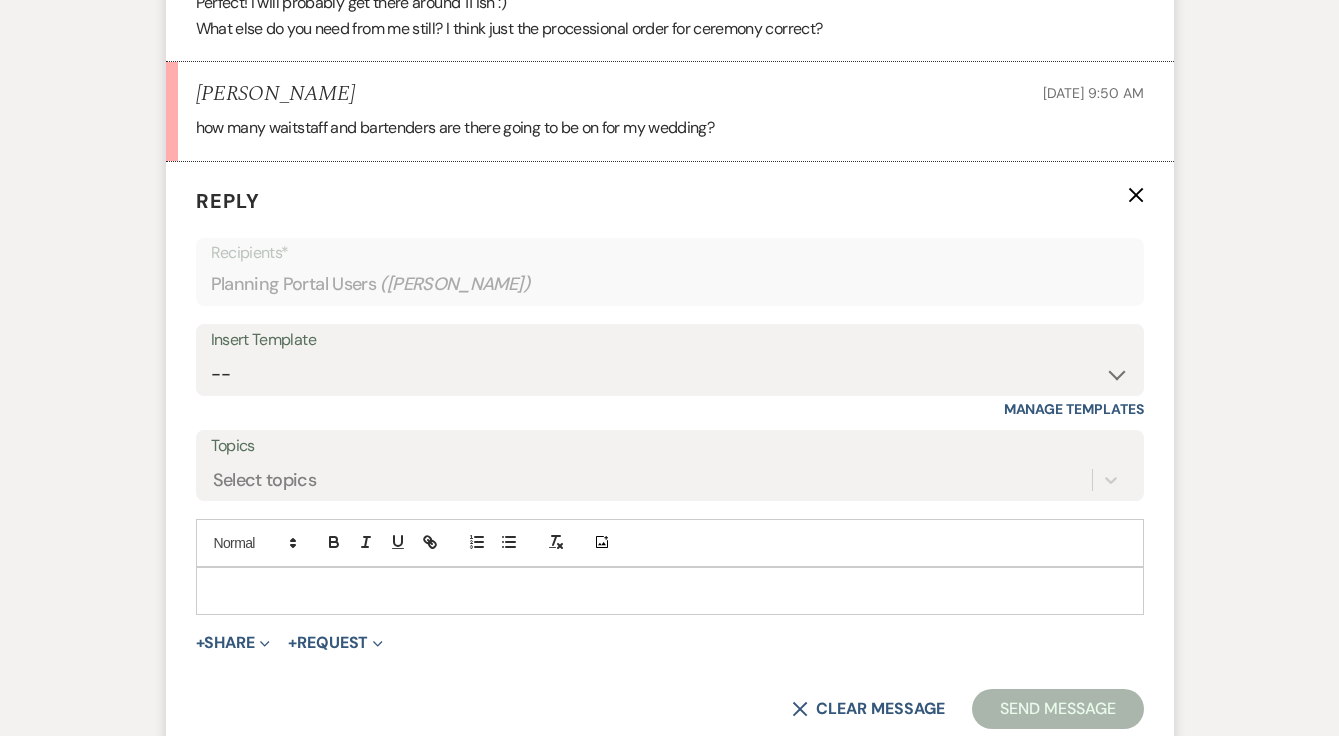 click at bounding box center [670, 591] 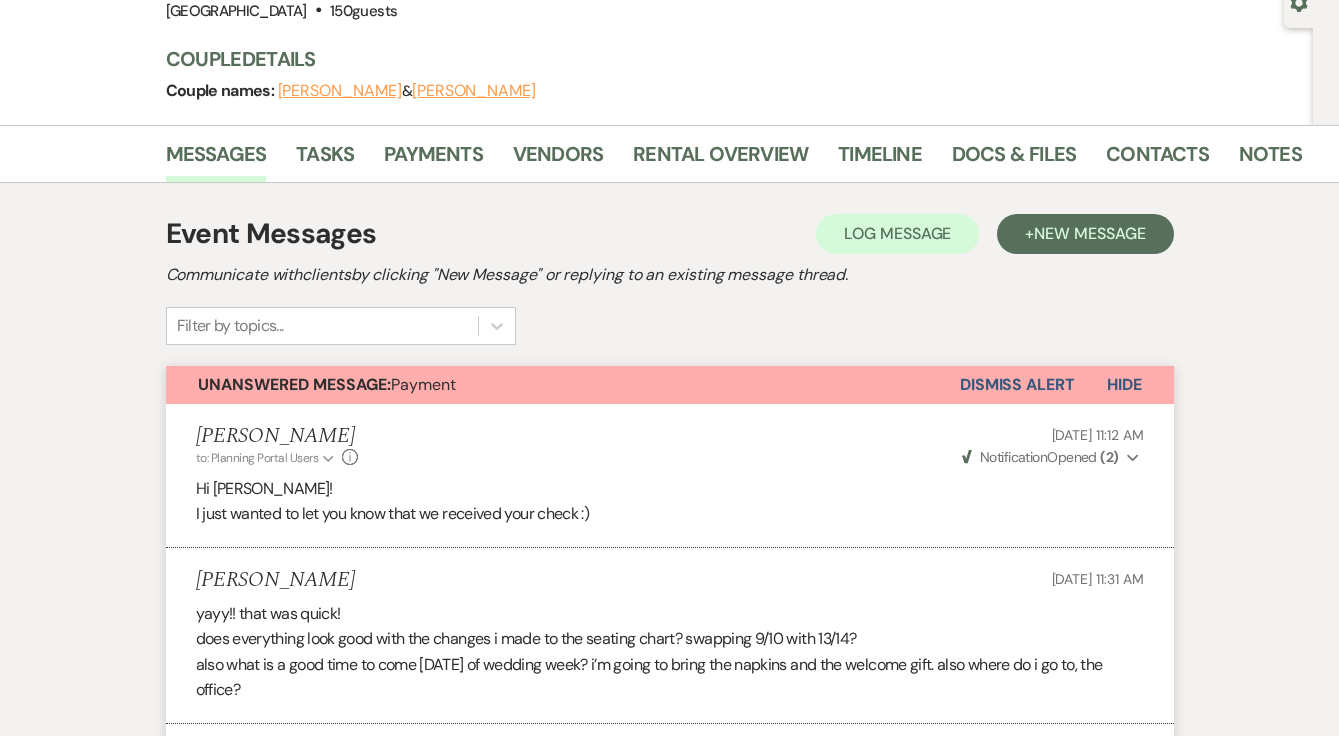 scroll, scrollTop: 0, scrollLeft: 0, axis: both 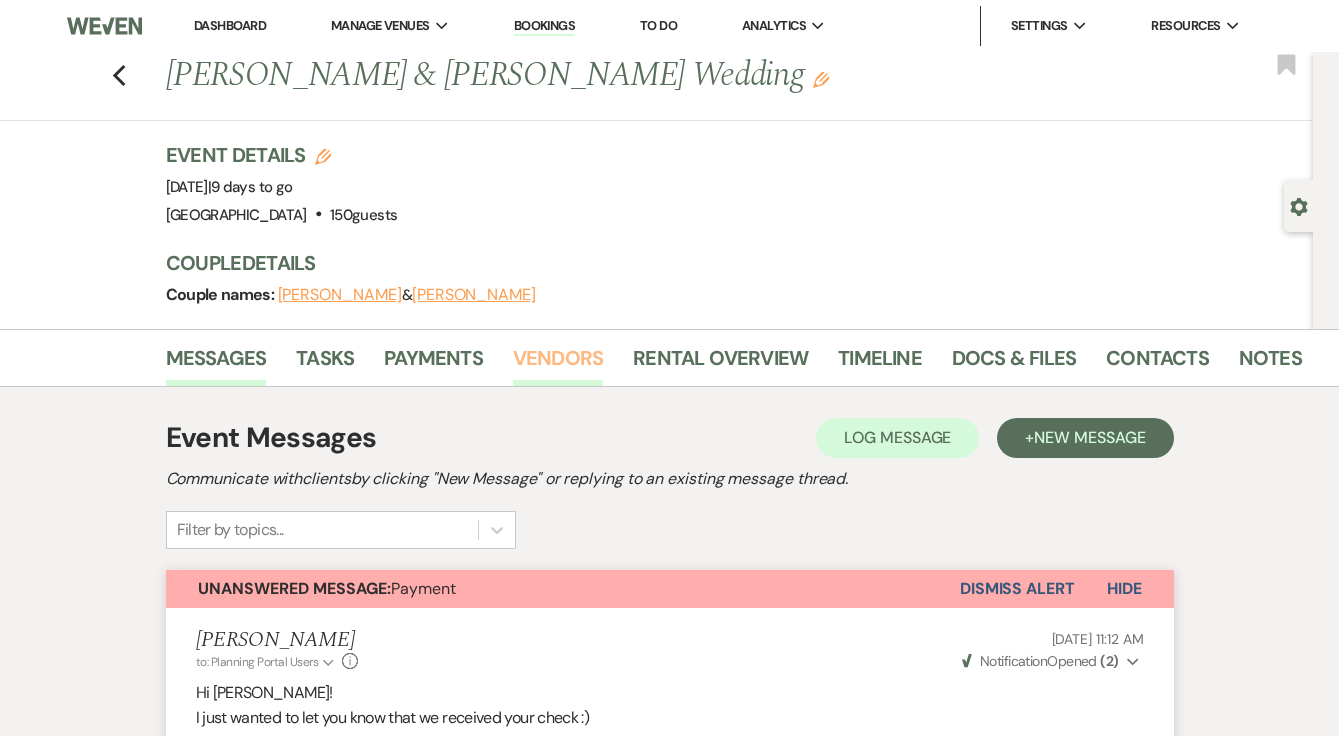 click on "Vendors" at bounding box center (558, 364) 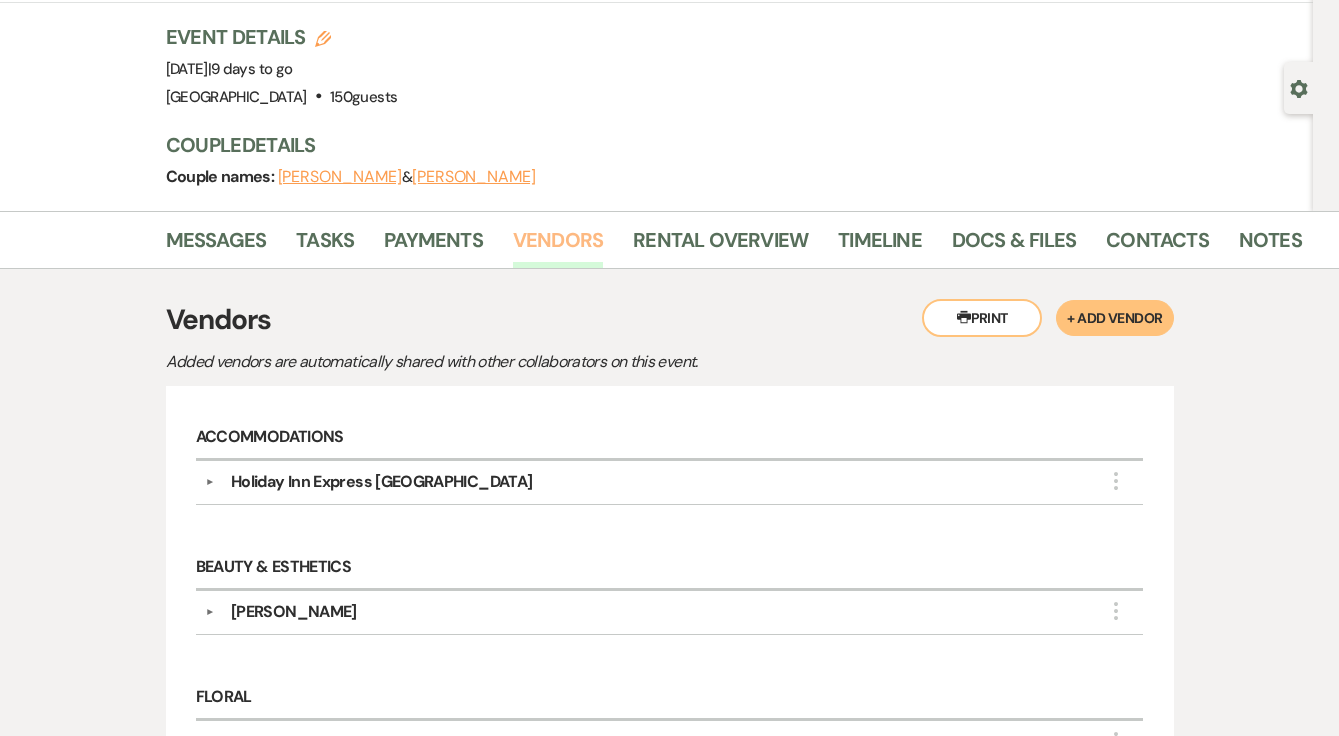 scroll, scrollTop: 0, scrollLeft: 0, axis: both 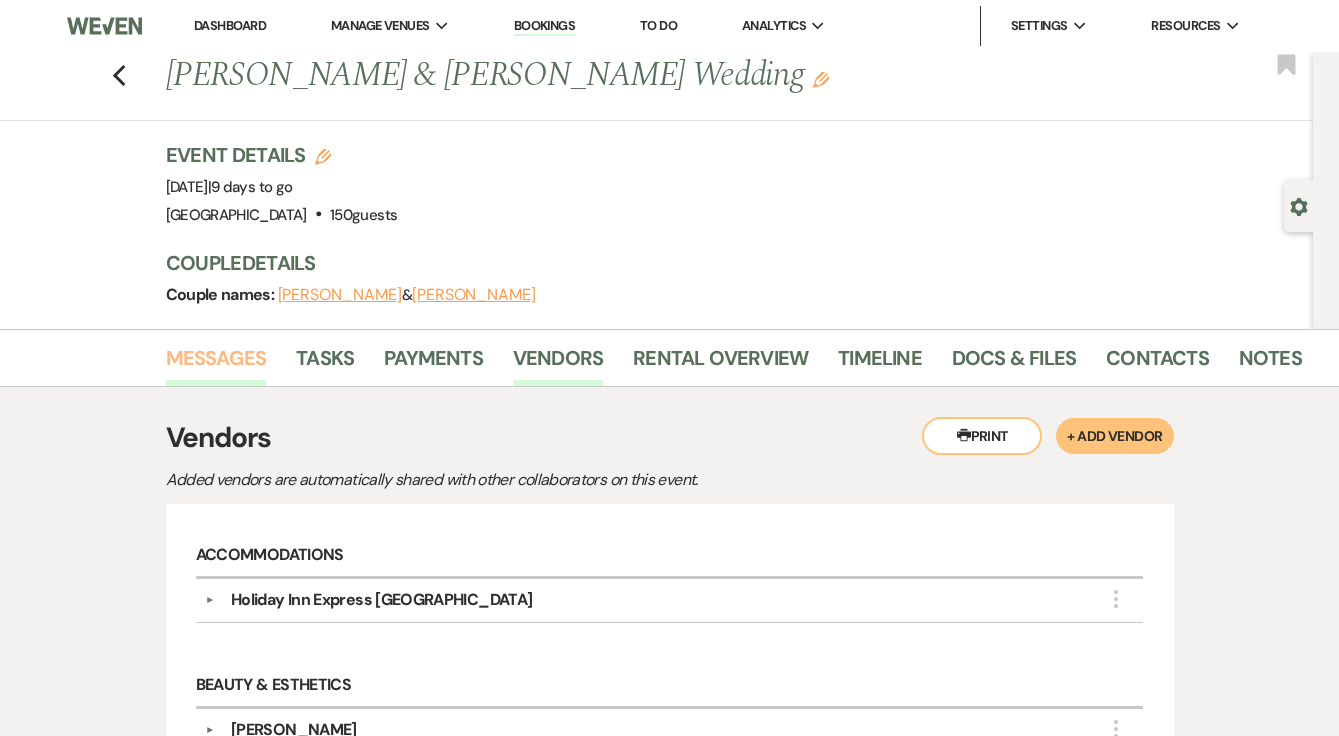 click on "Messages" at bounding box center (216, 364) 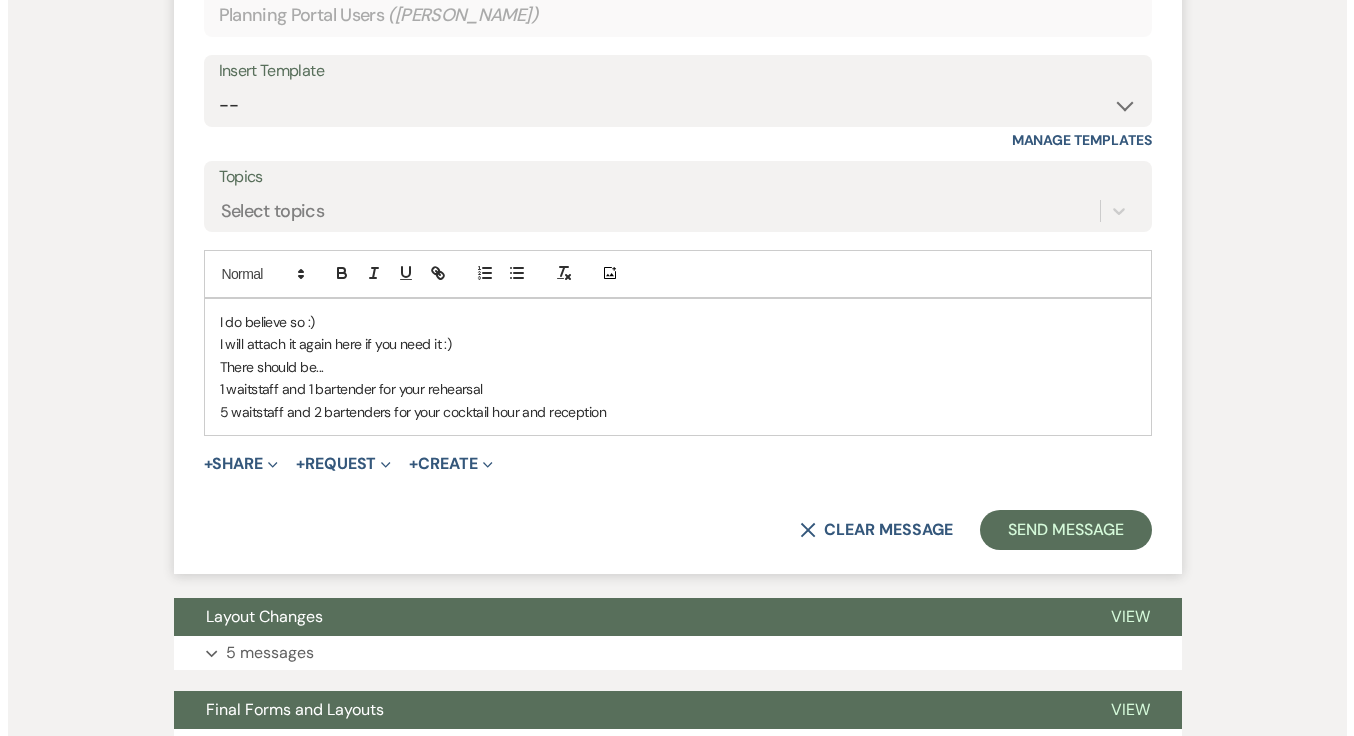 scroll, scrollTop: 1551, scrollLeft: 0, axis: vertical 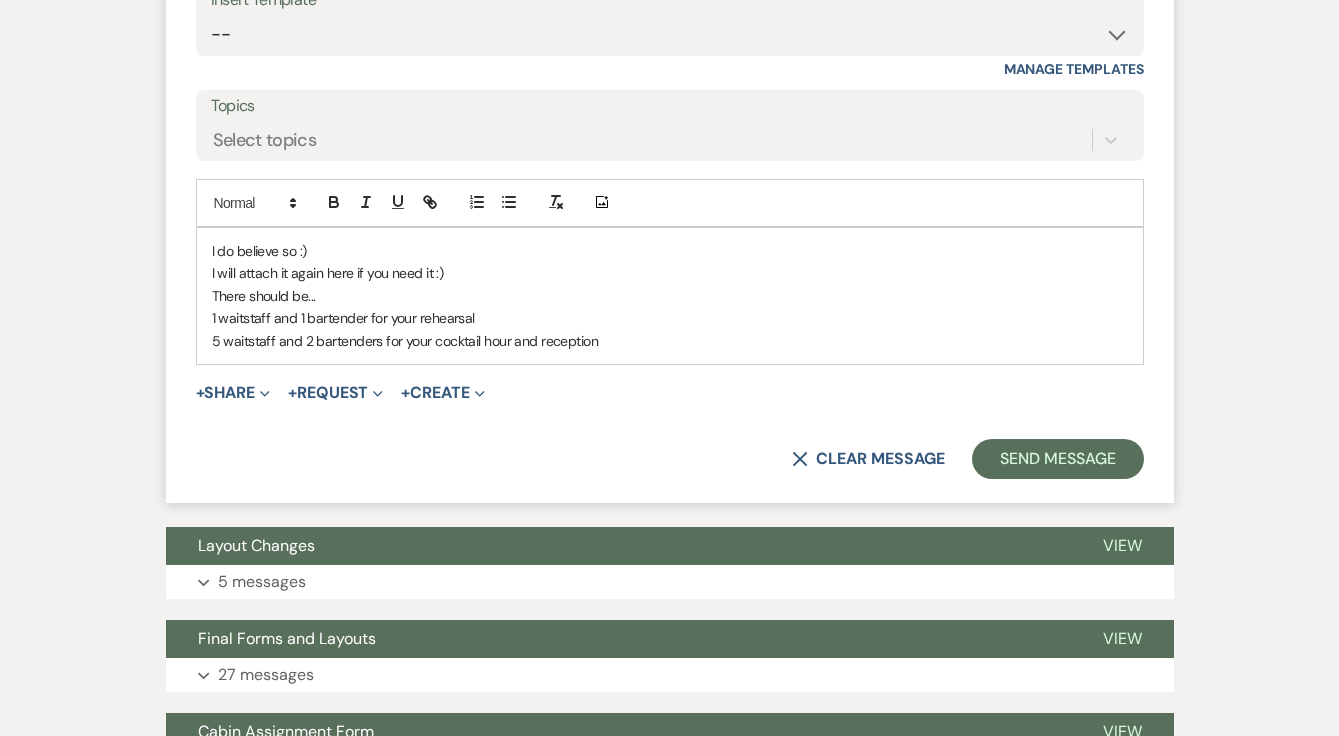 click on "5 waitstaff and 2 bartenders for your cocktail hour and reception" at bounding box center [670, 341] 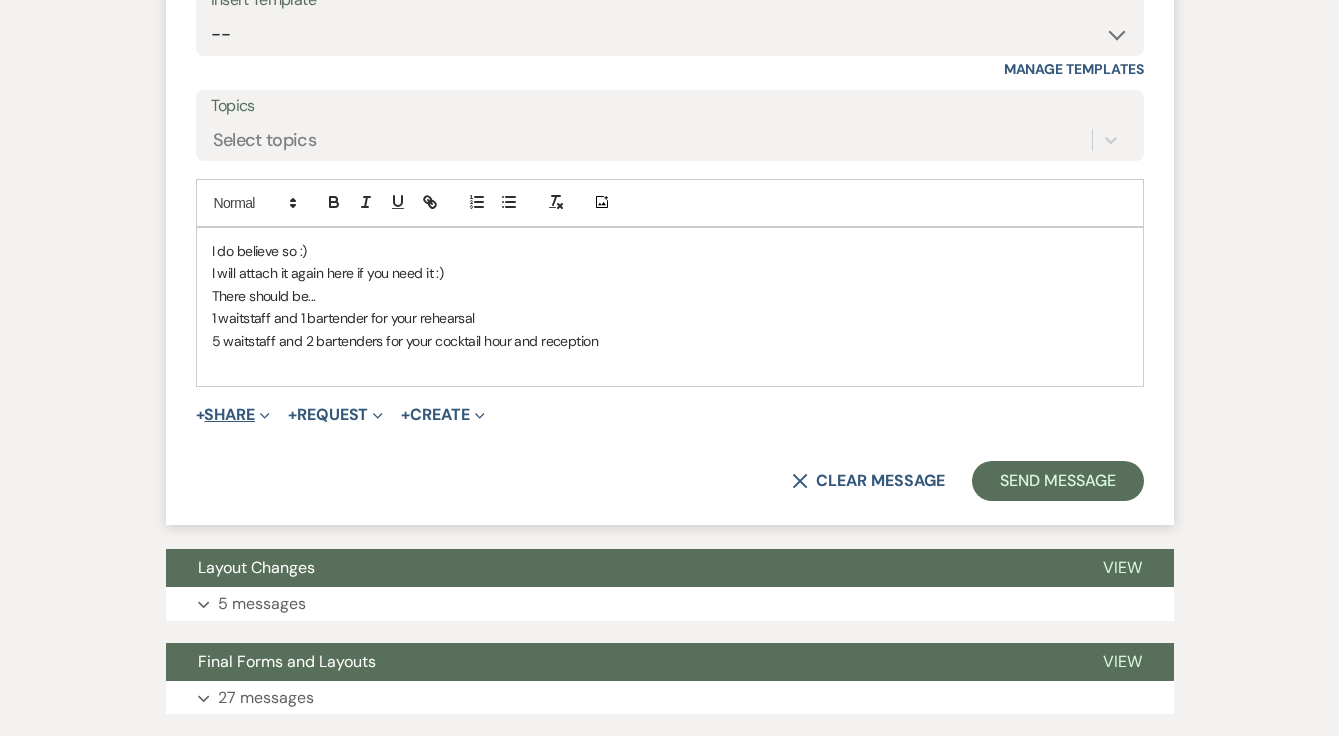click on "+  Share Expand" at bounding box center (233, 415) 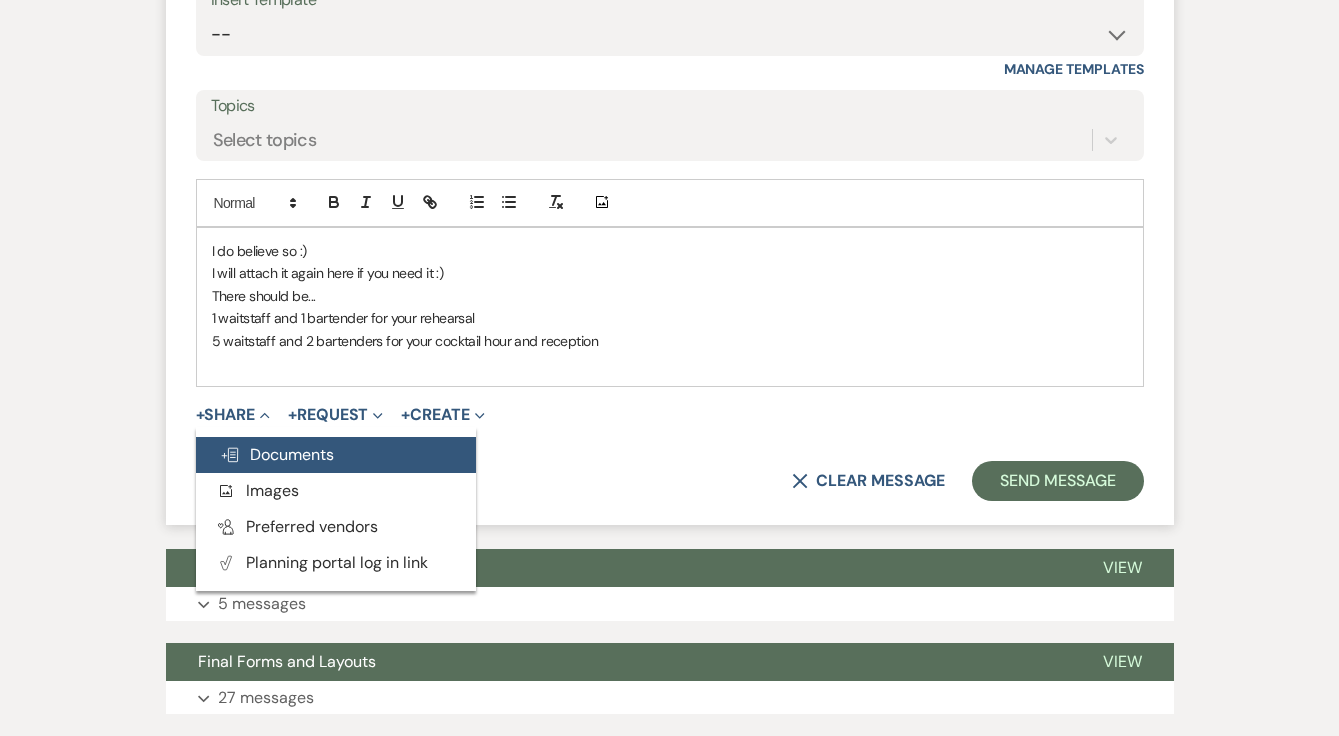 click on "Doc Upload Documents" at bounding box center (277, 454) 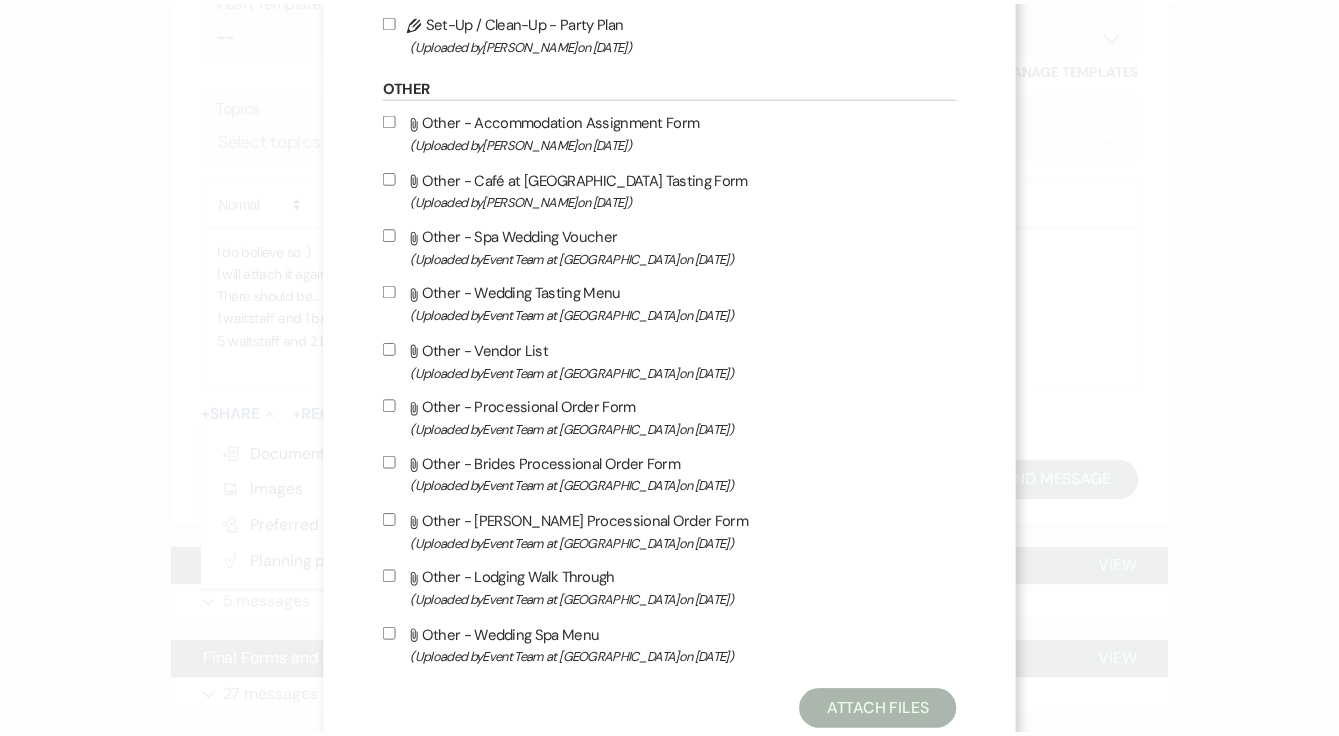 scroll, scrollTop: 1992, scrollLeft: 0, axis: vertical 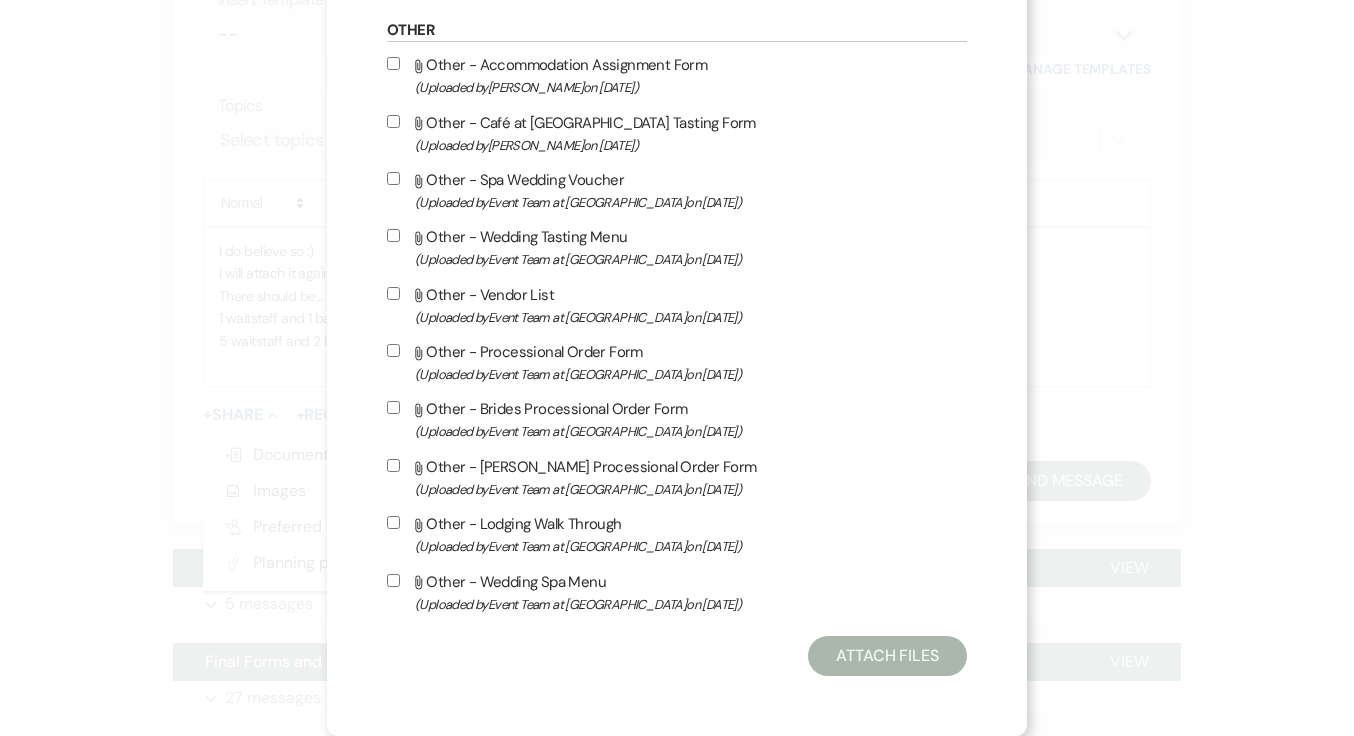 click on "Attach File Other - Processional Order Form (Uploaded by  Event Team at [GEOGRAPHIC_DATA]  on   [DATE] )" at bounding box center (393, 350) 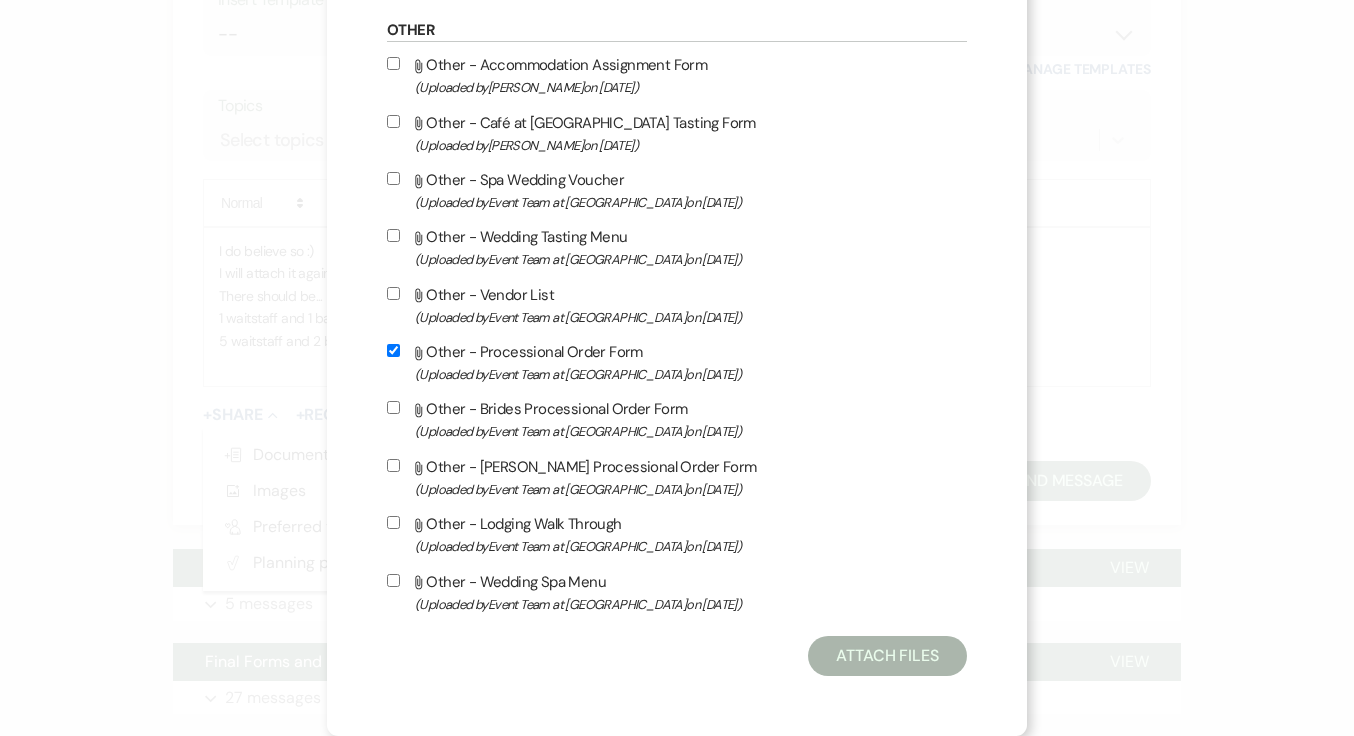 checkbox on "true" 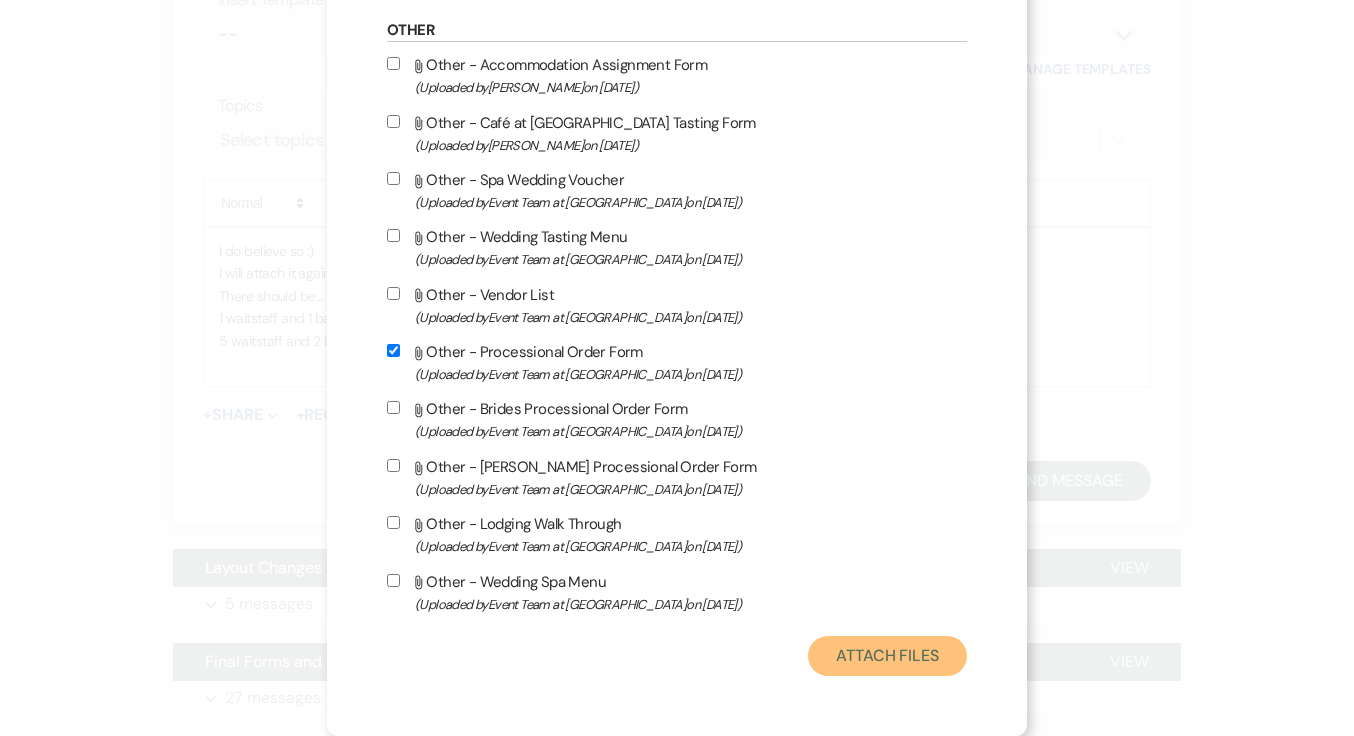 click on "Attach Files" at bounding box center (887, 656) 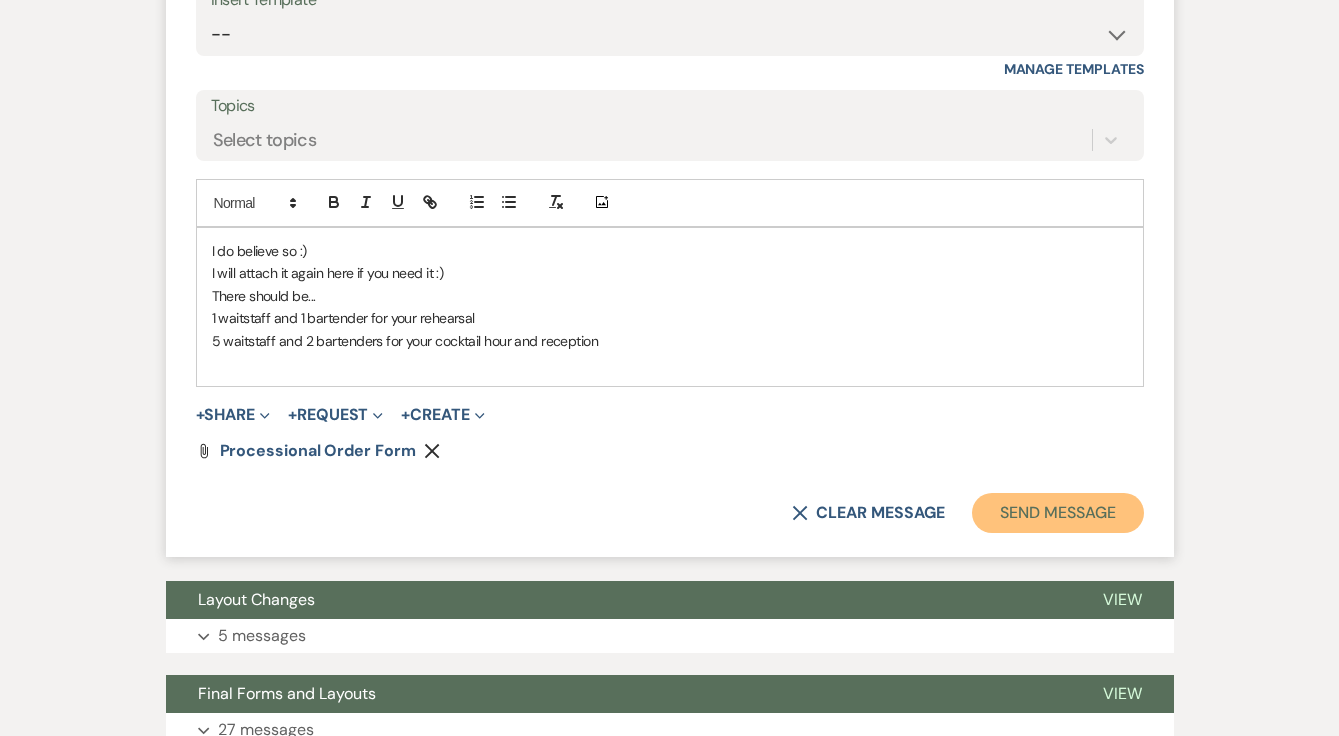 click on "Send Message" at bounding box center (1057, 513) 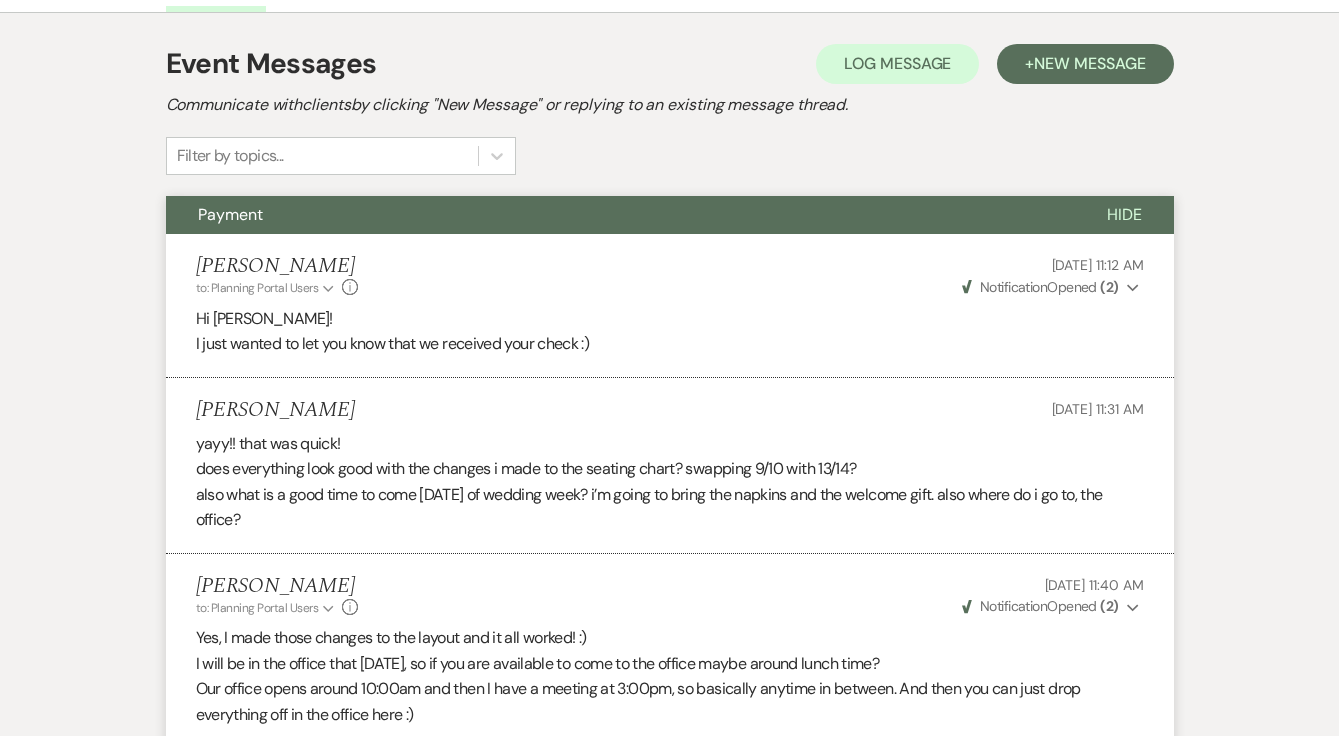 scroll, scrollTop: 0, scrollLeft: 0, axis: both 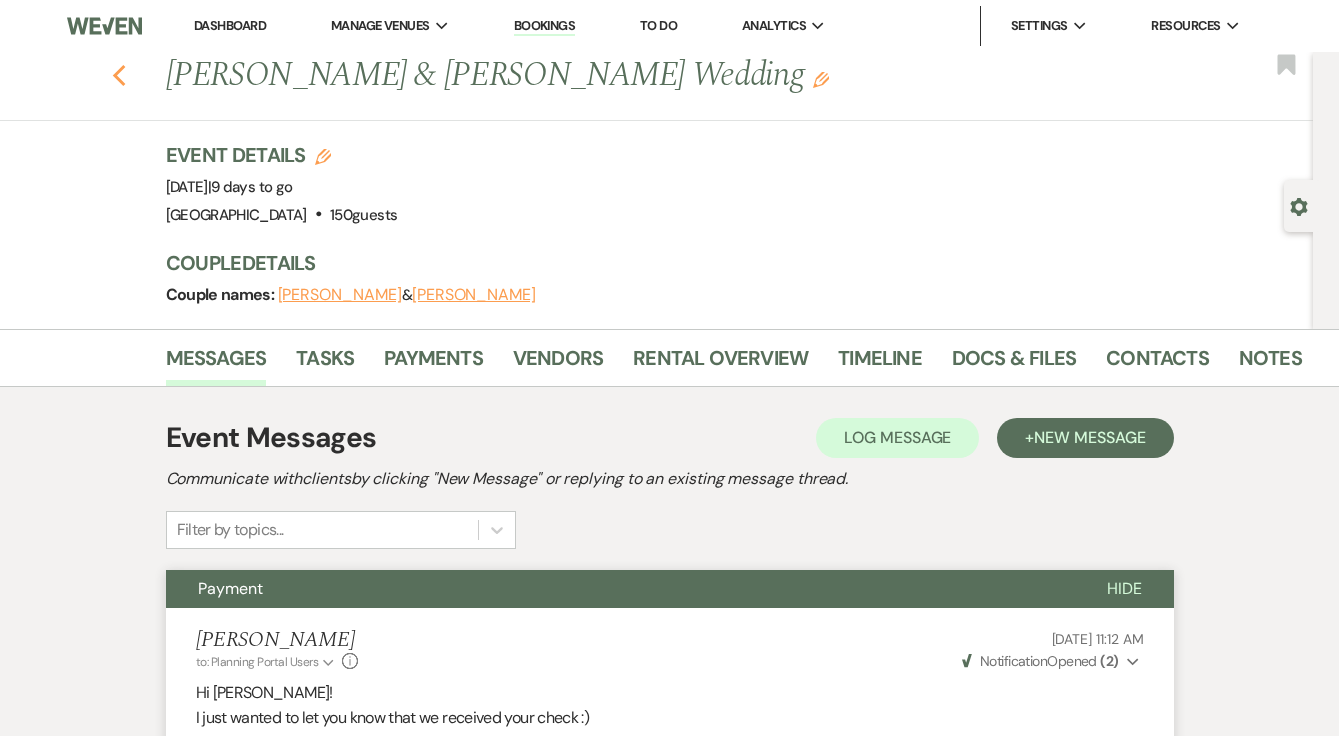 click 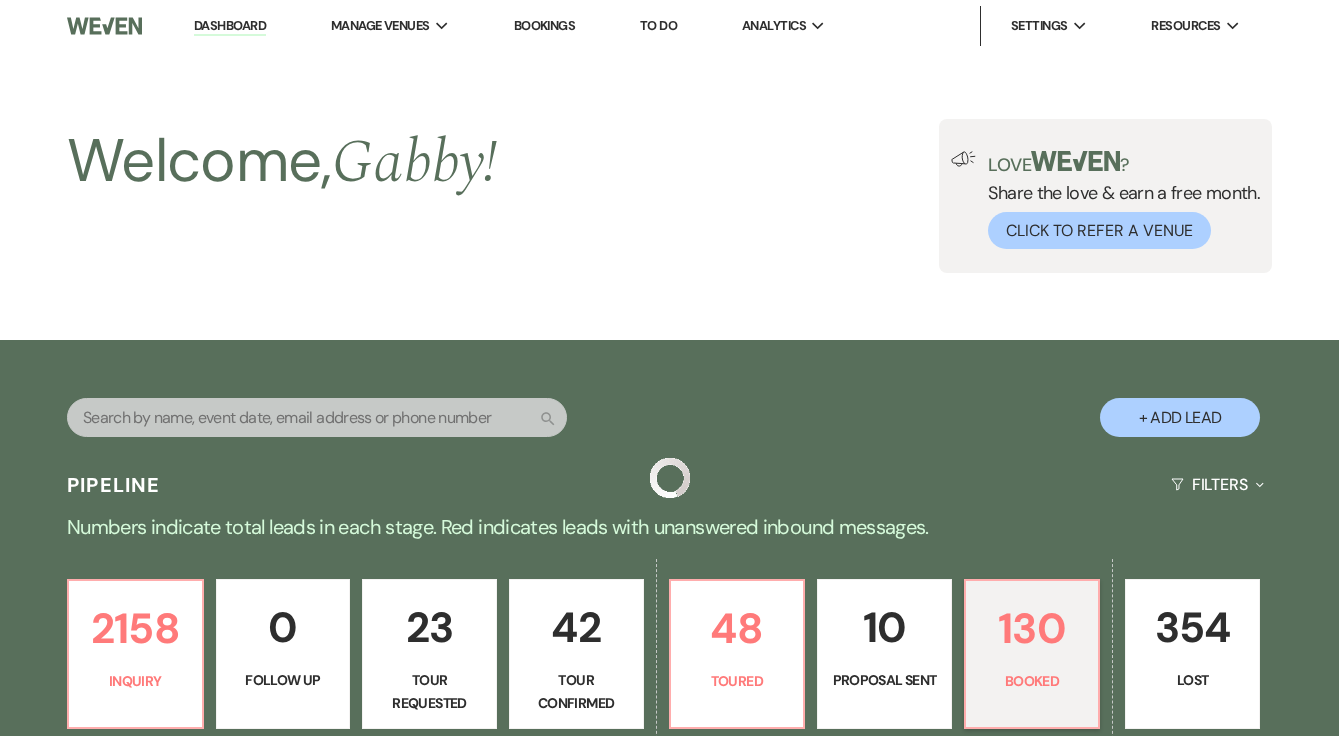 scroll, scrollTop: 671, scrollLeft: 0, axis: vertical 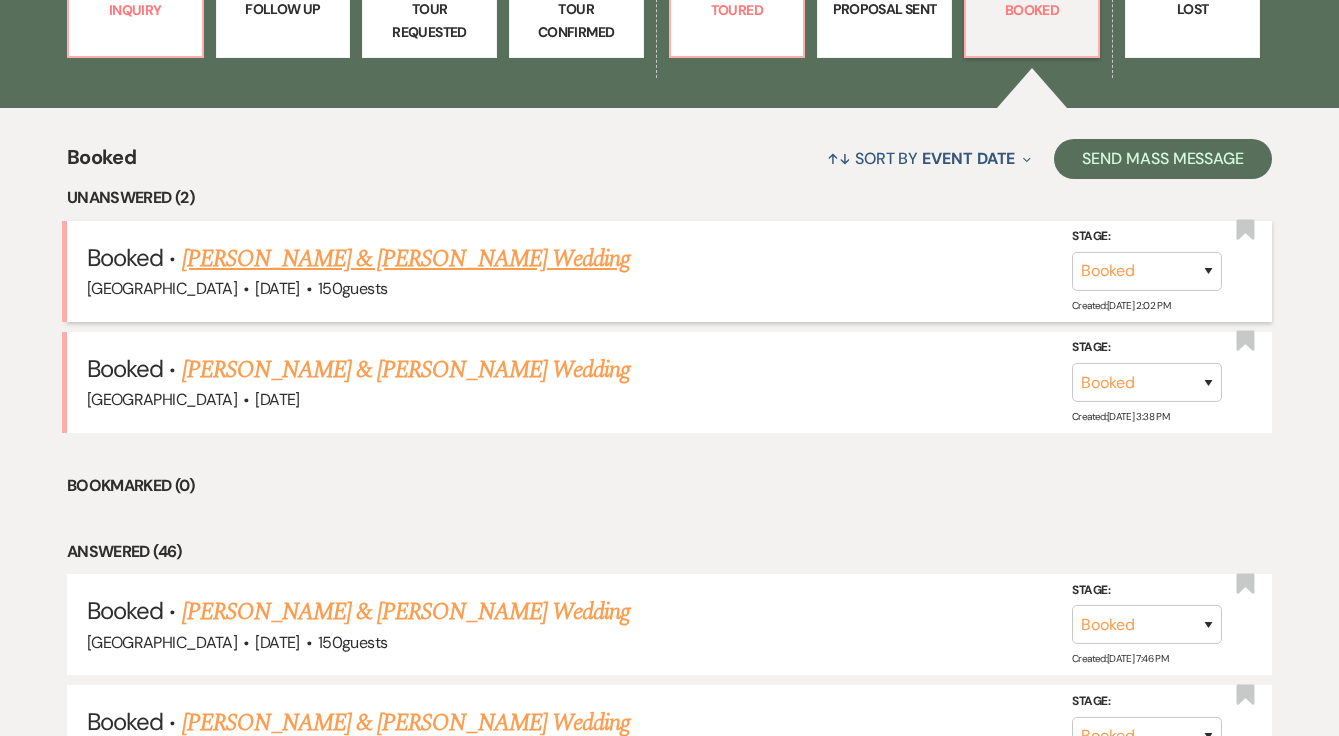 click on "[PERSON_NAME] & [PERSON_NAME] Wedding" at bounding box center [406, 259] 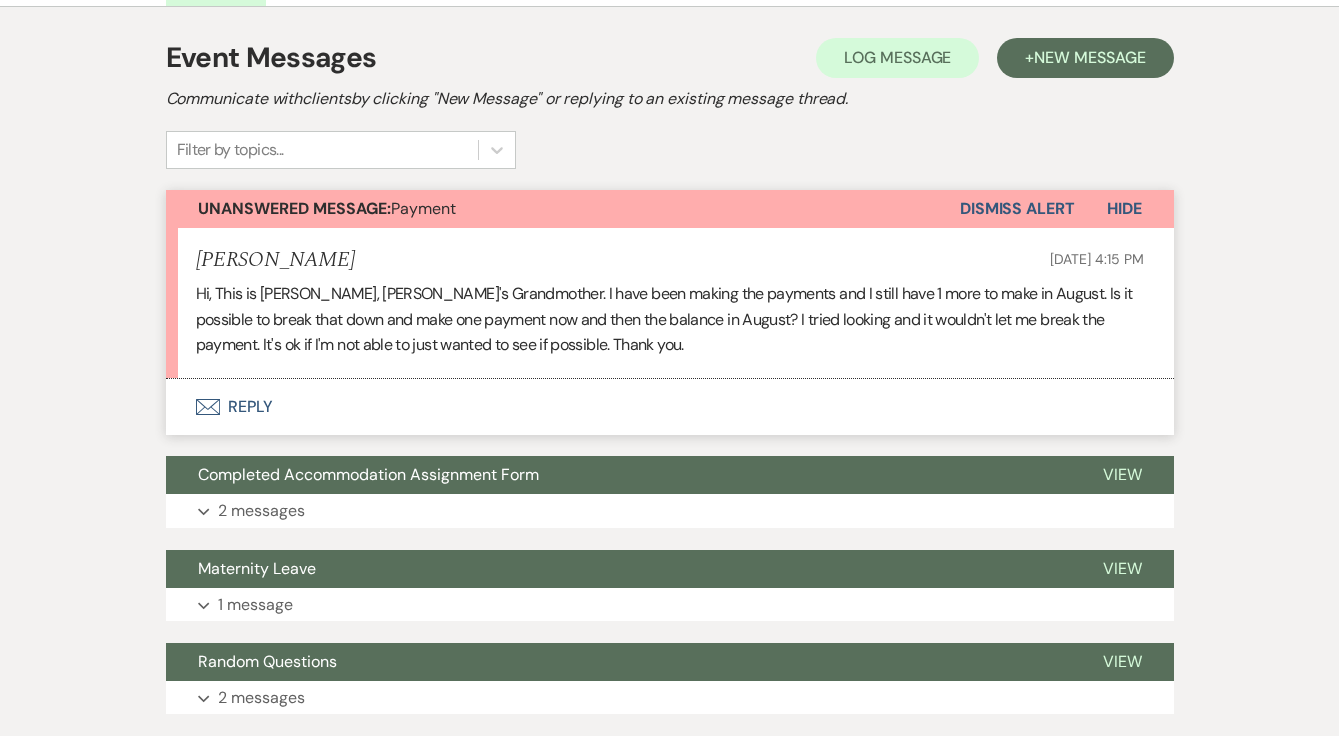 scroll, scrollTop: 434, scrollLeft: 0, axis: vertical 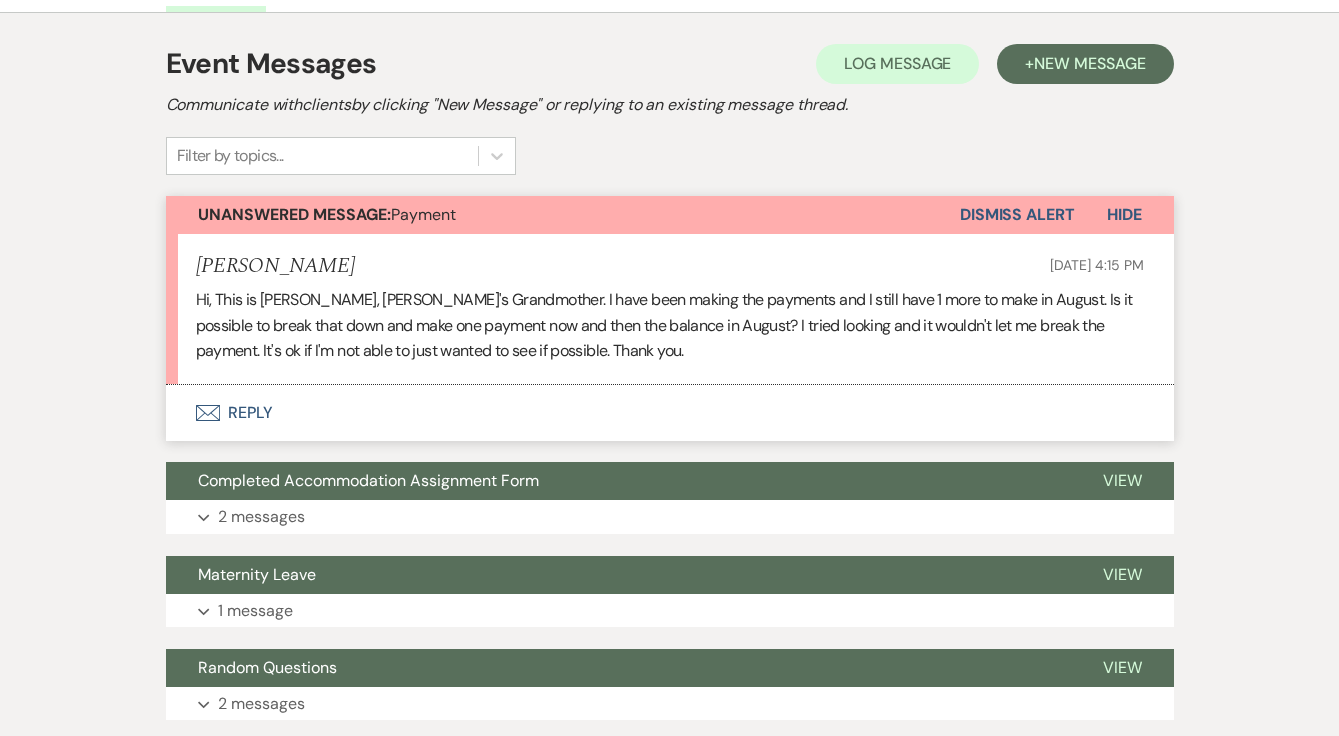 drag, startPoint x: 376, startPoint y: 268, endPoint x: 478, endPoint y: 245, distance: 104.56099 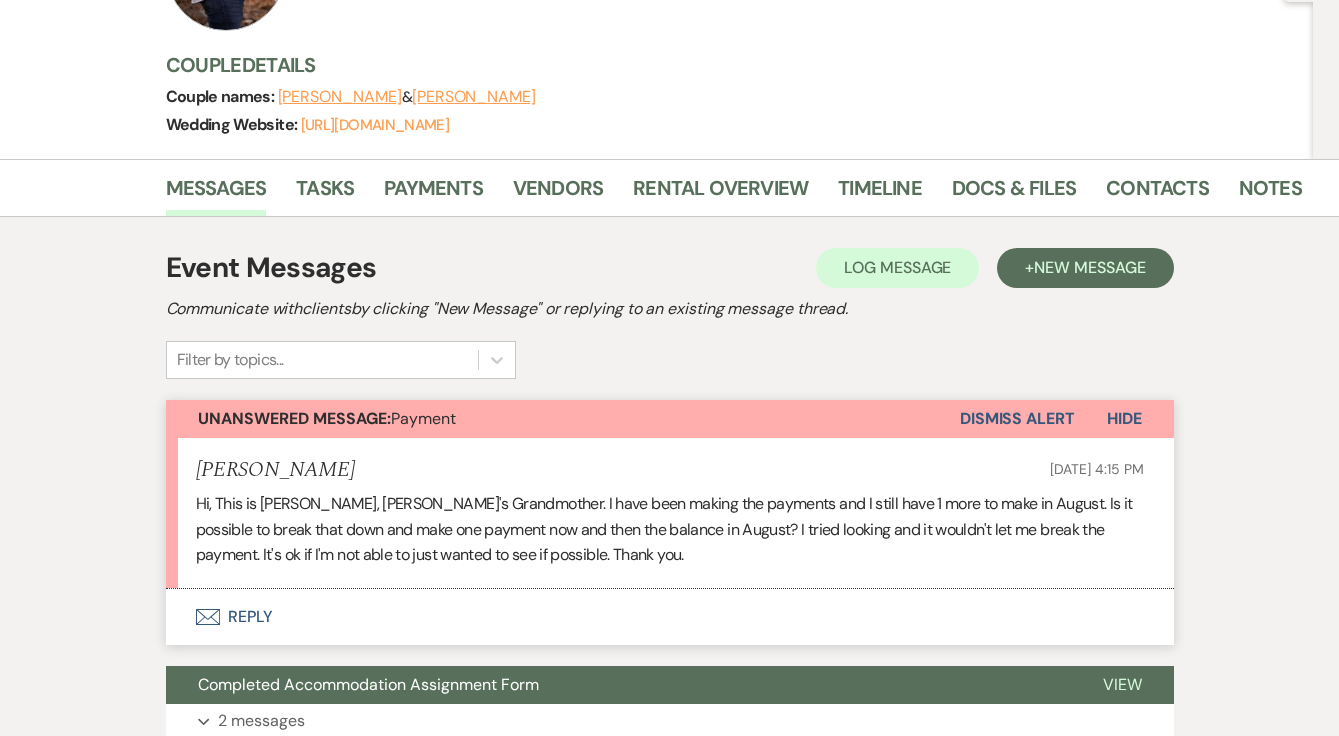 scroll, scrollTop: 229, scrollLeft: 0, axis: vertical 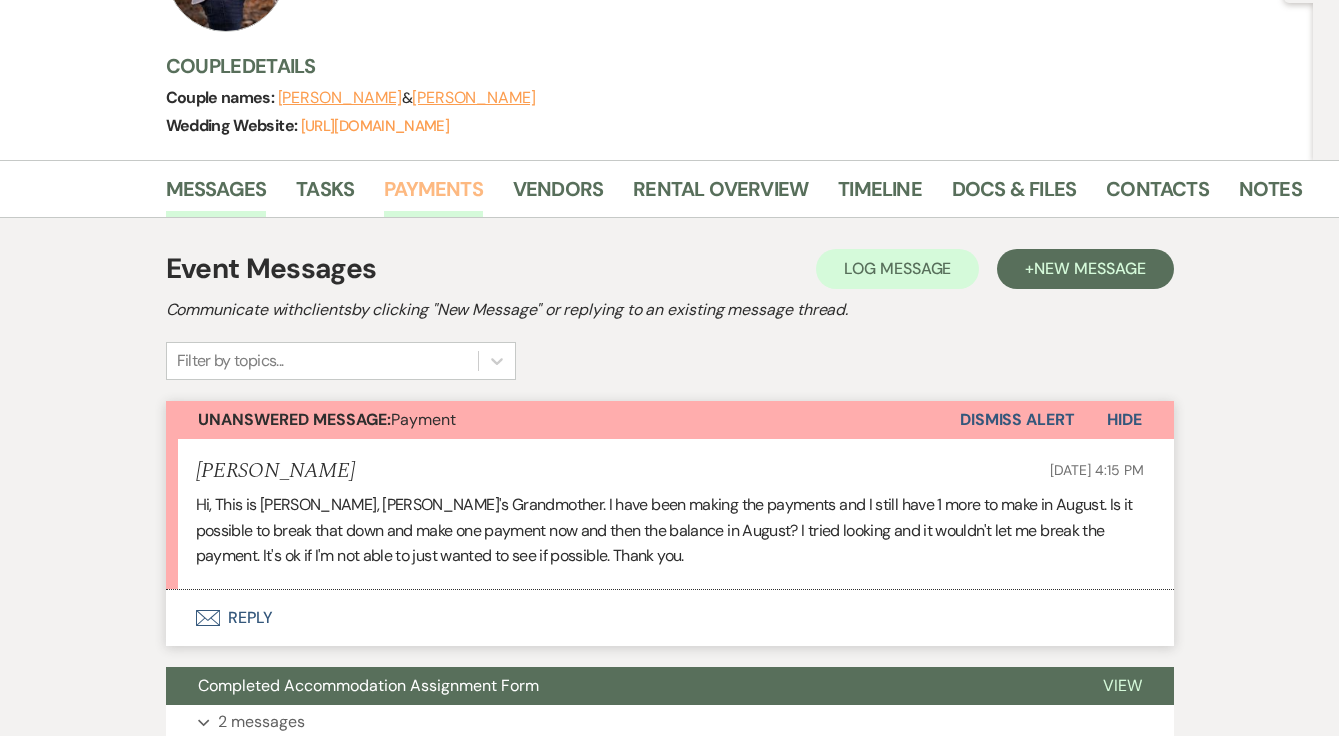 click on "Payments" at bounding box center (433, 195) 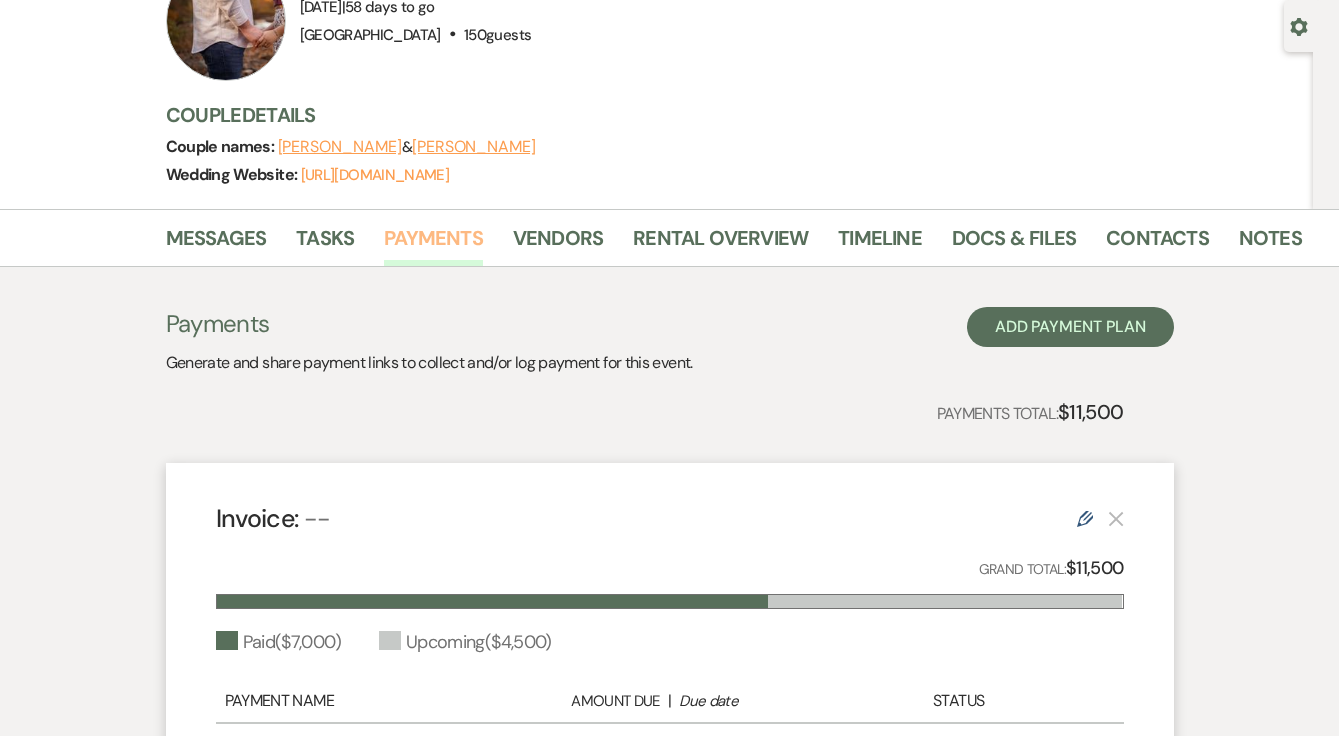 scroll, scrollTop: 179, scrollLeft: 0, axis: vertical 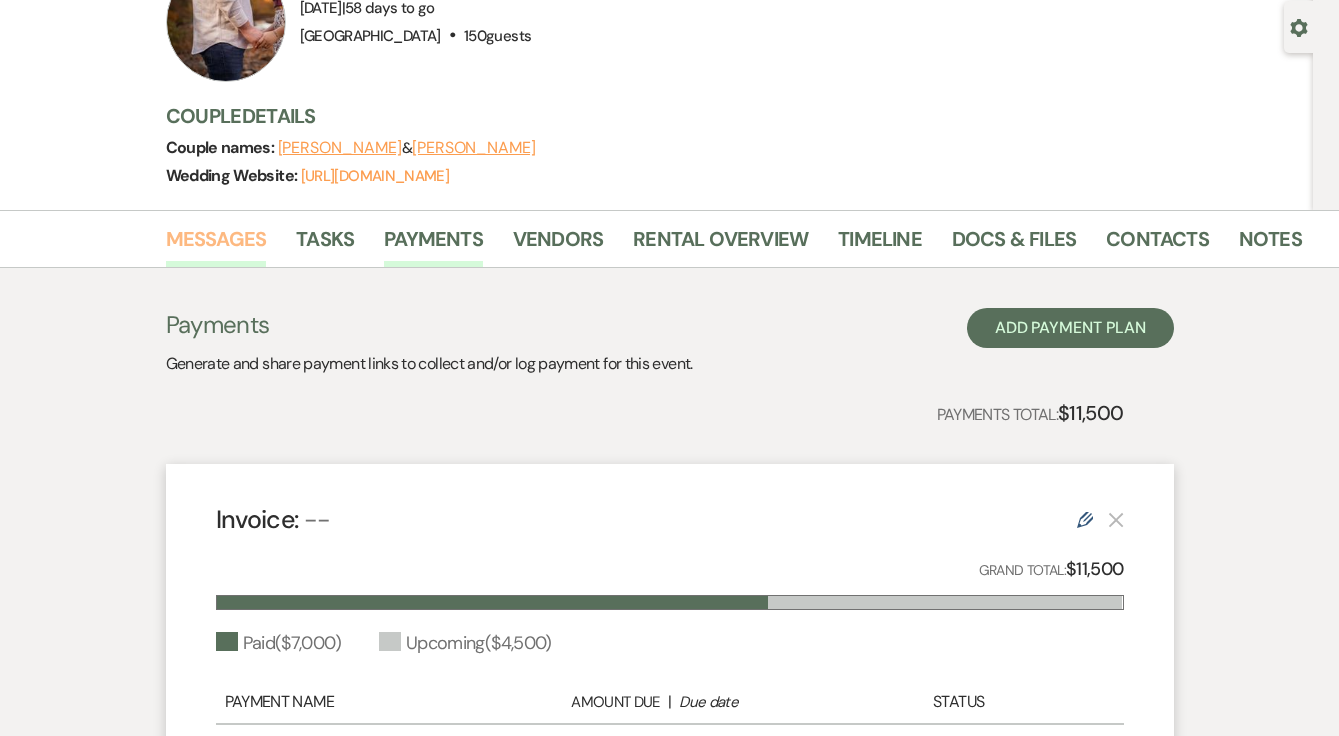 click on "Messages" at bounding box center [216, 245] 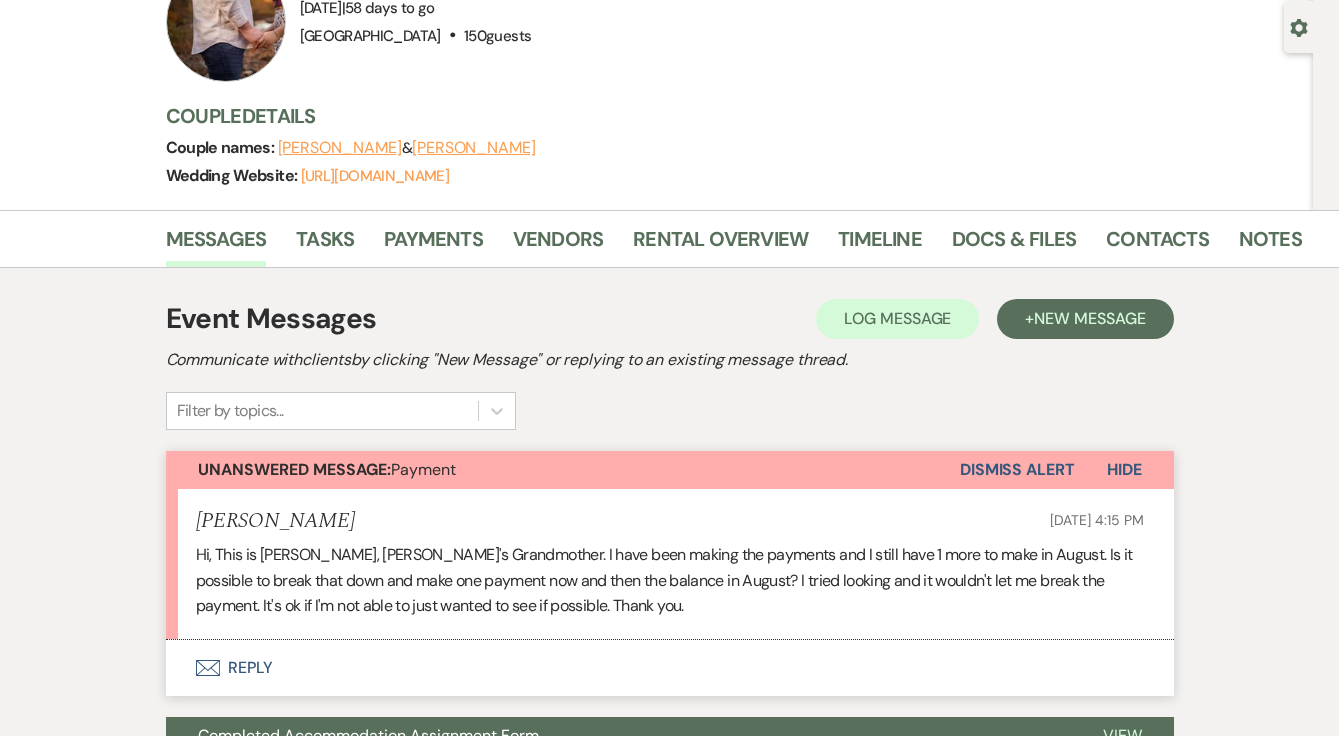 click on "Envelope Reply" at bounding box center [670, 668] 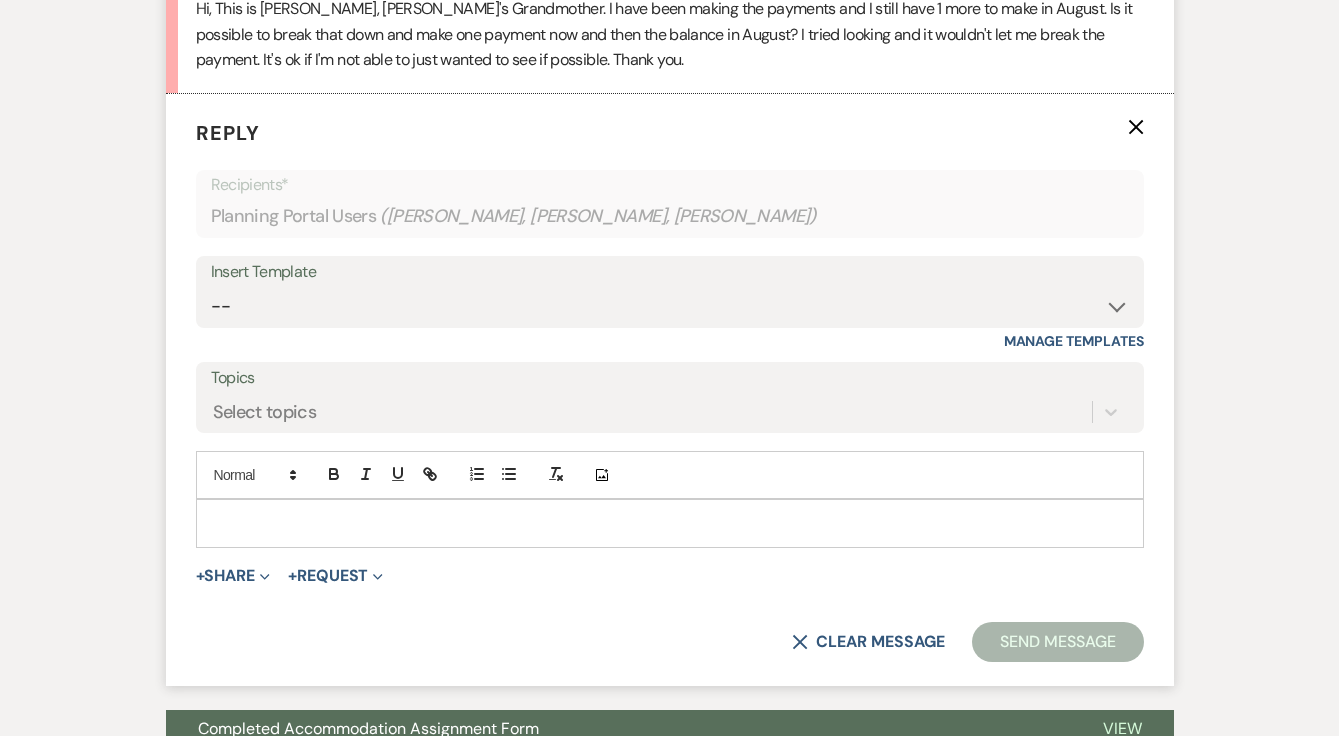 scroll, scrollTop: 747, scrollLeft: 0, axis: vertical 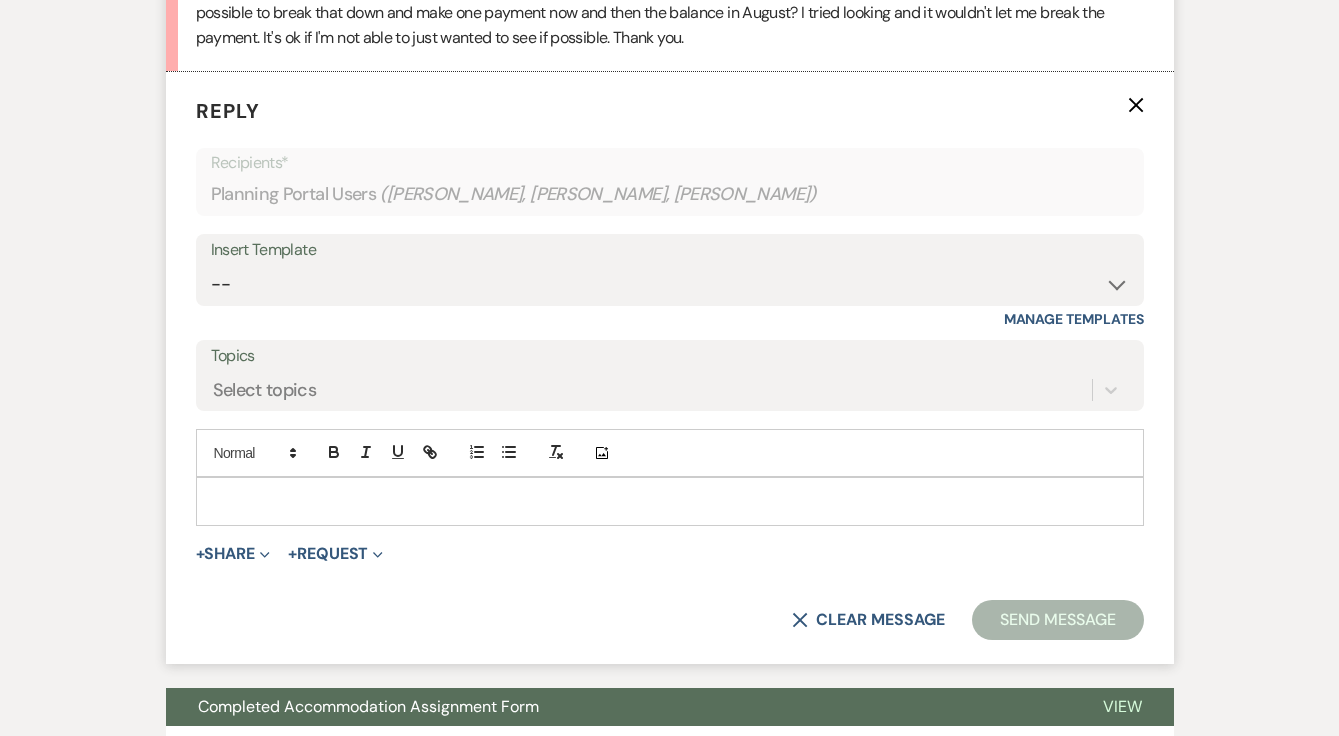 click at bounding box center (670, 501) 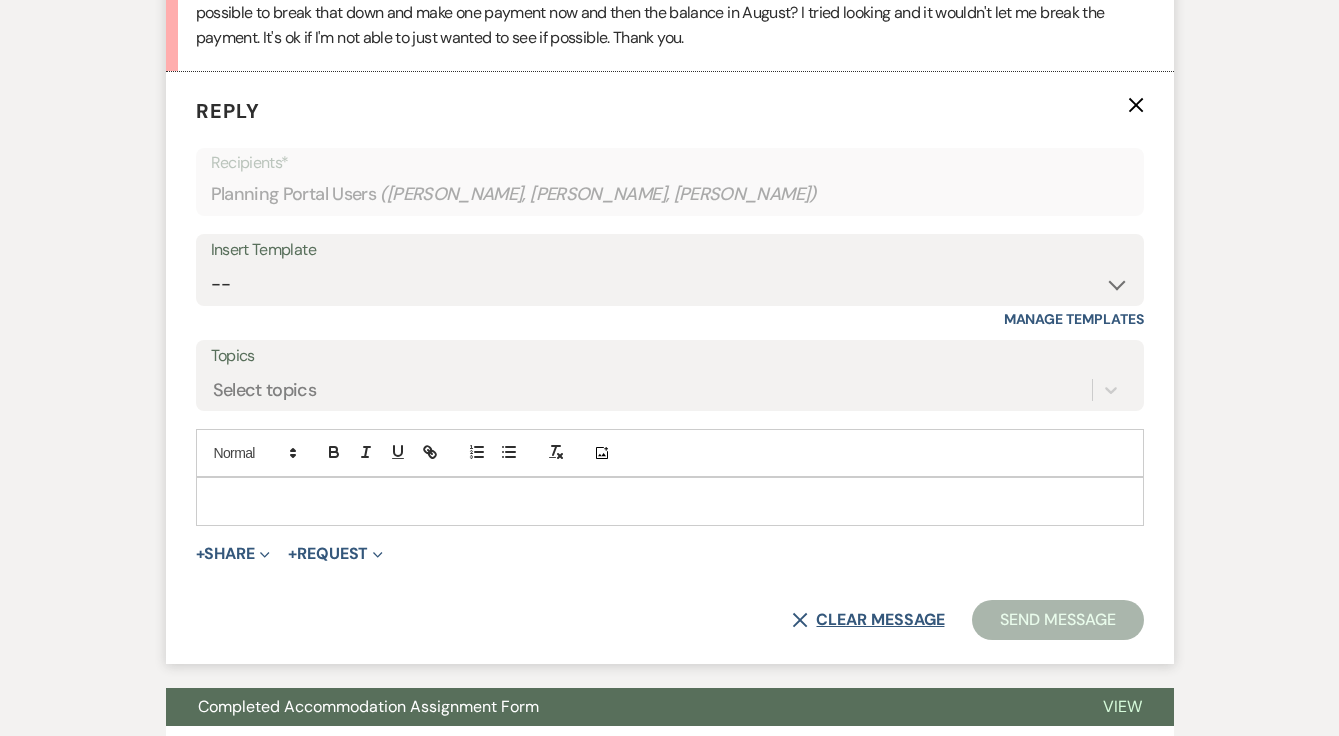 click on "X  Clear message" at bounding box center (868, 620) 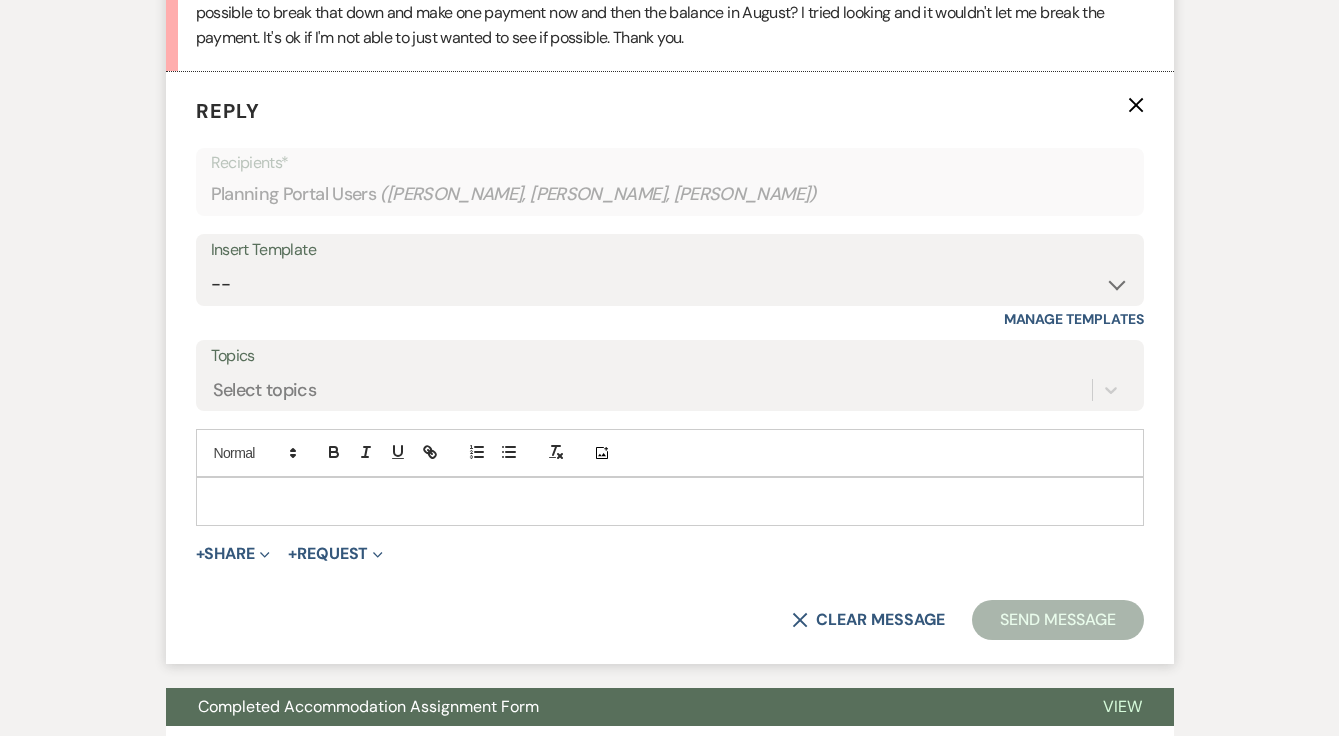 click on "X" 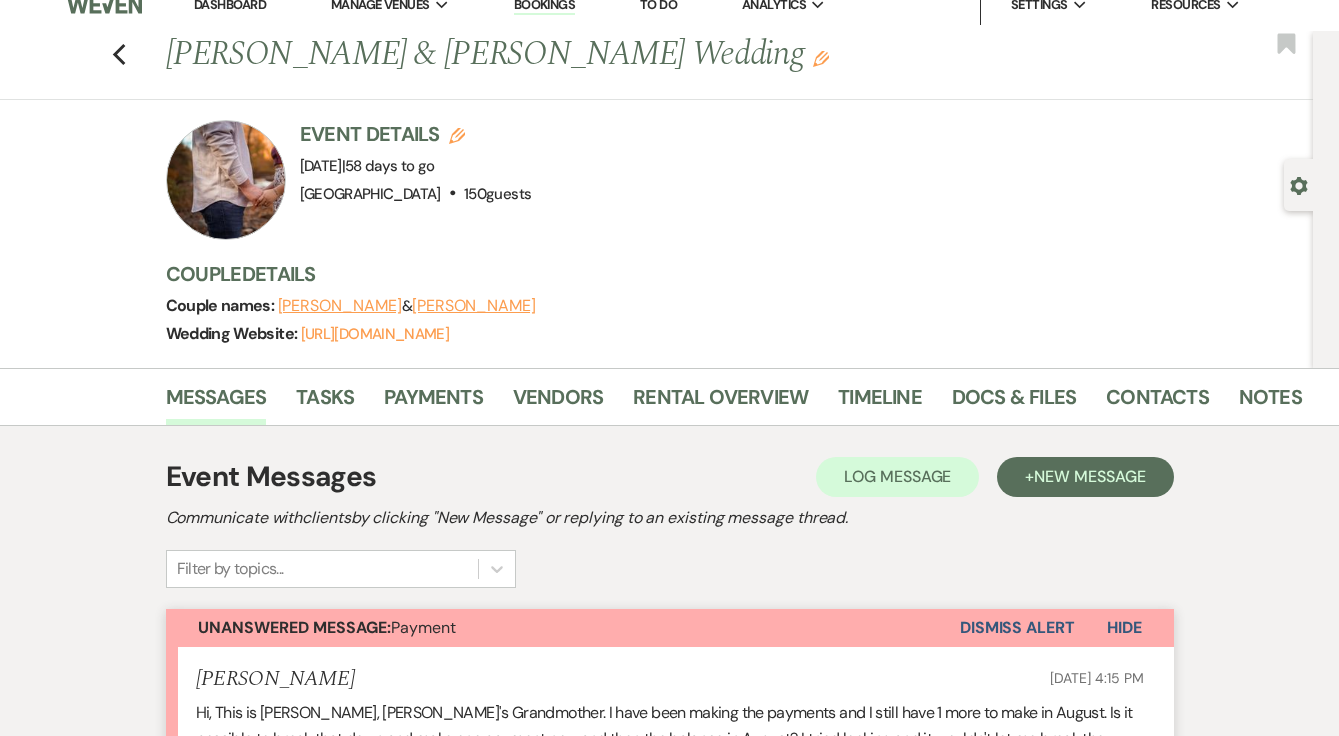 scroll, scrollTop: 0, scrollLeft: 0, axis: both 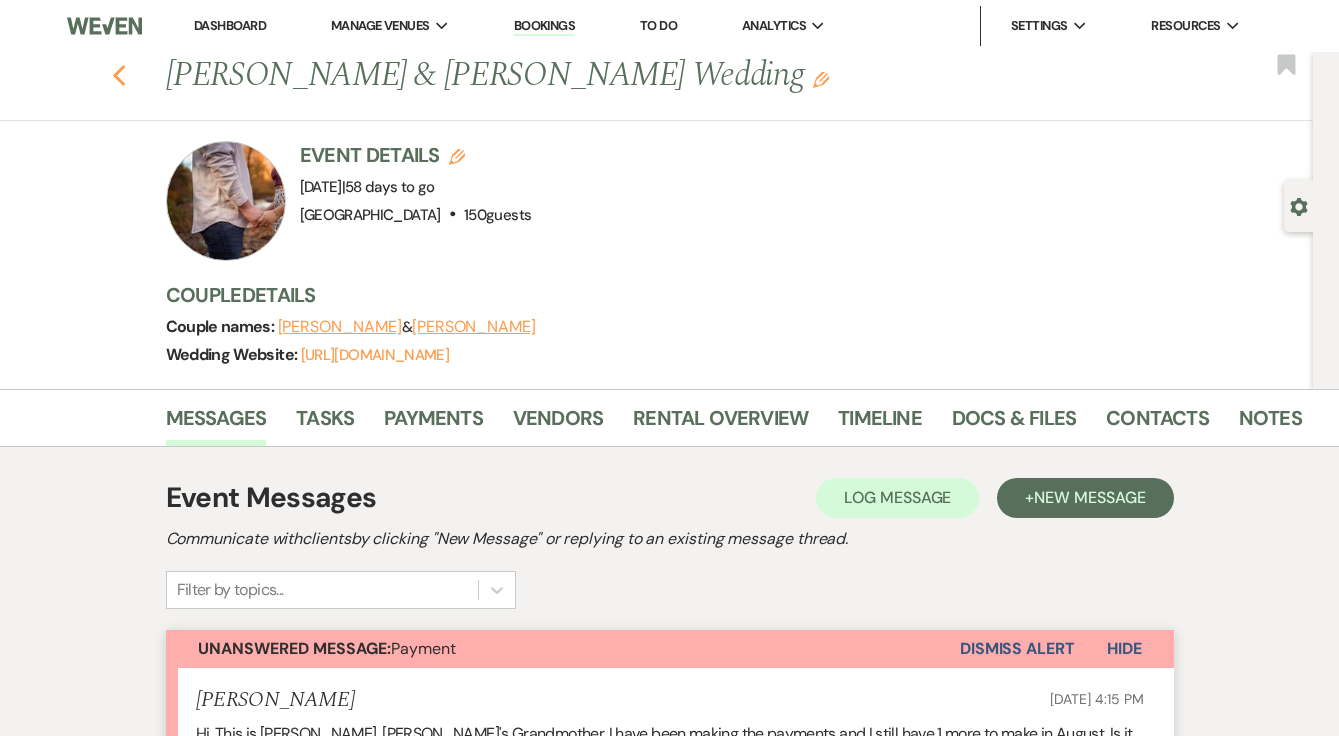 click on "Previous" 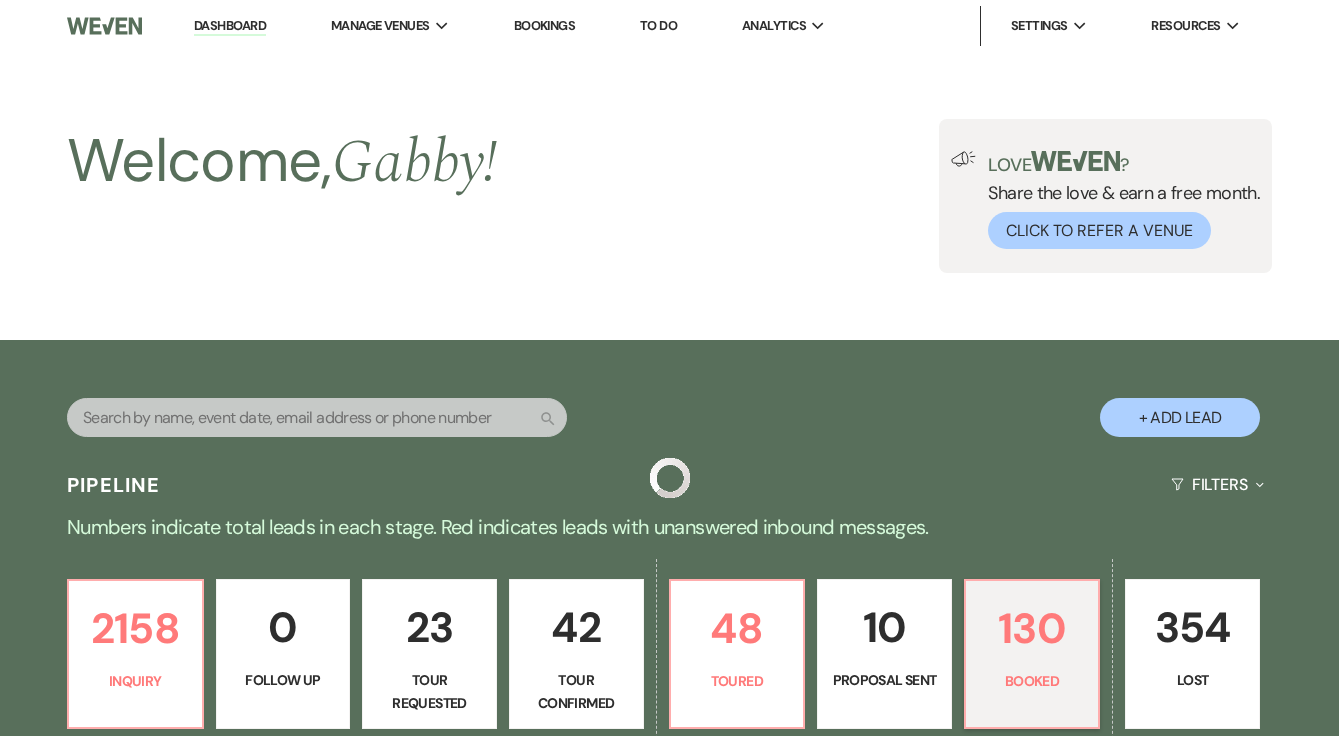 scroll, scrollTop: 671, scrollLeft: 0, axis: vertical 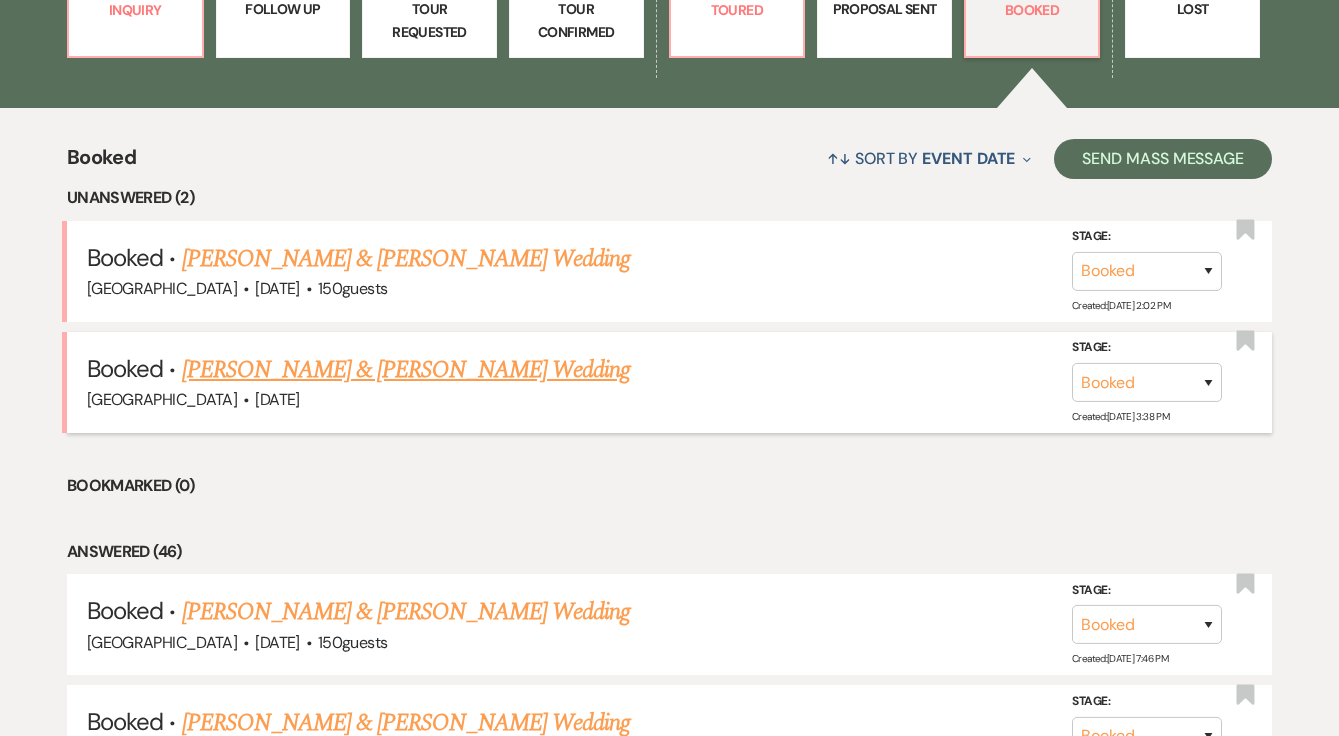 click on "[PERSON_NAME] & [PERSON_NAME] Wedding" at bounding box center (406, 370) 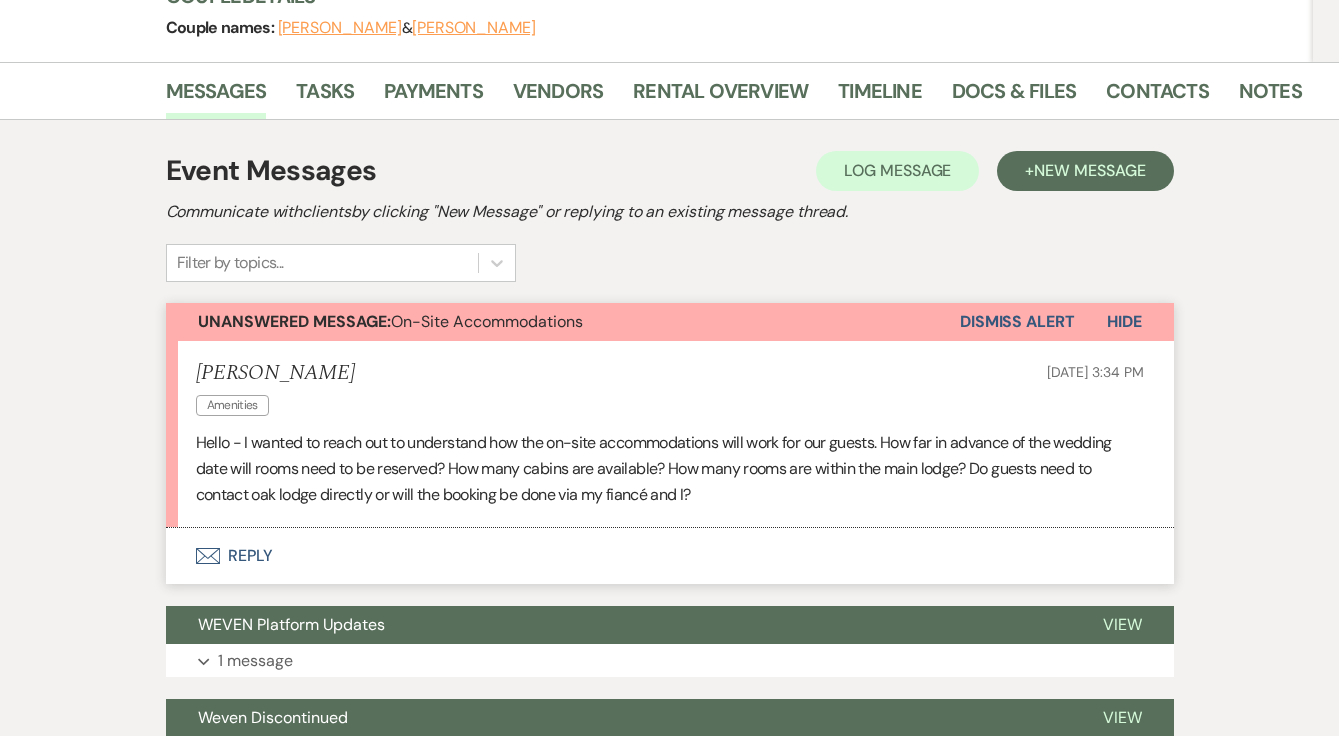 scroll, scrollTop: 311, scrollLeft: 0, axis: vertical 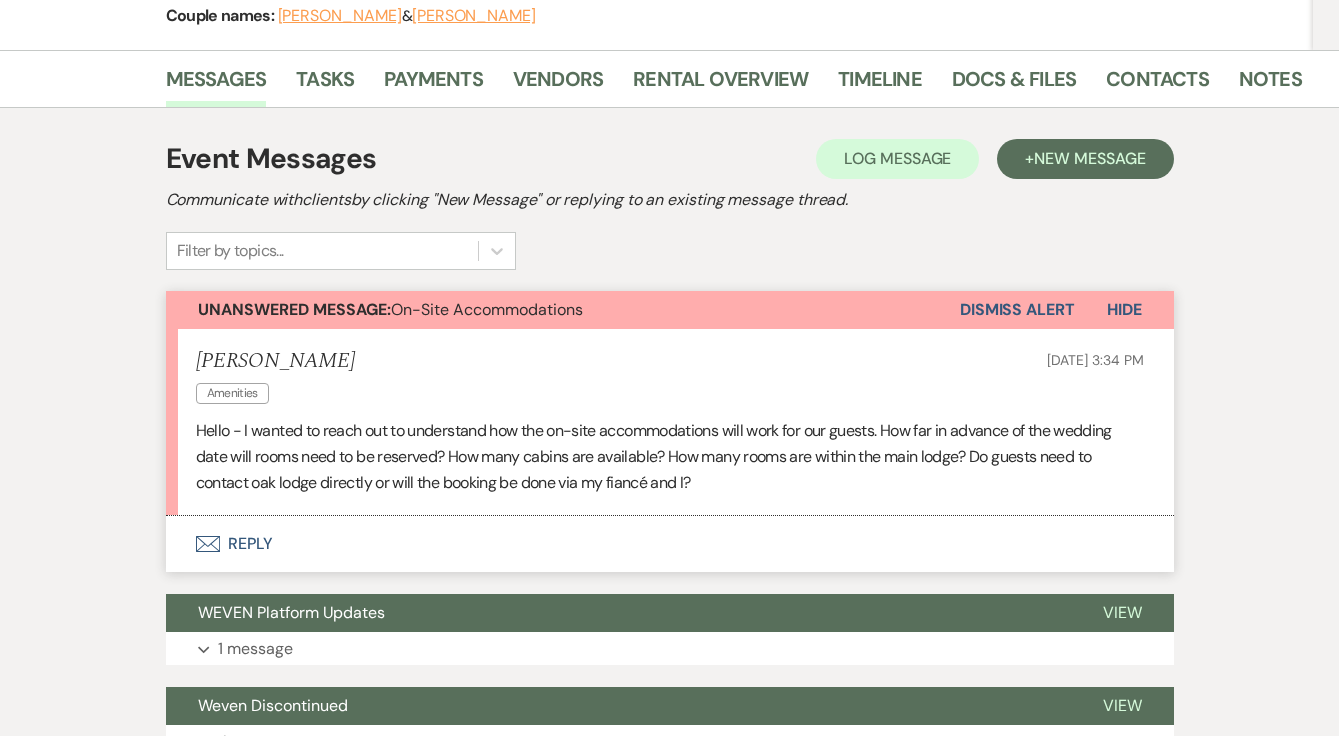 click on "Envelope Reply" at bounding box center (670, 544) 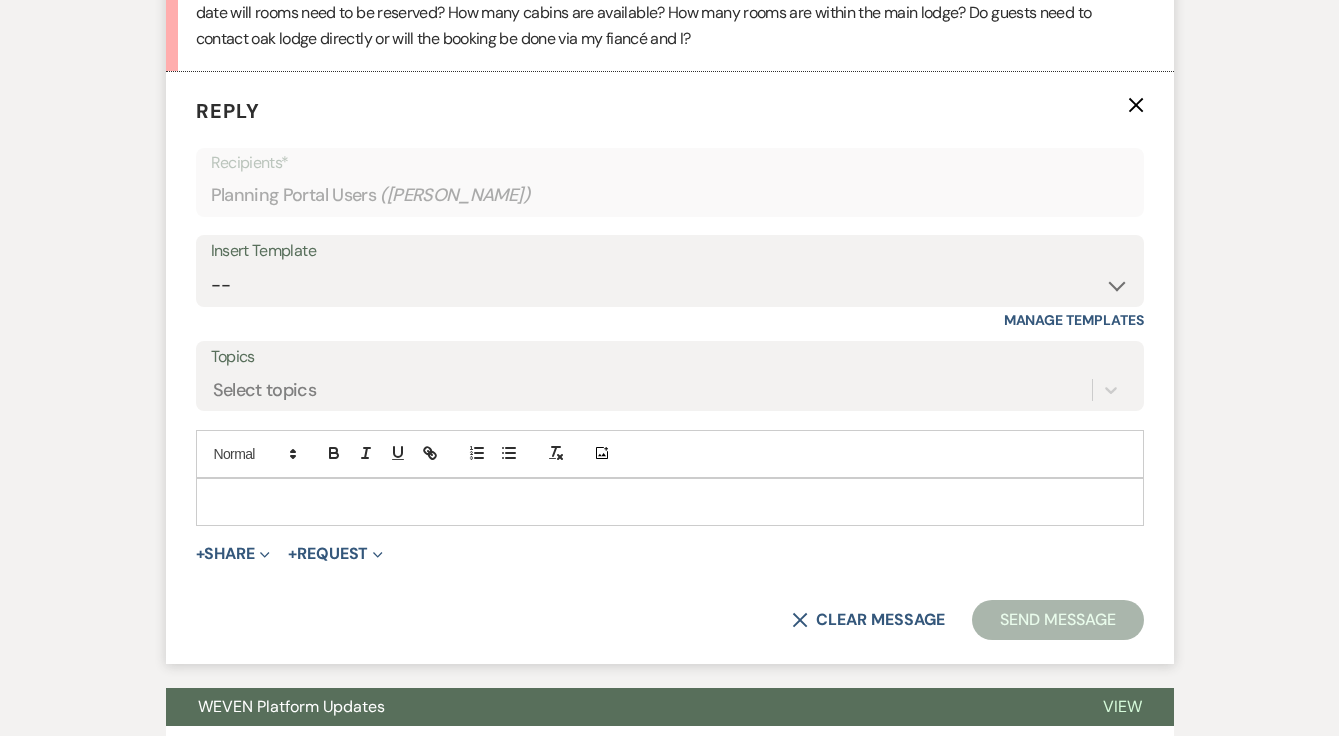 scroll, scrollTop: 755, scrollLeft: 0, axis: vertical 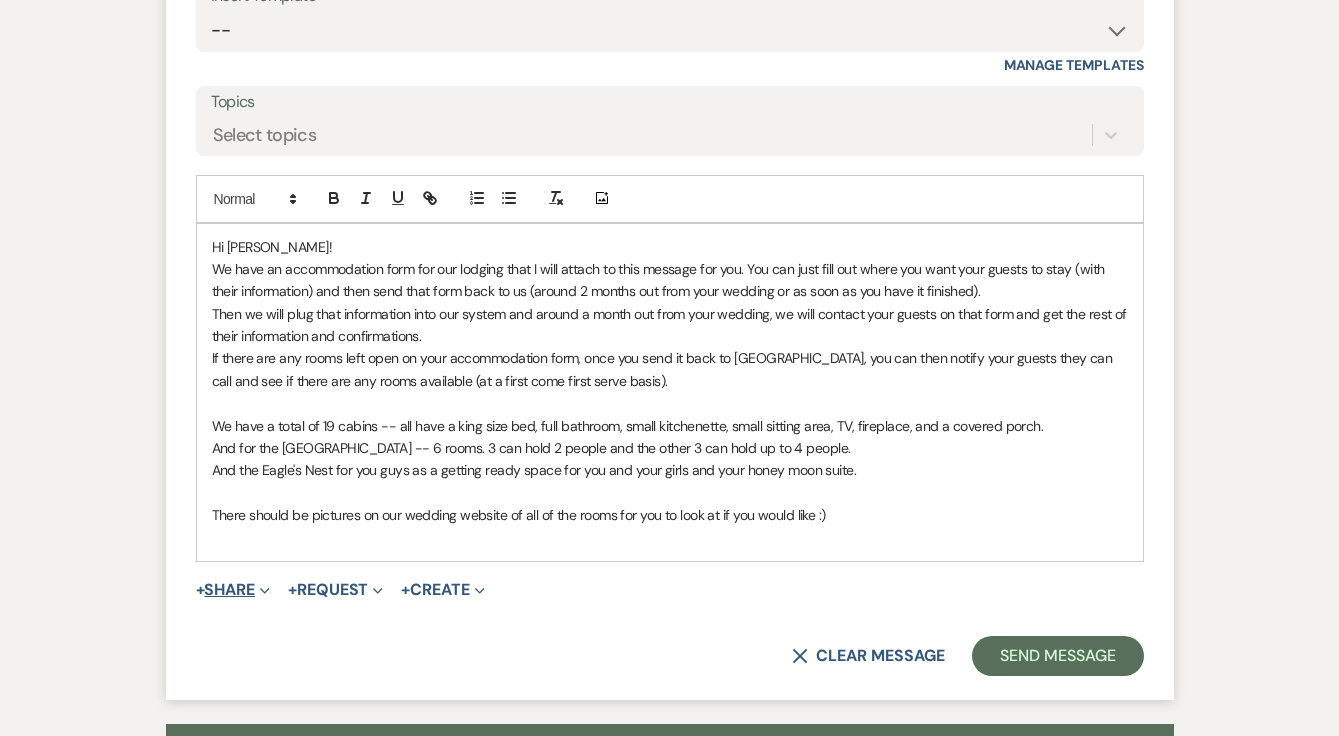 click on "+  Share Expand" at bounding box center [233, 590] 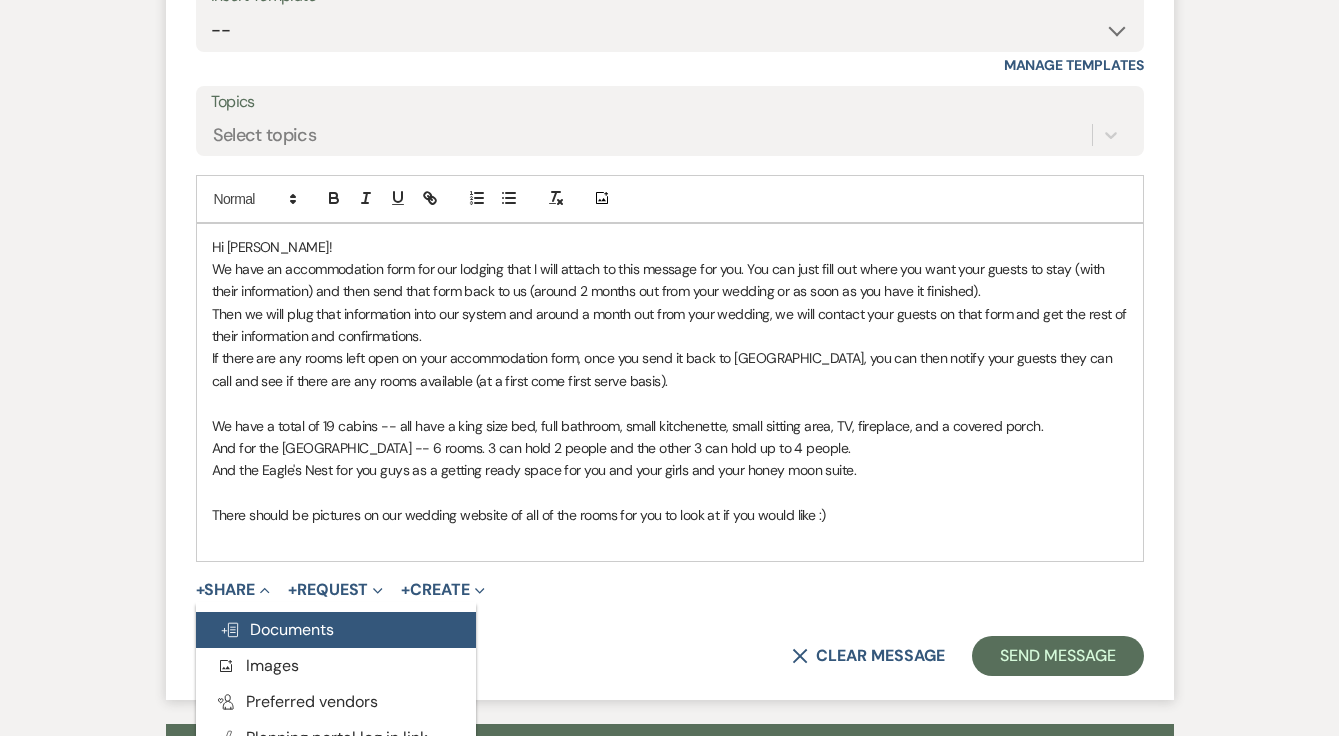 click on "Doc Upload Documents" at bounding box center [277, 629] 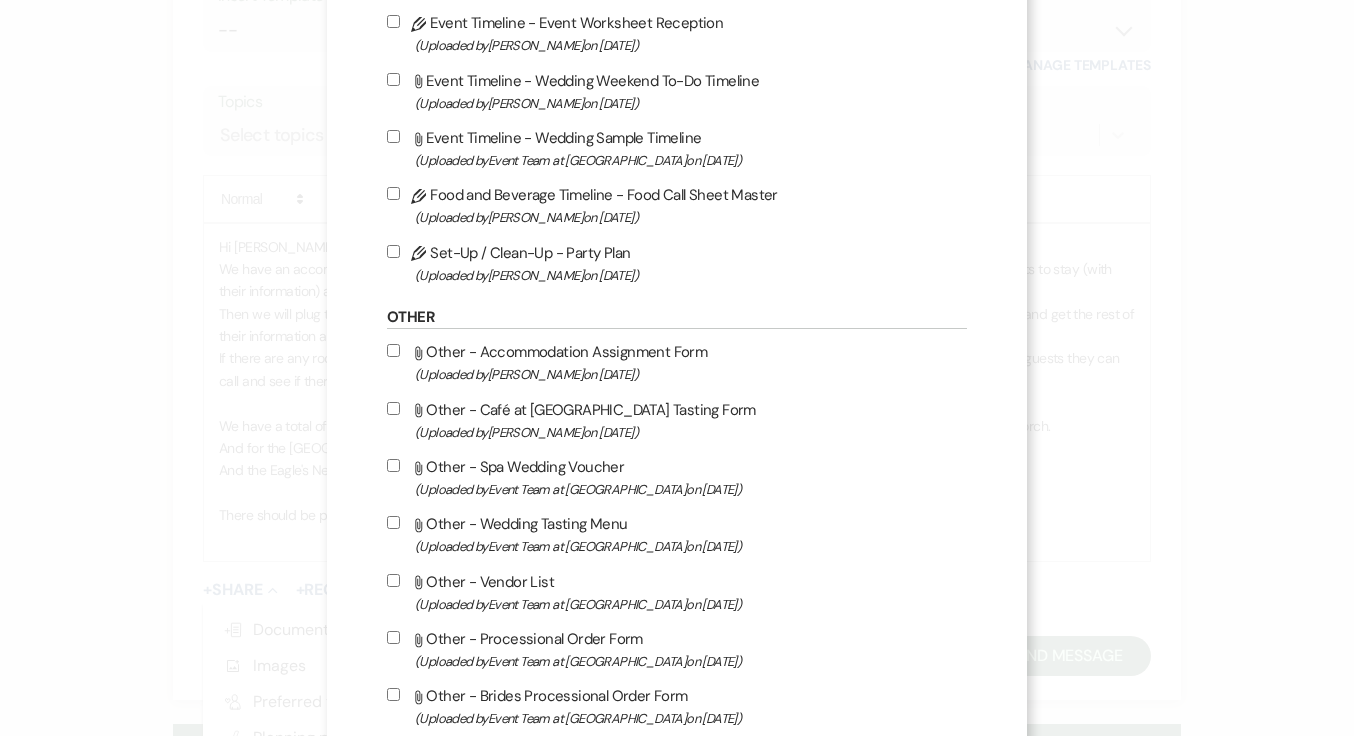 scroll, scrollTop: 1700, scrollLeft: 0, axis: vertical 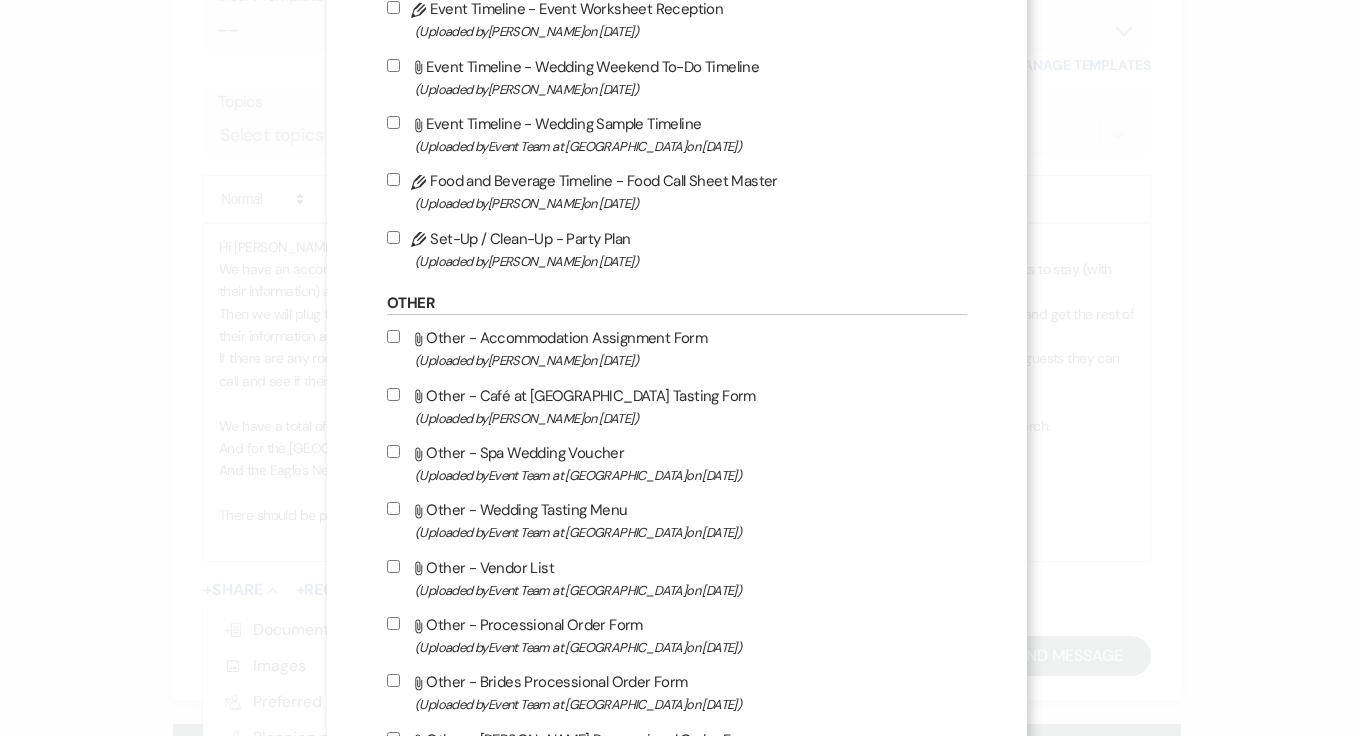 click on "Attach File Other - Accommodation Assignment Form (Uploaded by  [PERSON_NAME]  on   [DATE] )" at bounding box center (393, 336) 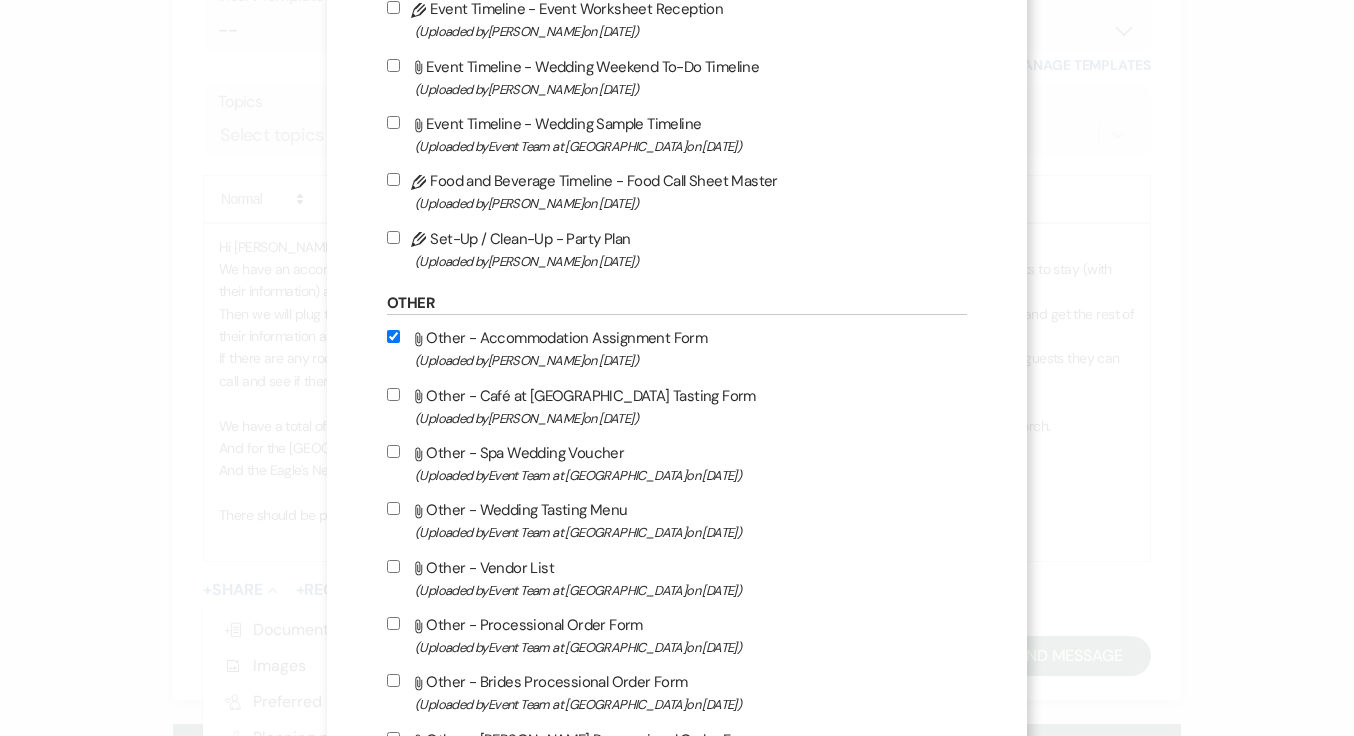 checkbox on "true" 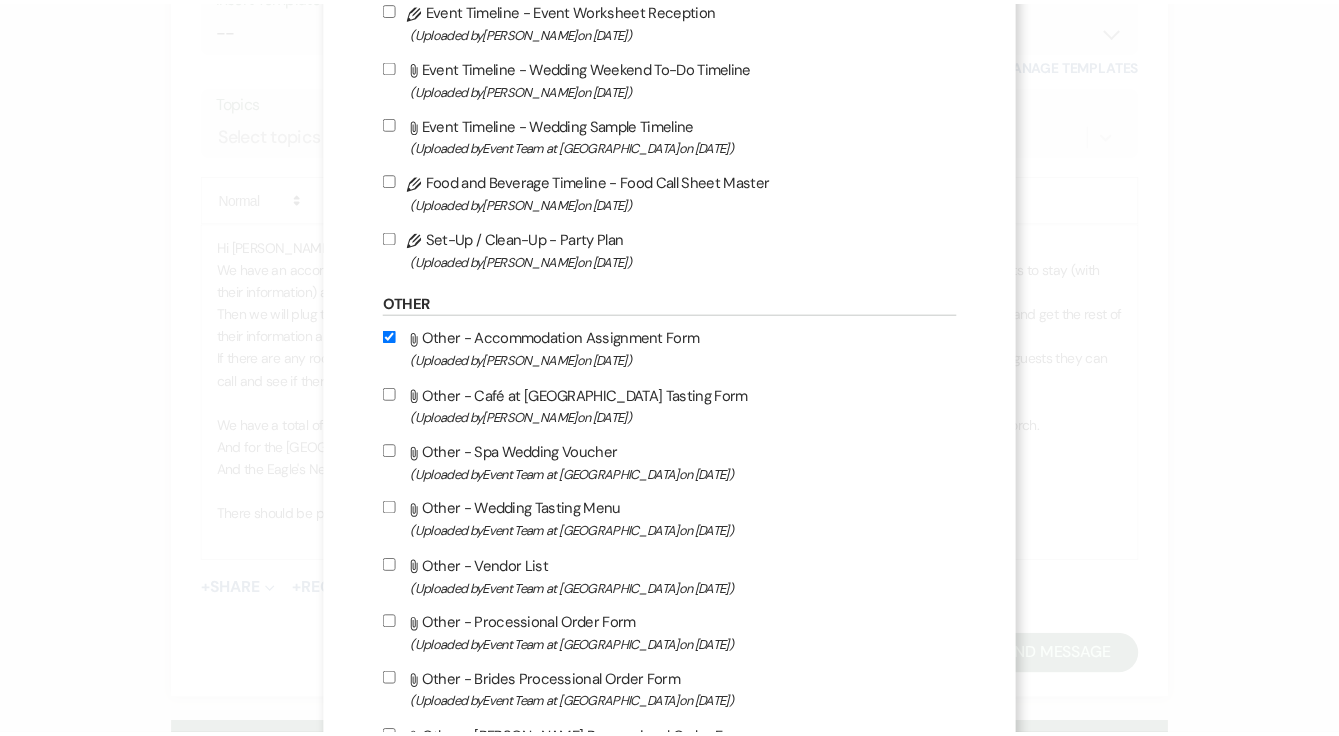 scroll, scrollTop: 1992, scrollLeft: 0, axis: vertical 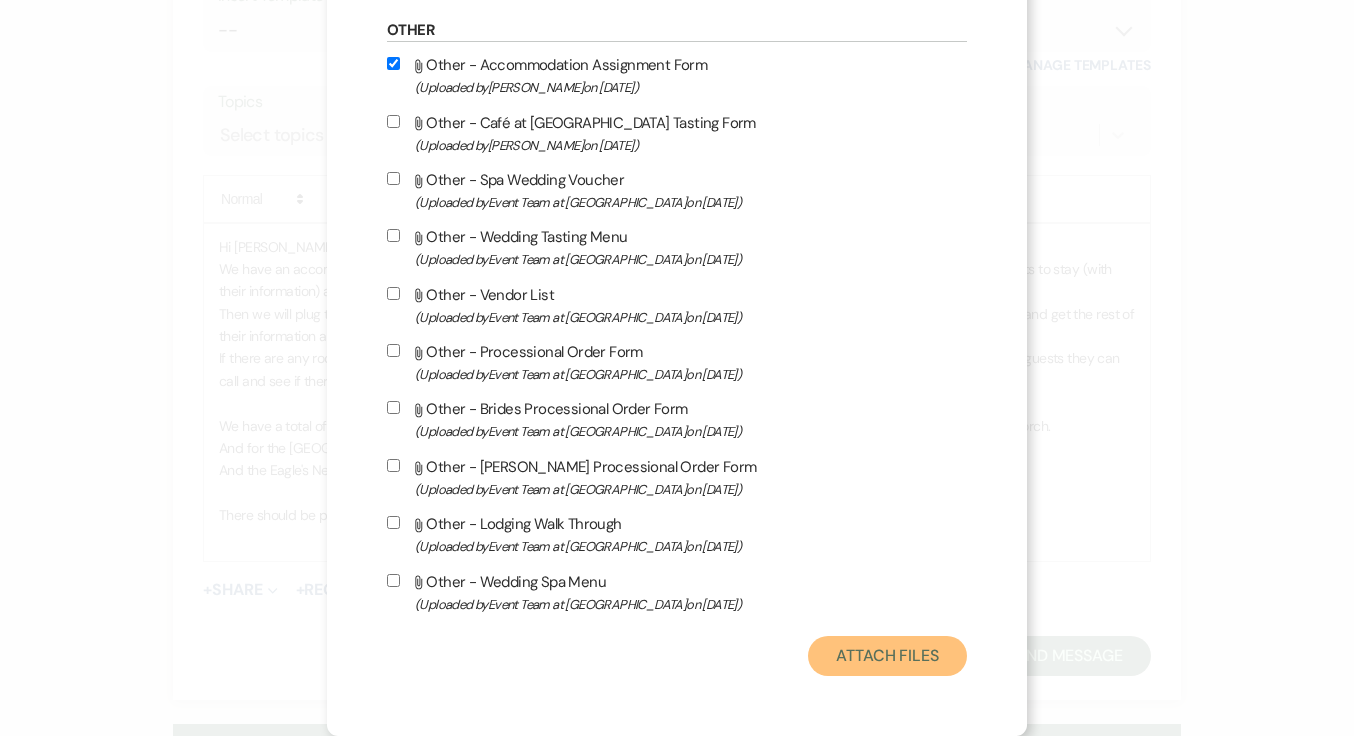click on "Attach Files" at bounding box center (887, 656) 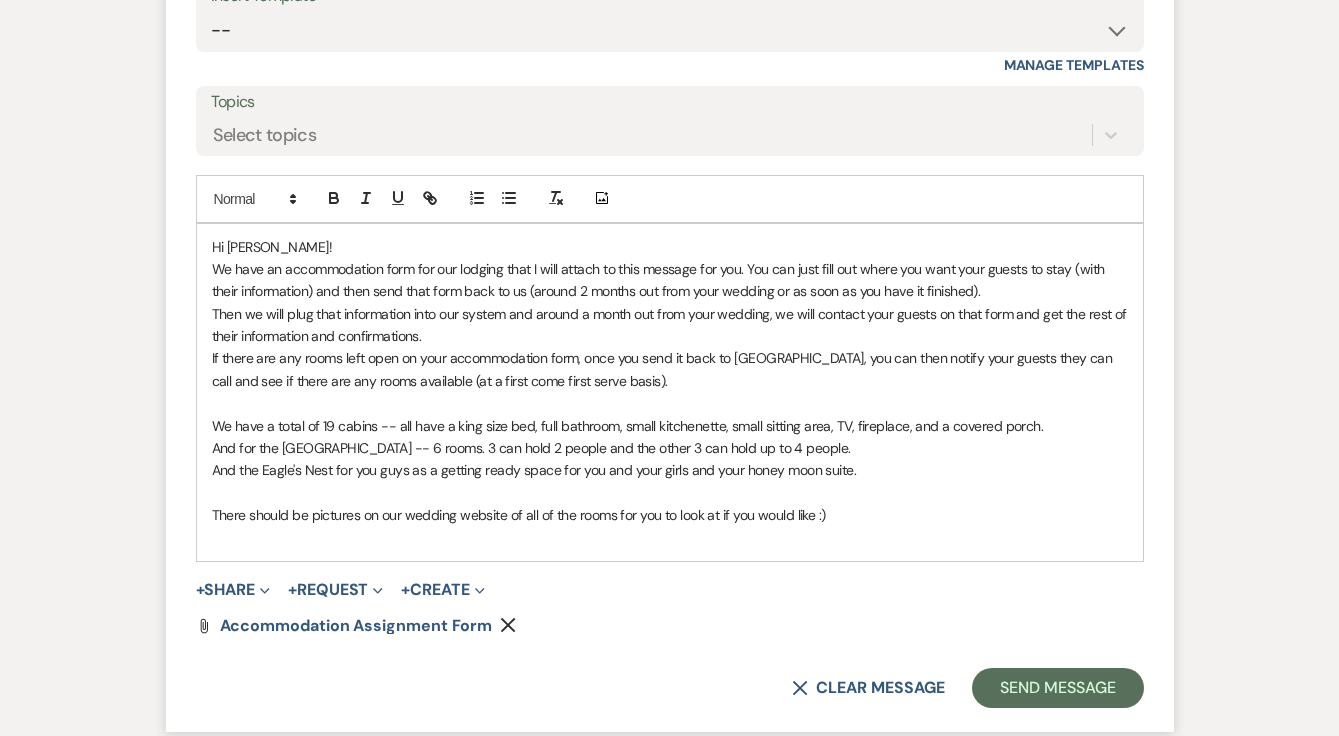 click on "There should be pictures on our wedding website of all of the rooms for you to look at if you would like :)" at bounding box center (670, 515) 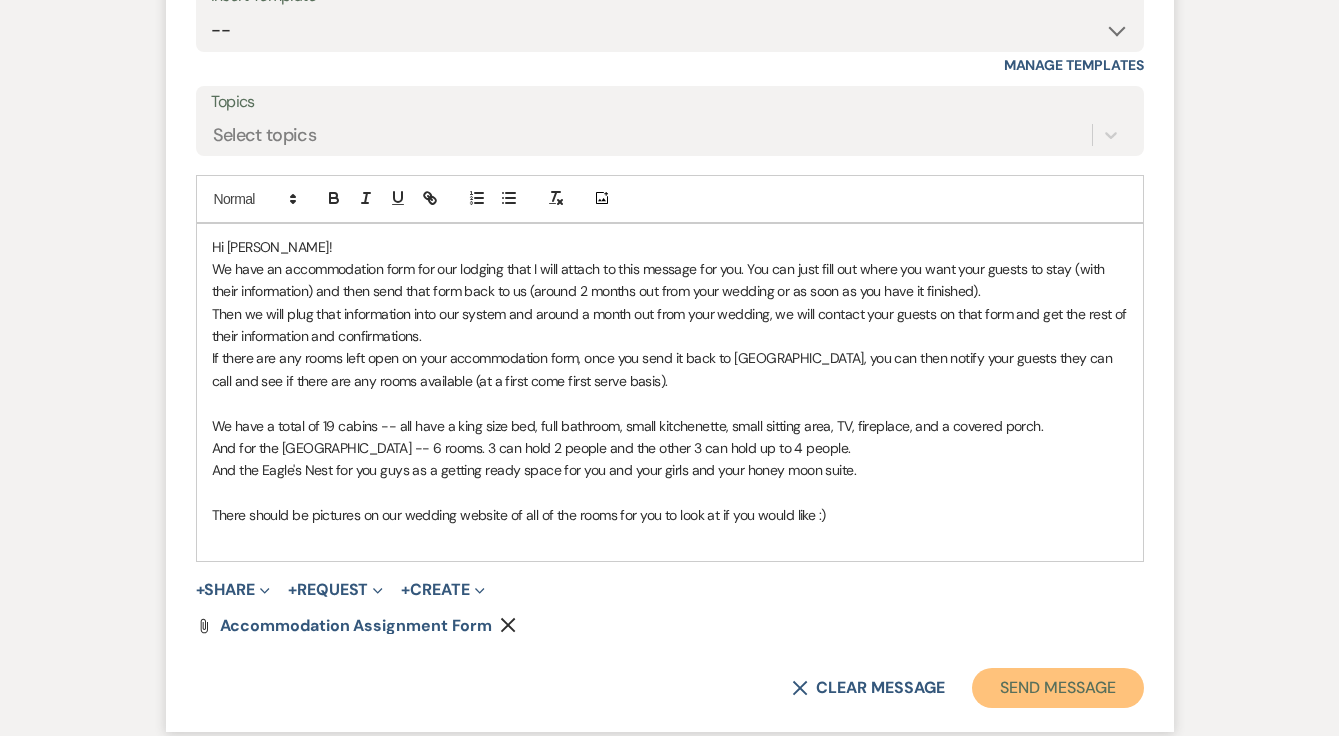 click on "Send Message" at bounding box center [1057, 688] 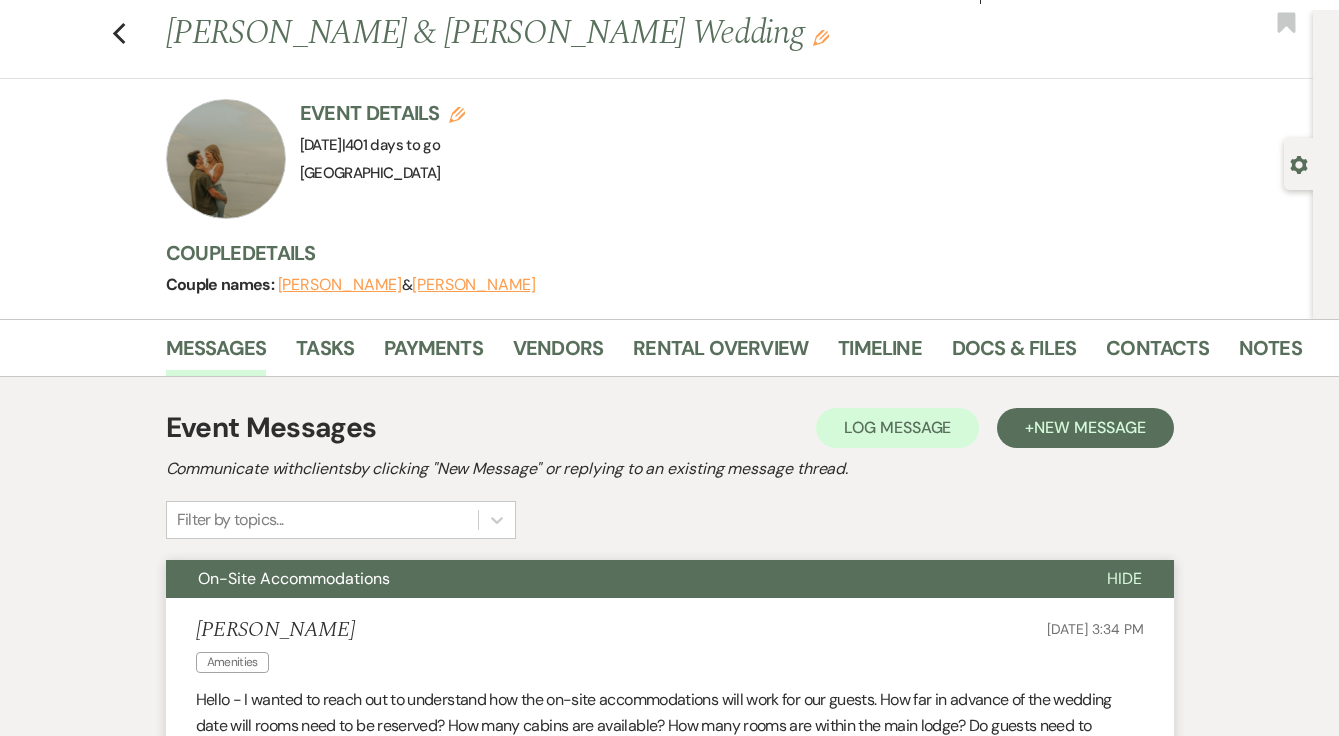 scroll, scrollTop: 0, scrollLeft: 0, axis: both 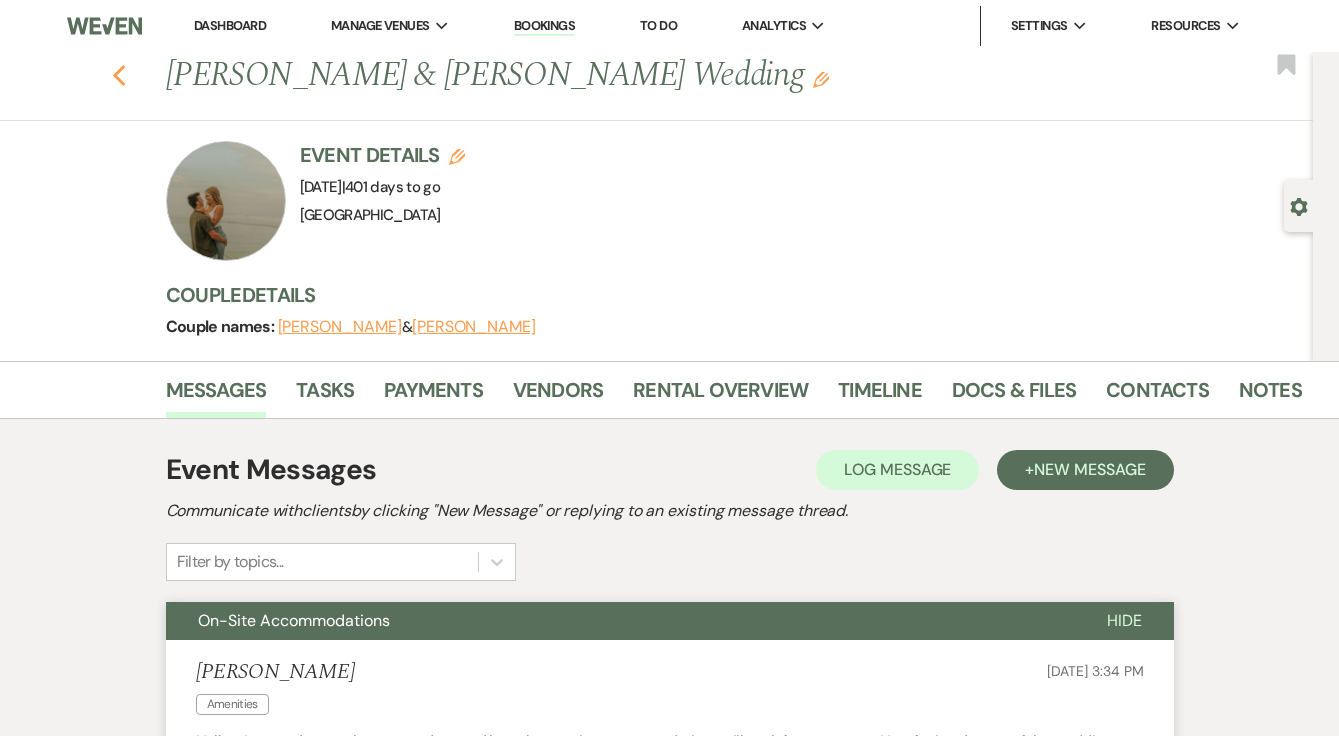 click 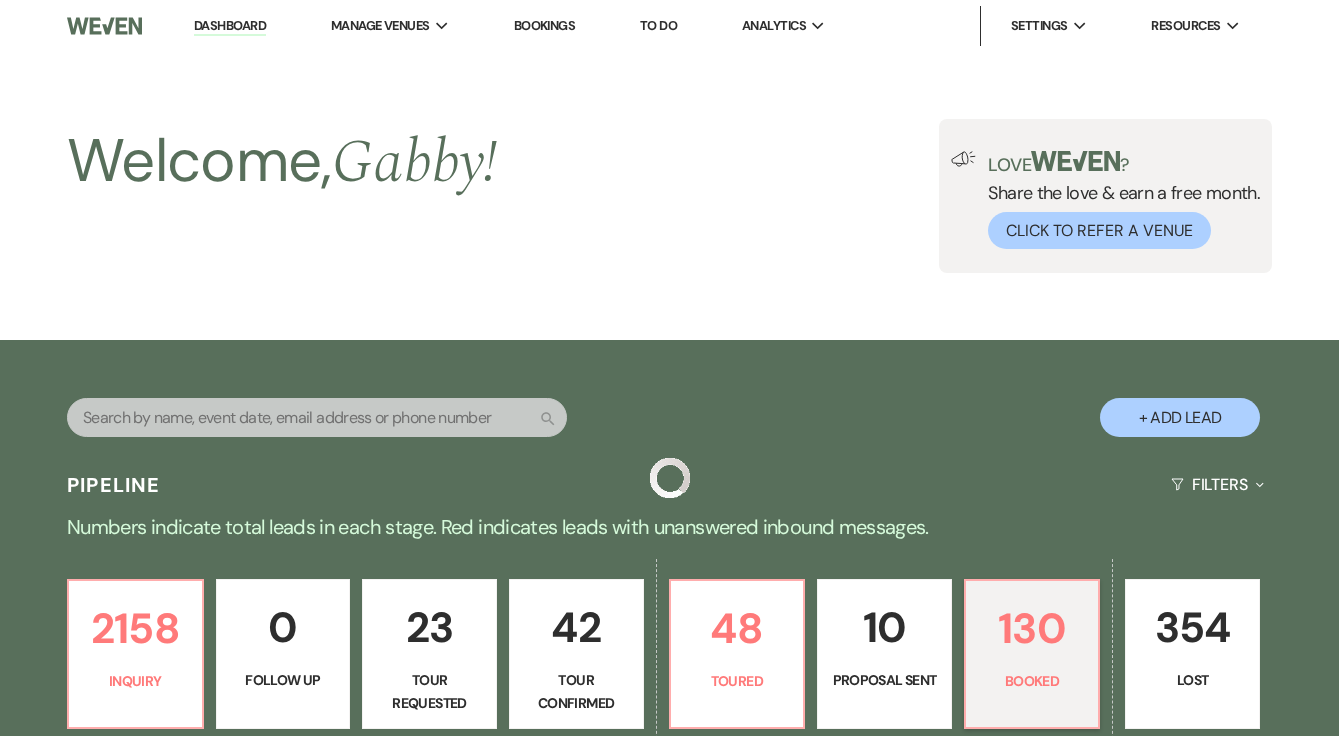 scroll, scrollTop: 671, scrollLeft: 0, axis: vertical 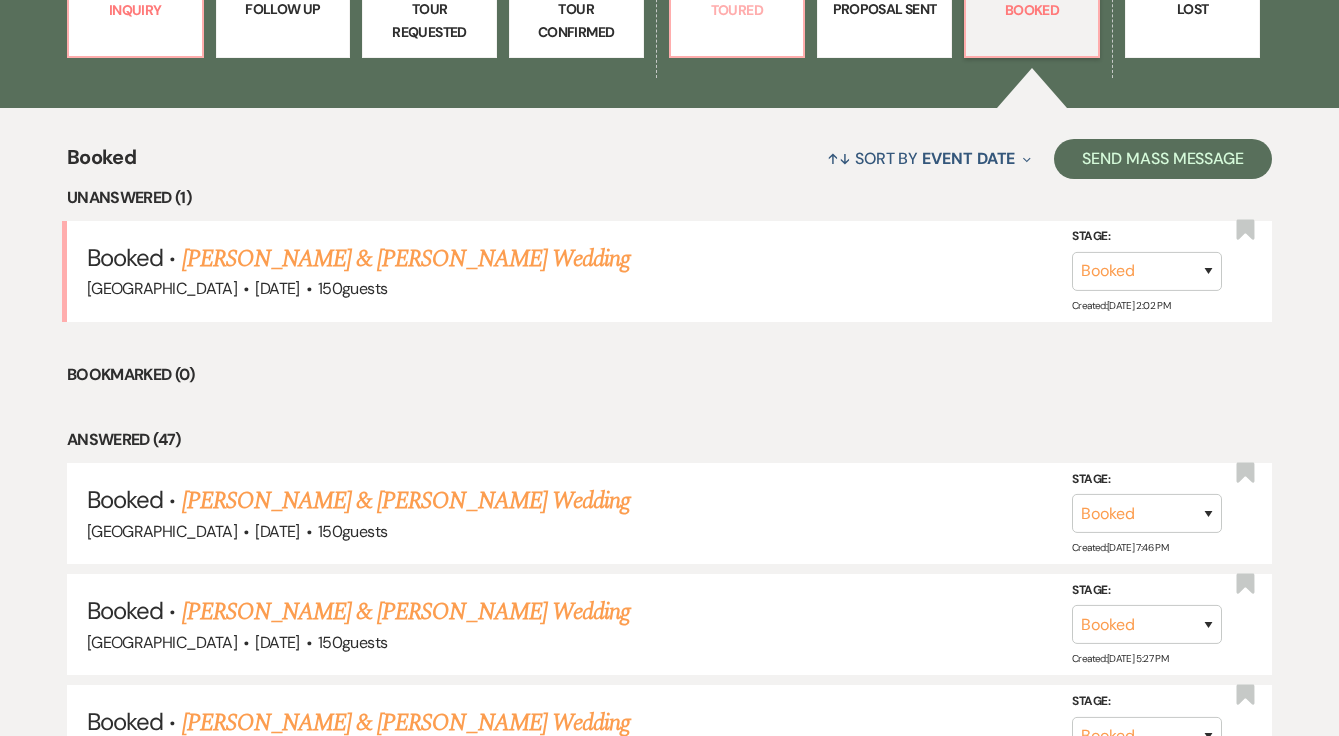 click on "48 Toured" at bounding box center [737, -17] 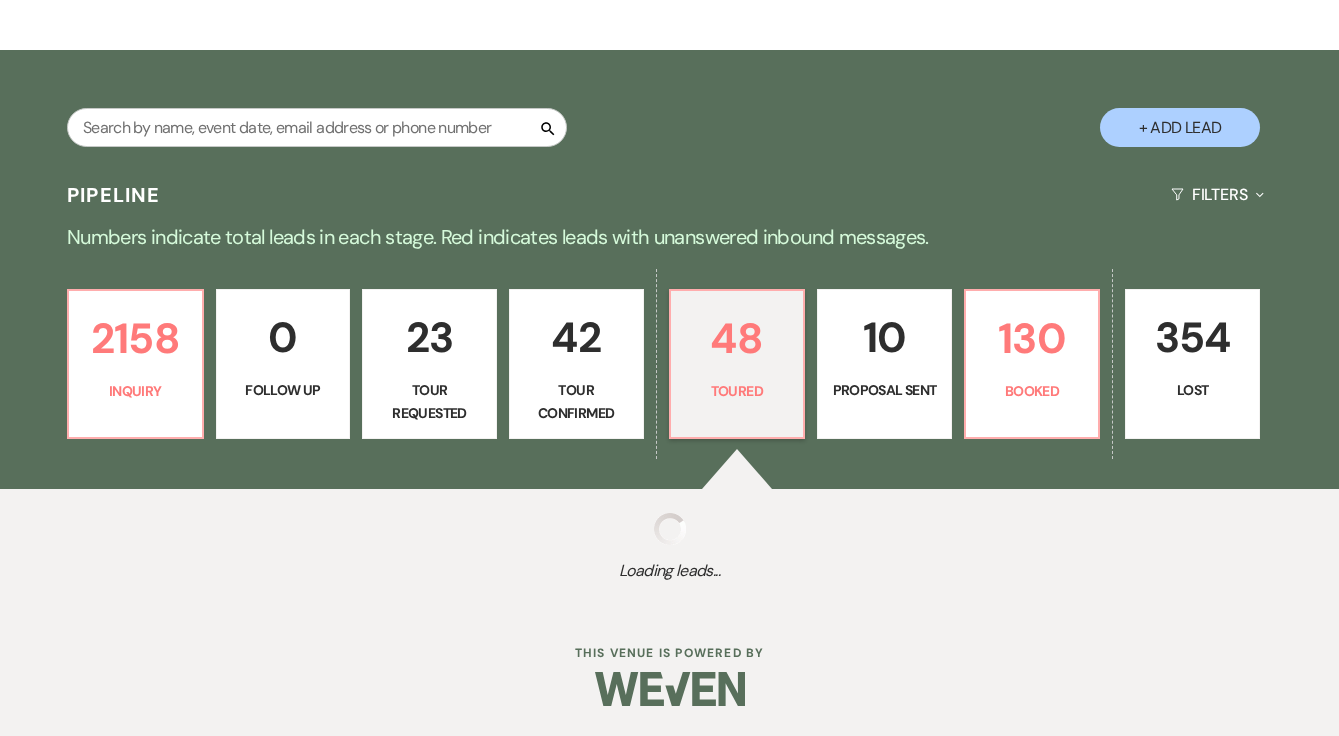 select on "5" 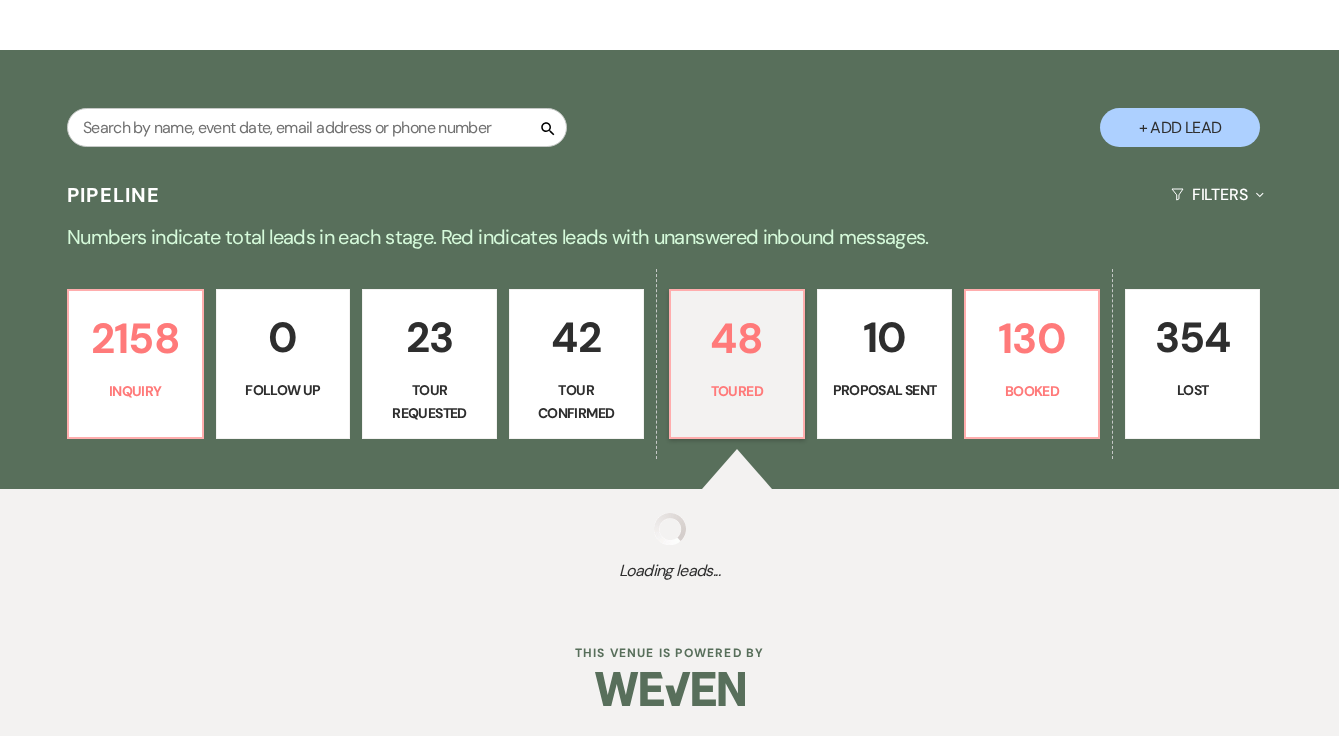 select on "5" 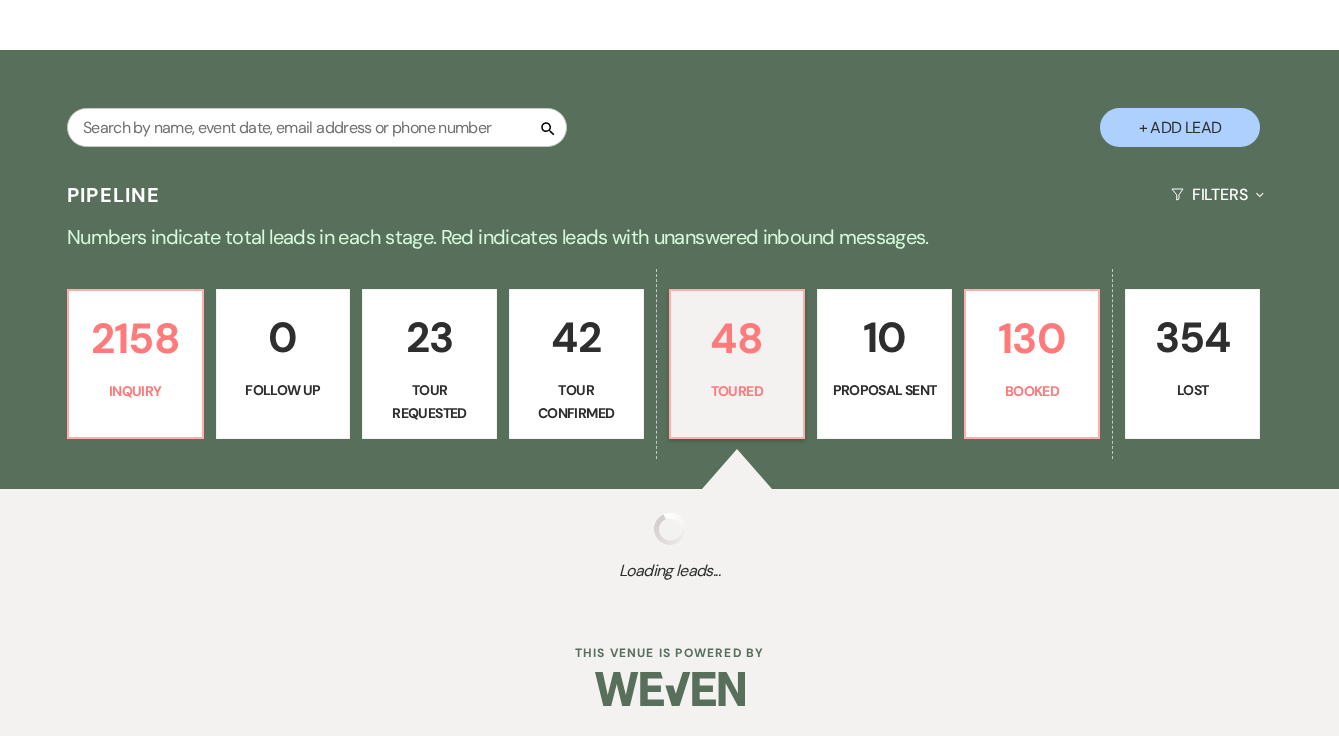 select on "5" 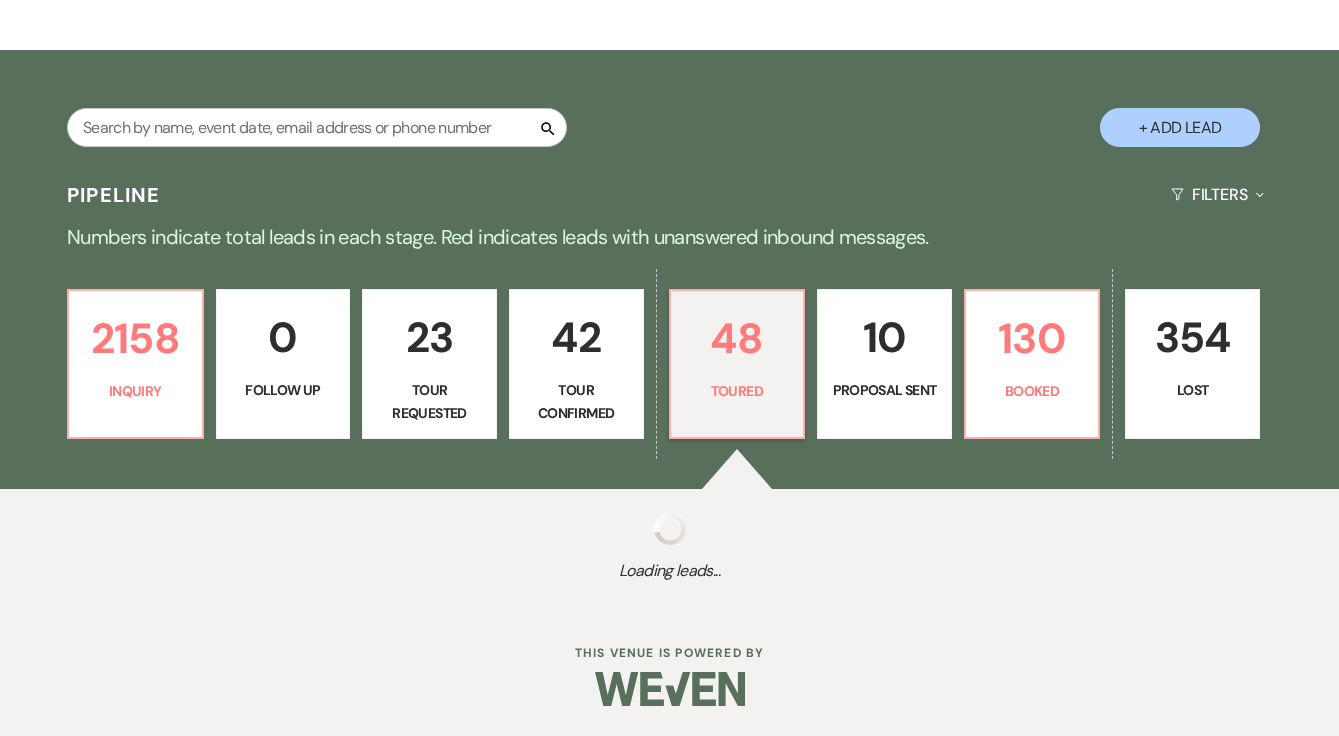 select on "5" 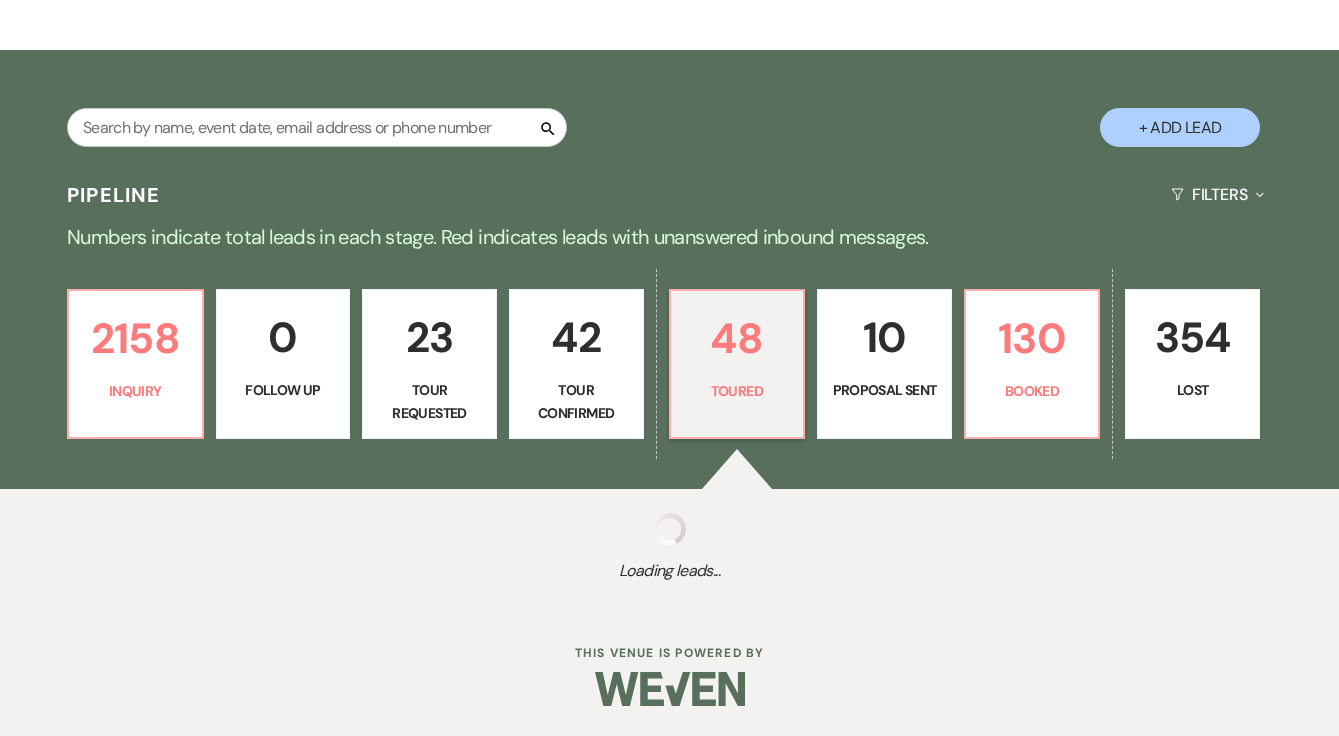 select on "5" 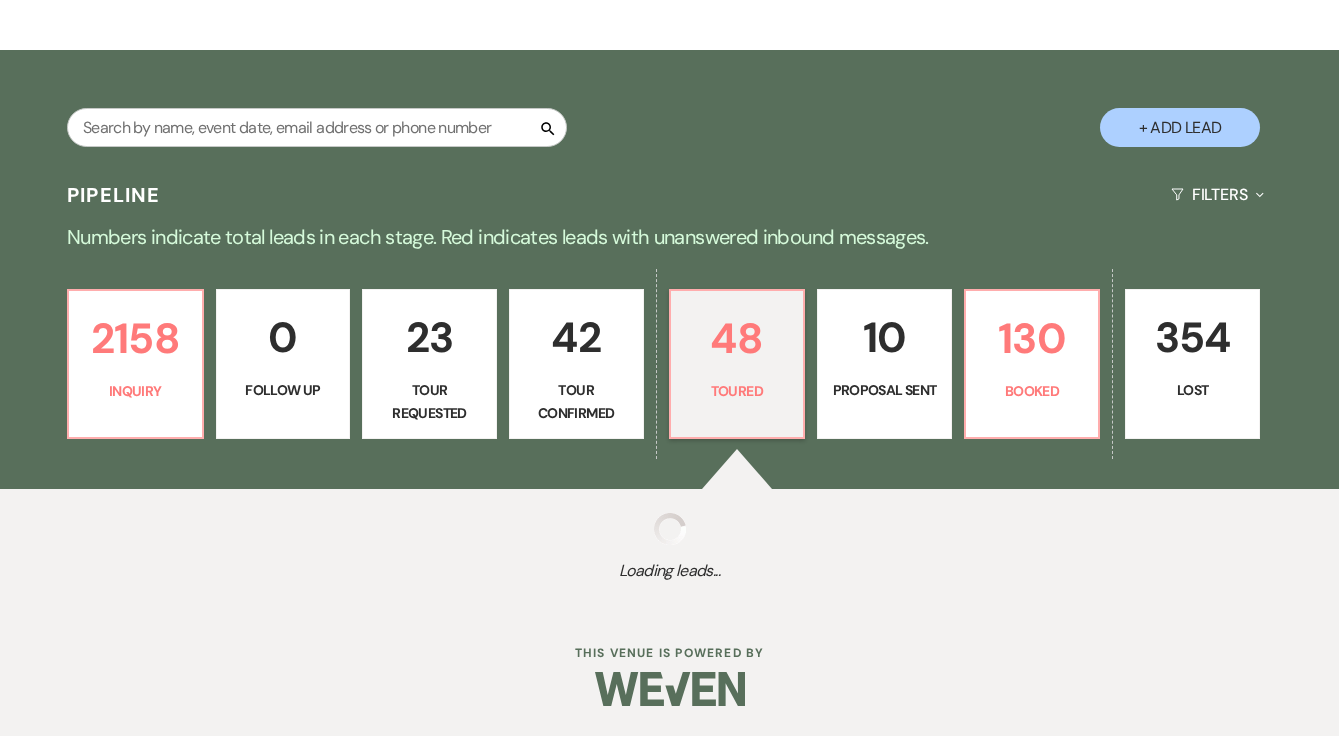 select on "5" 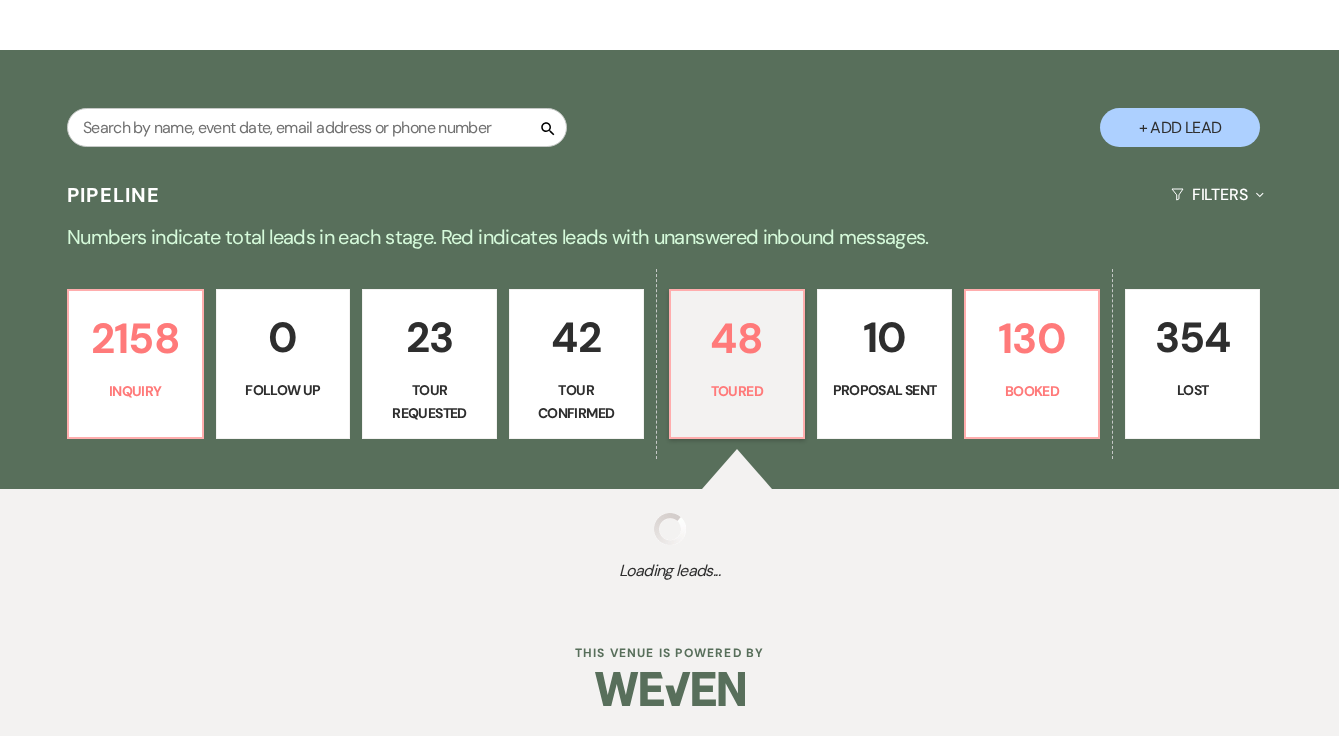 select on "5" 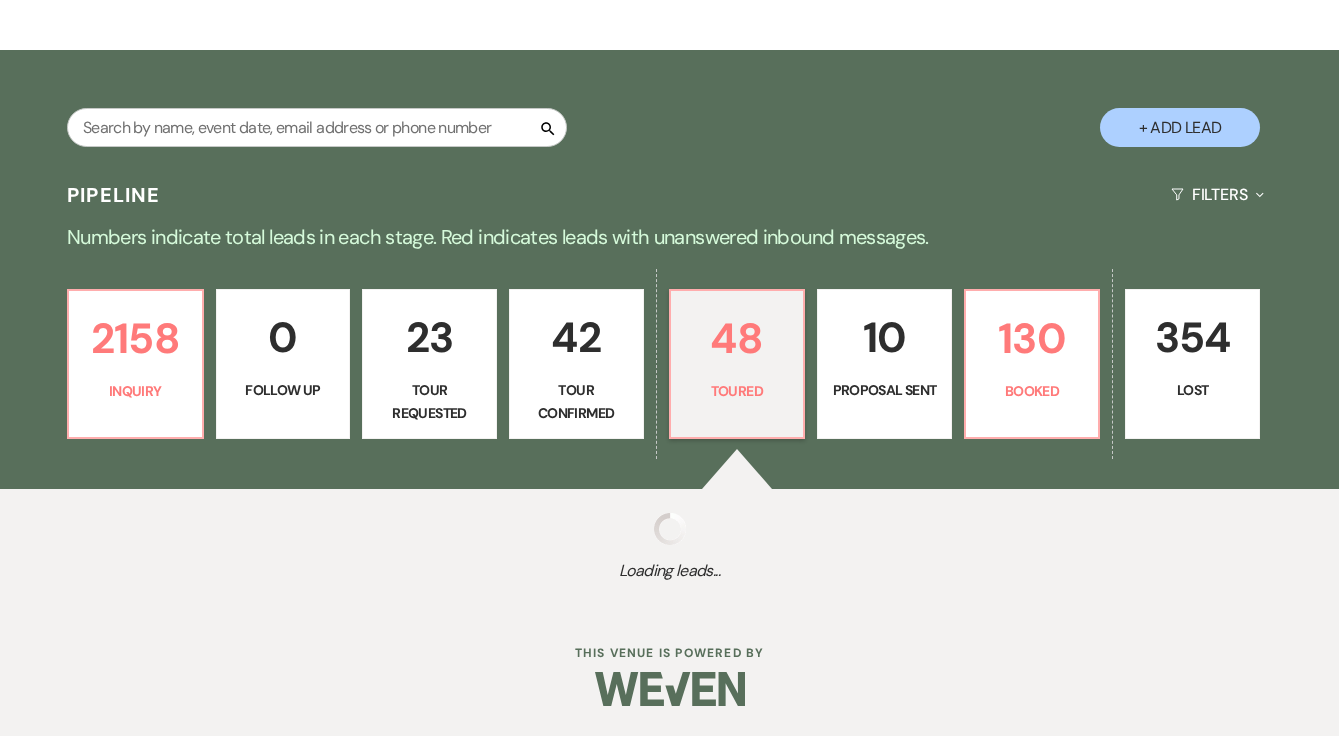 select on "5" 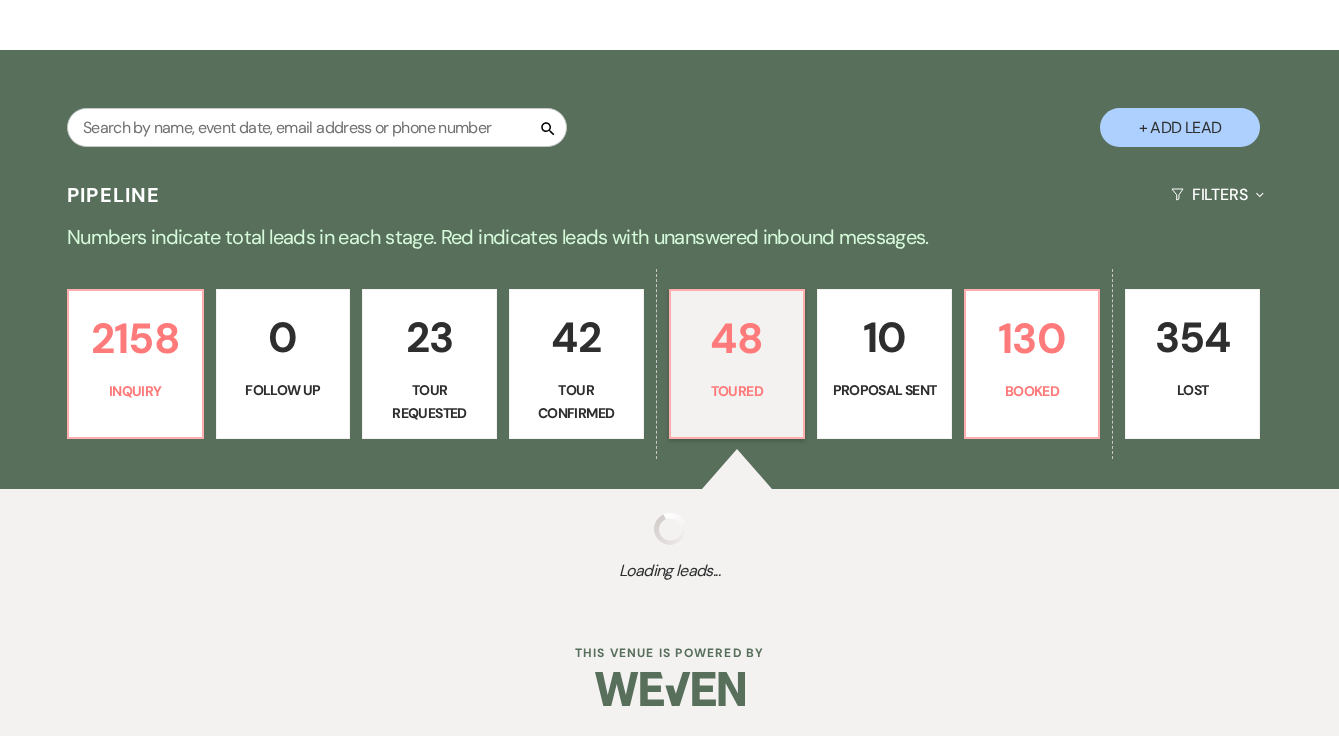 select on "5" 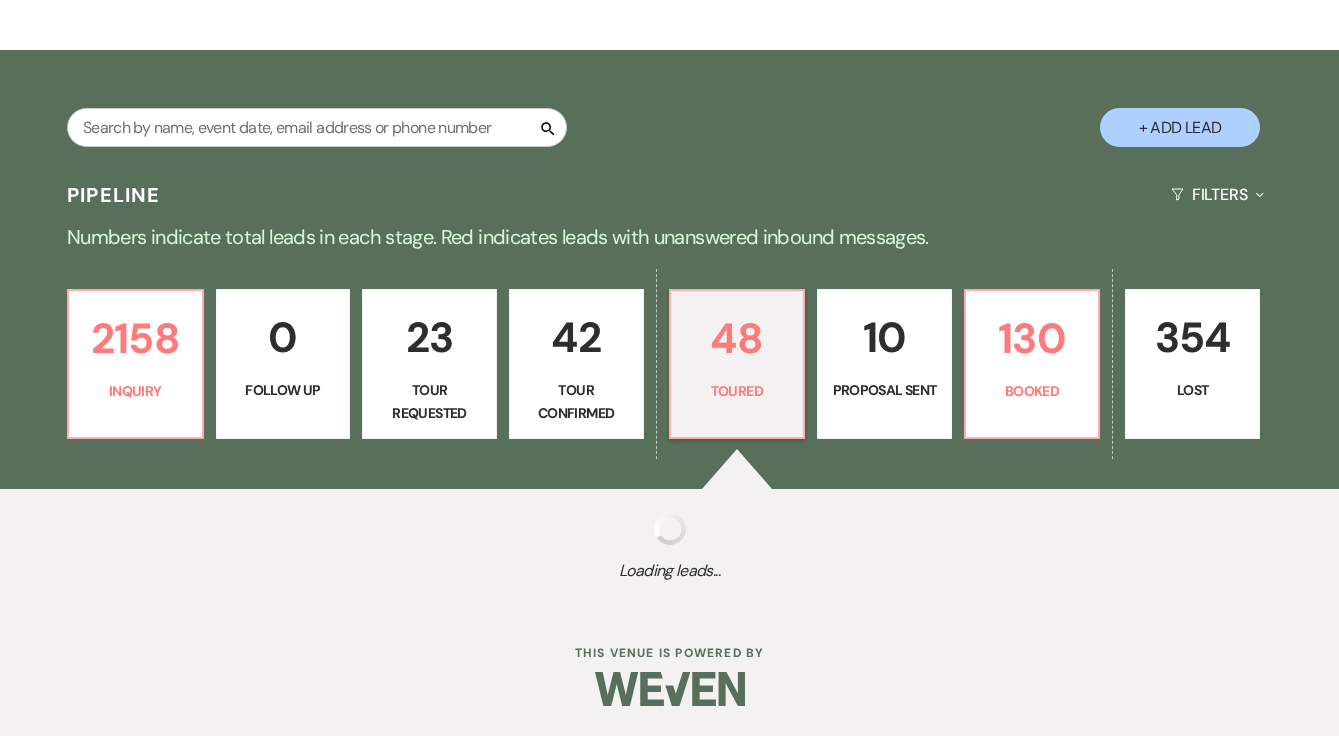 select on "5" 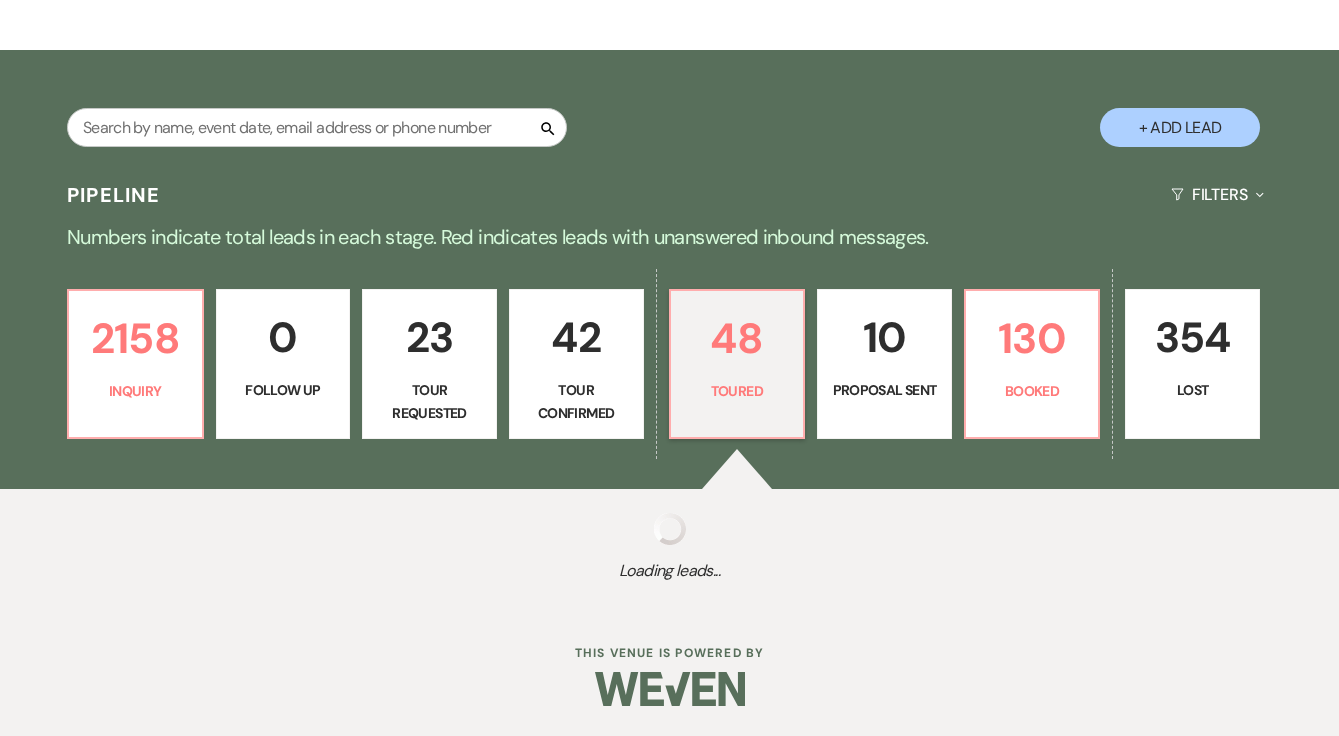 select on "5" 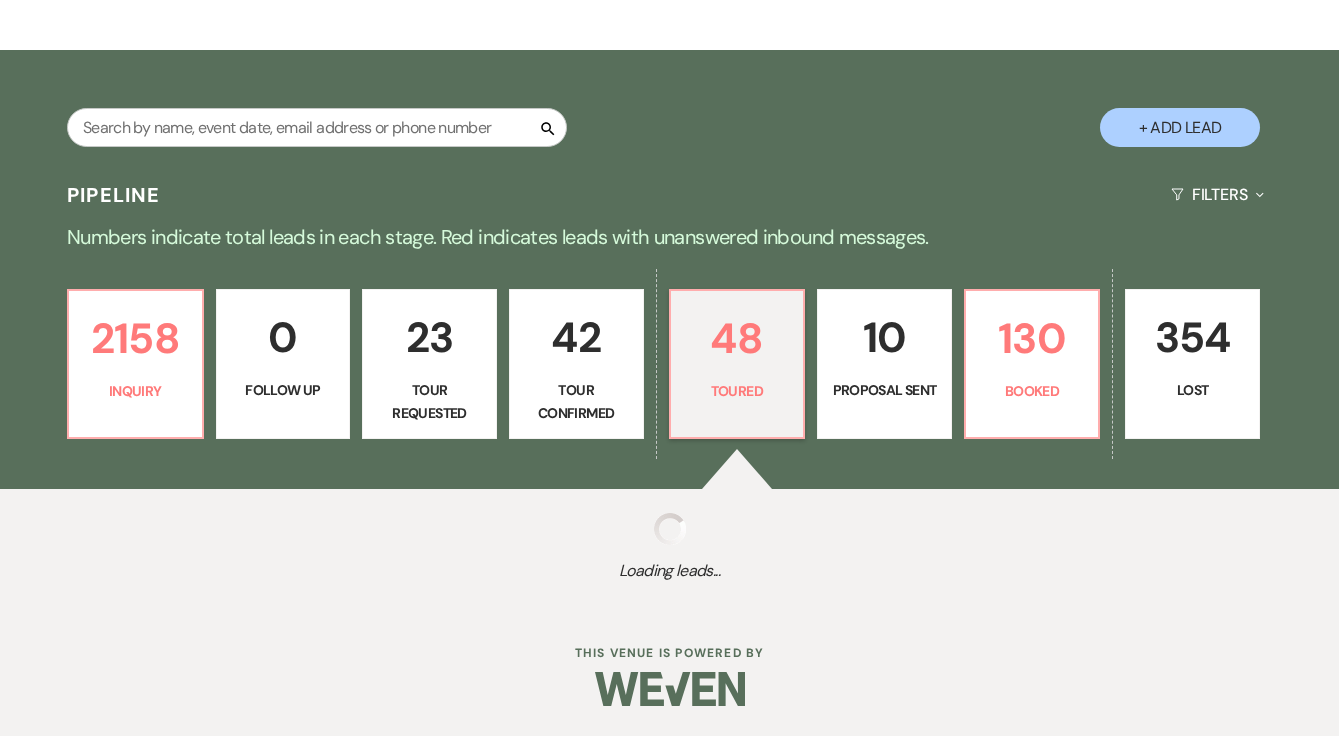 select on "5" 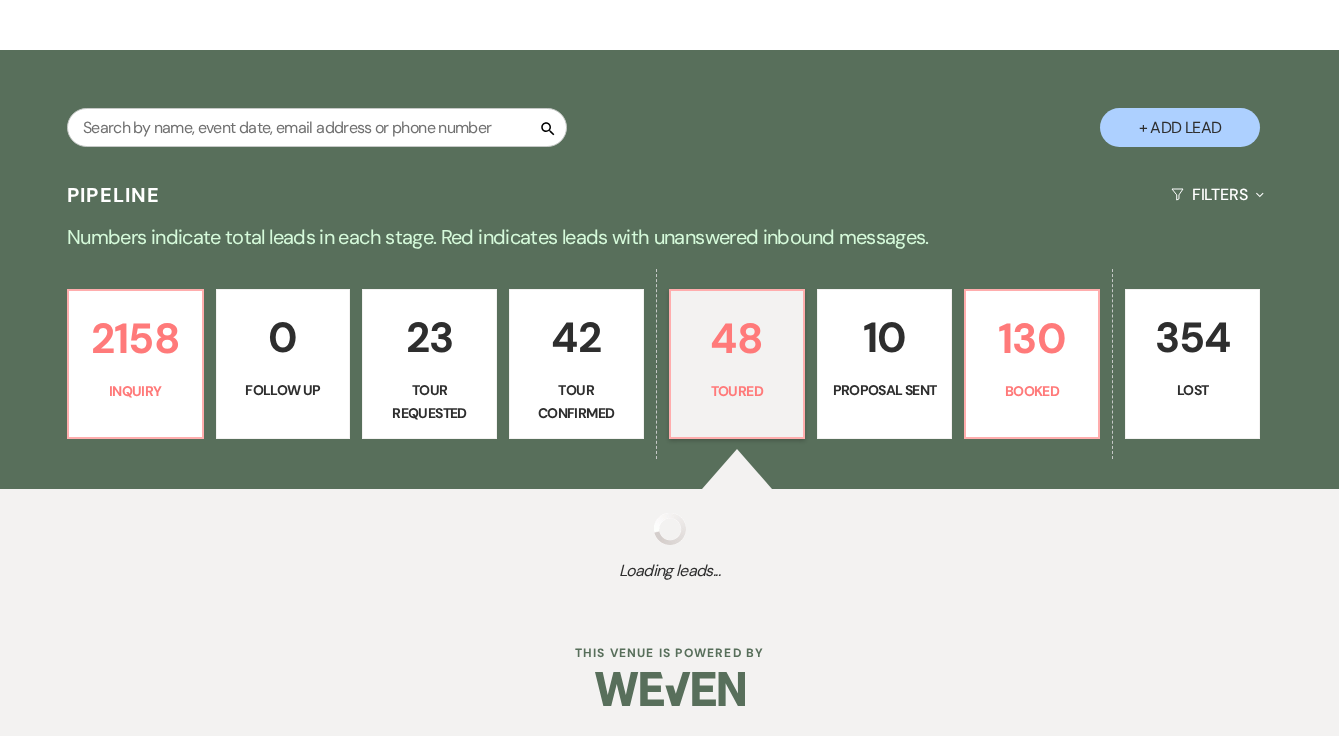 select on "5" 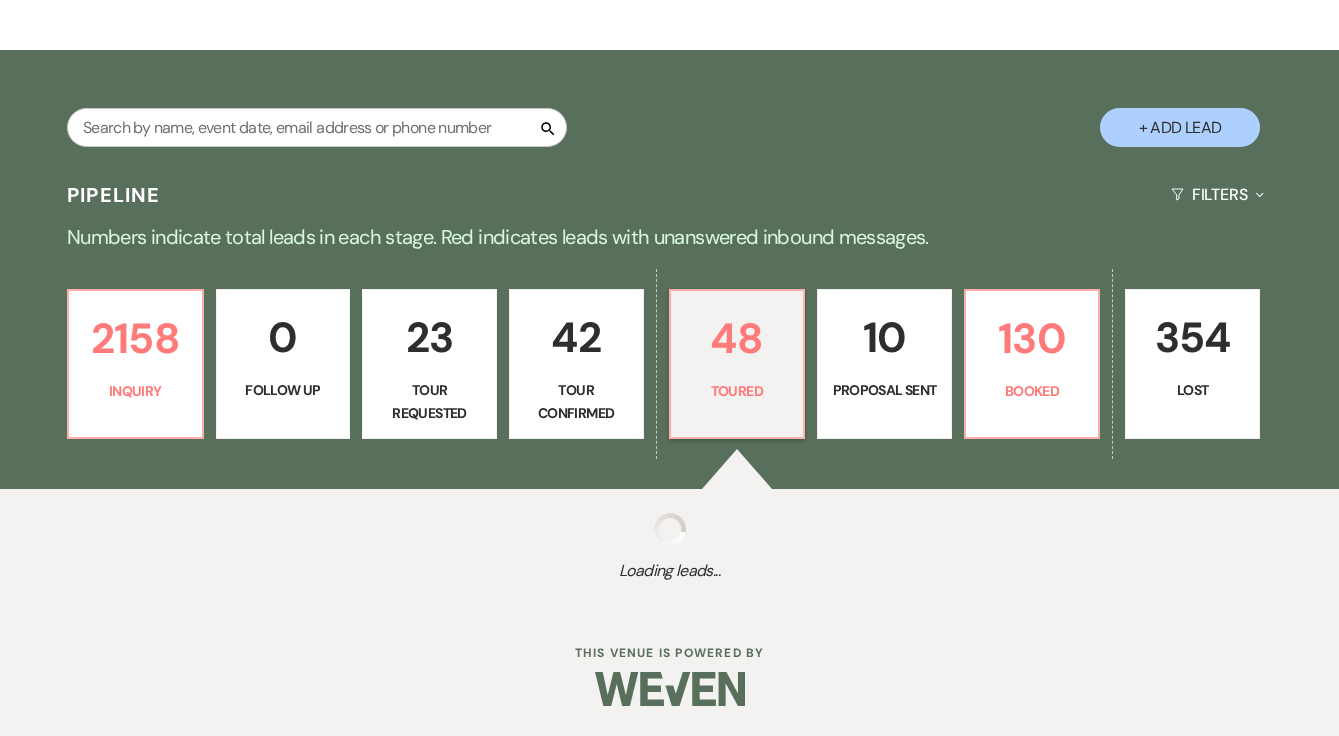 select on "5" 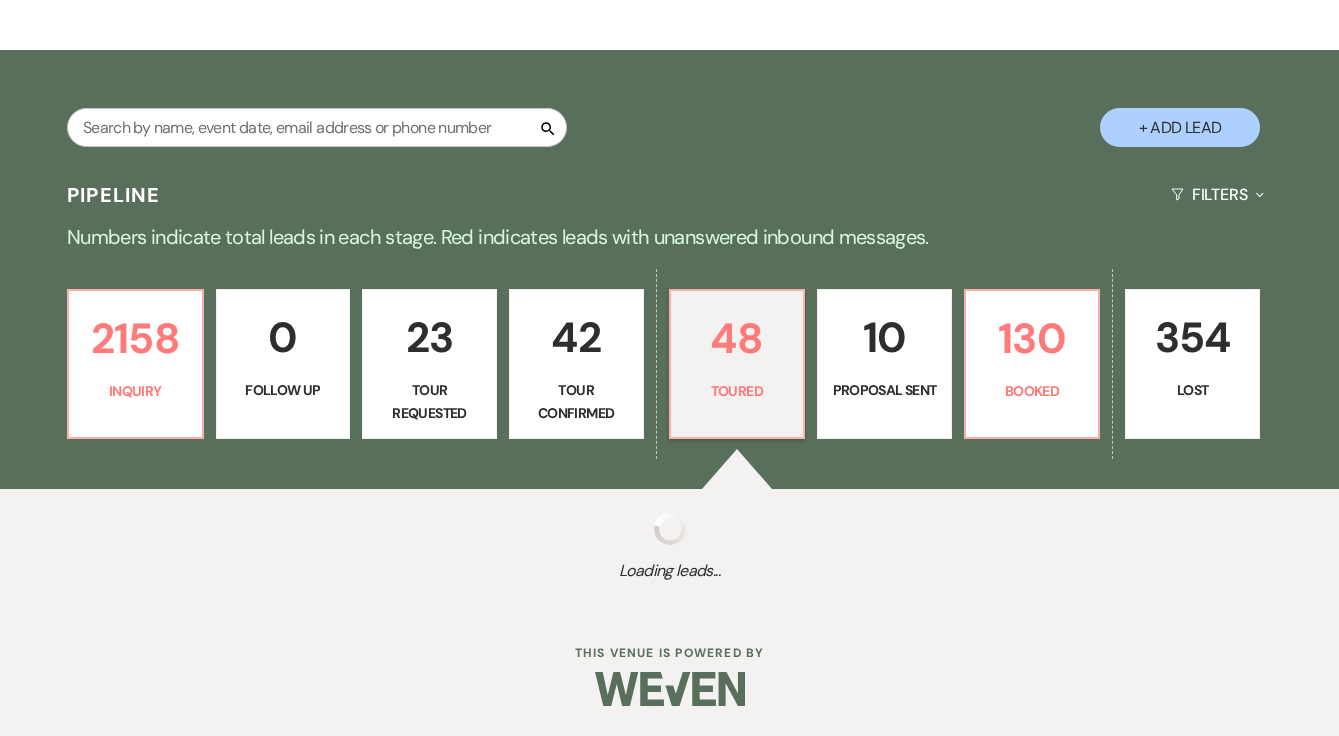 select on "5" 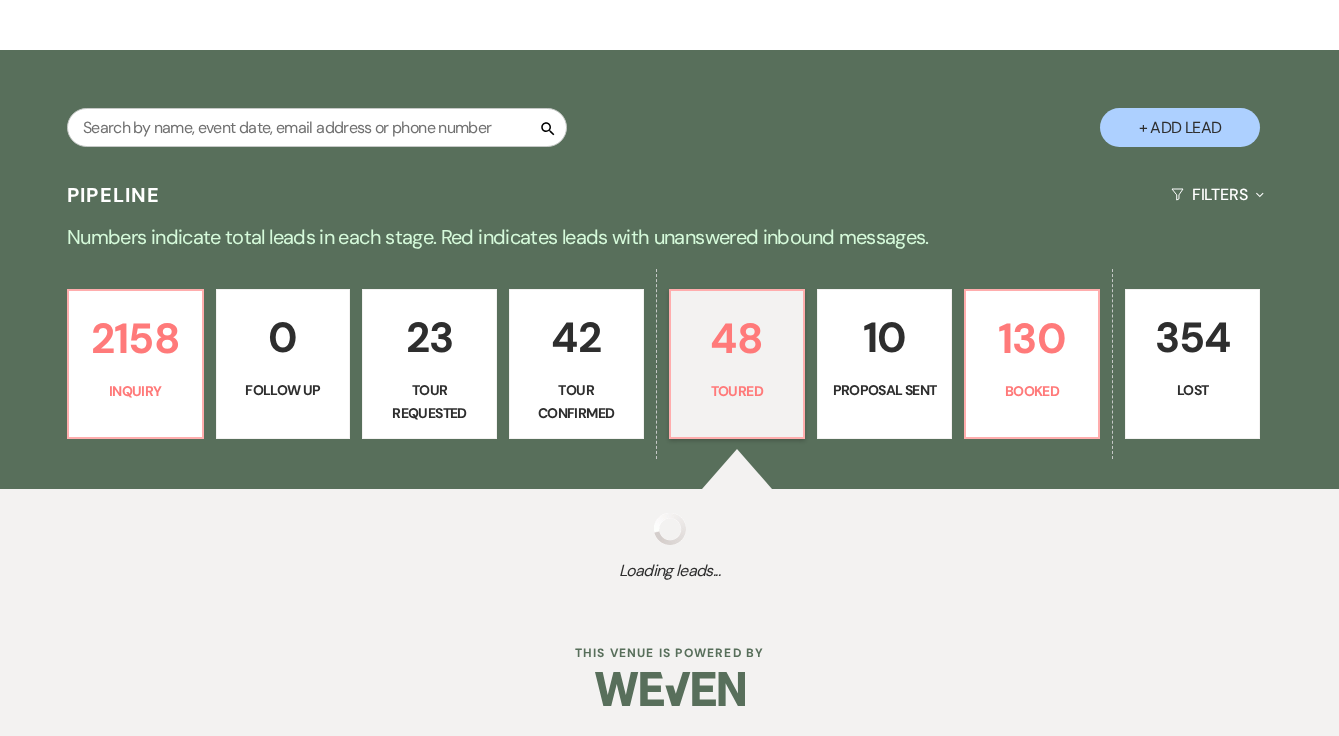 select on "5" 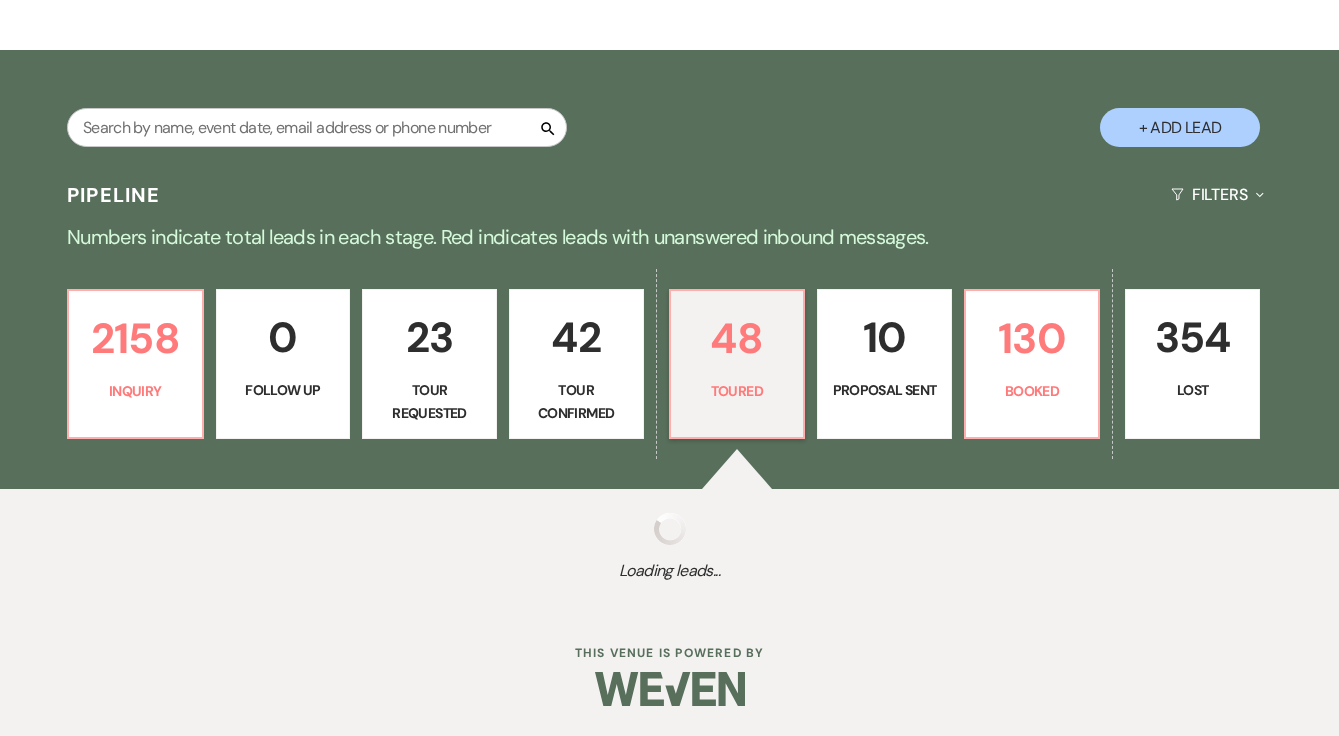select on "5" 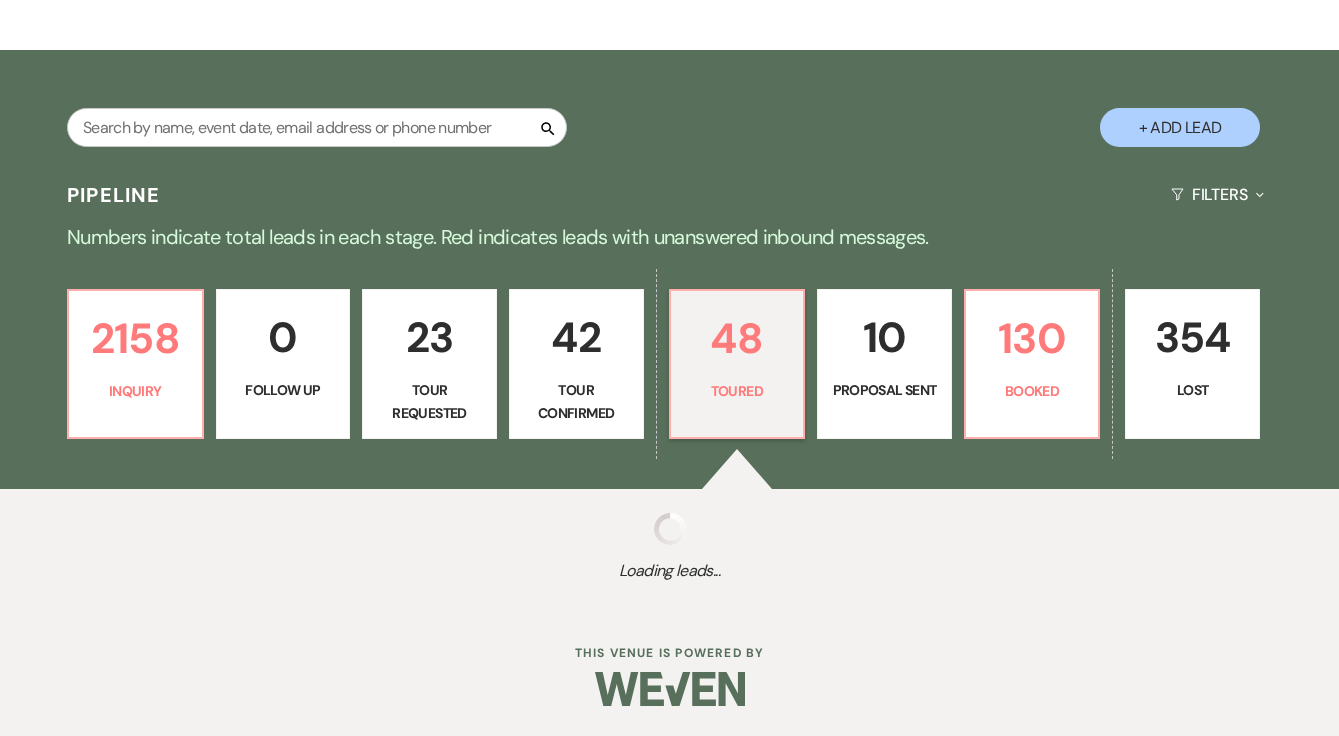 select on "5" 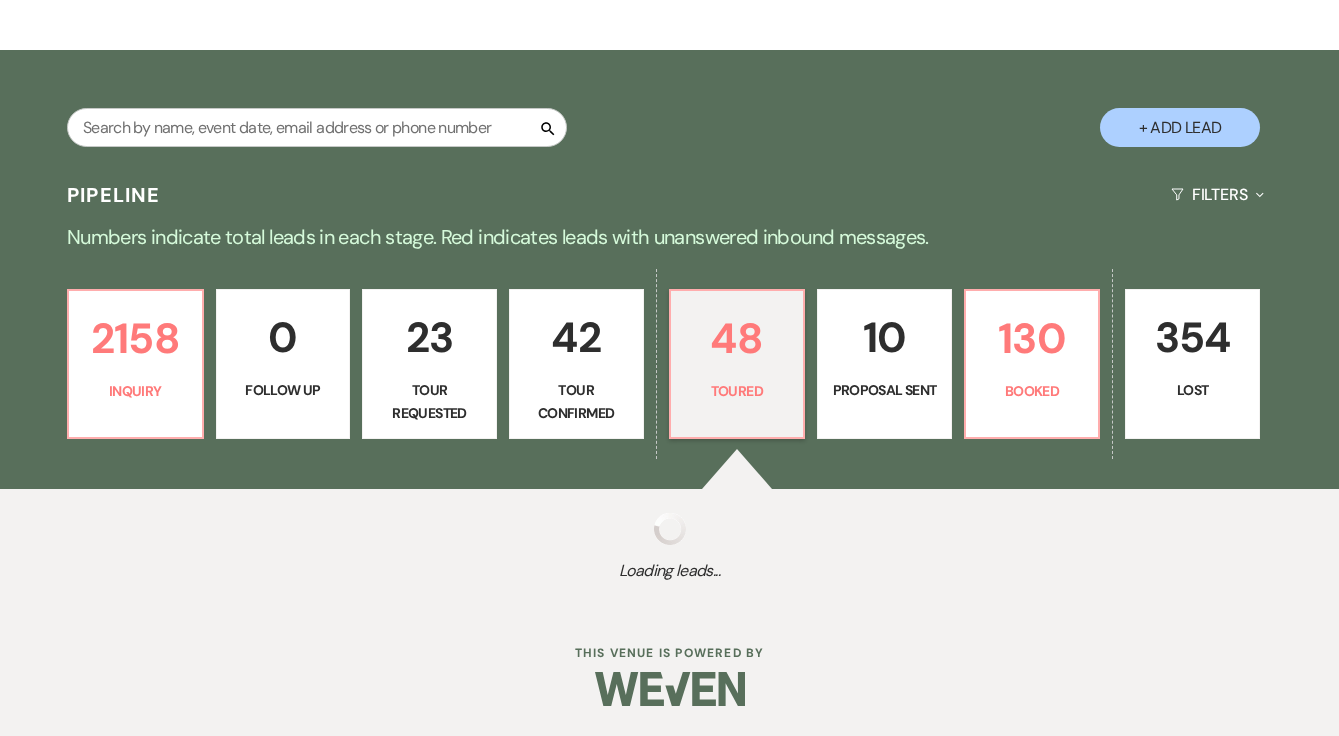 select on "5" 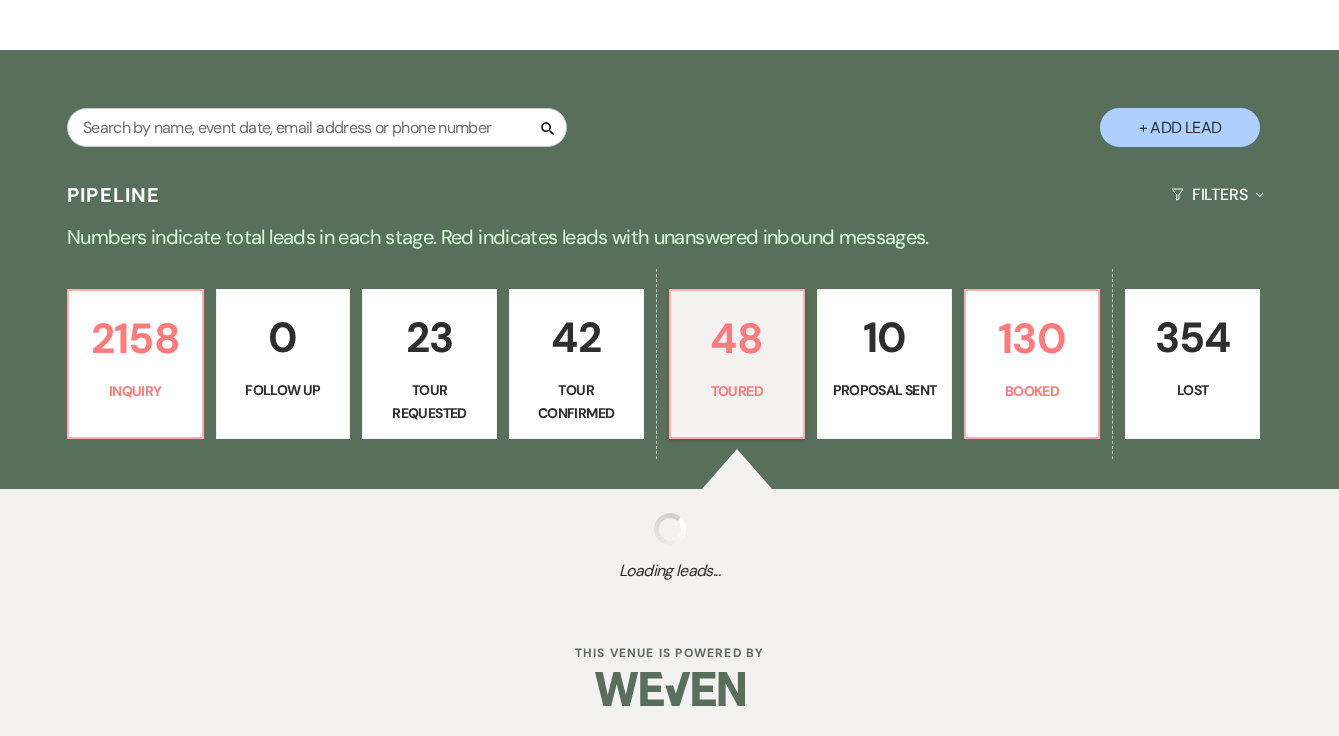 select on "5" 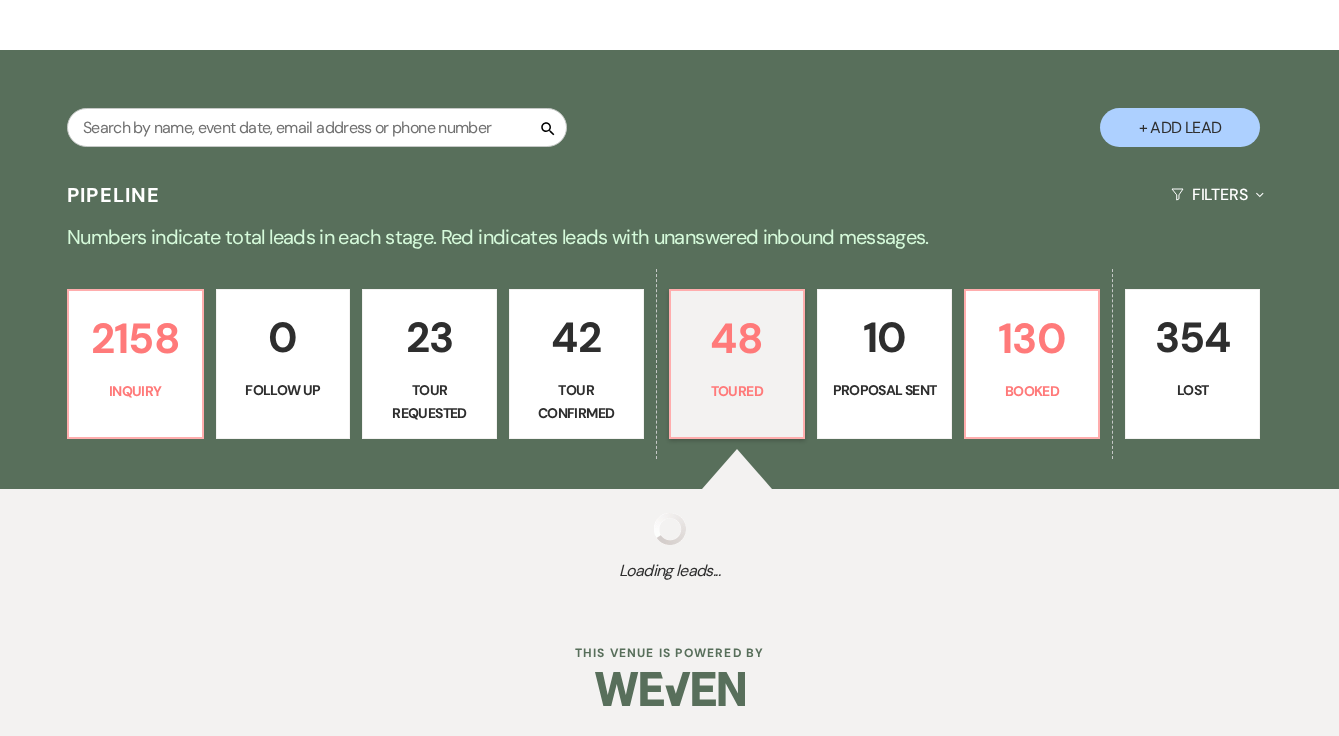 select on "5" 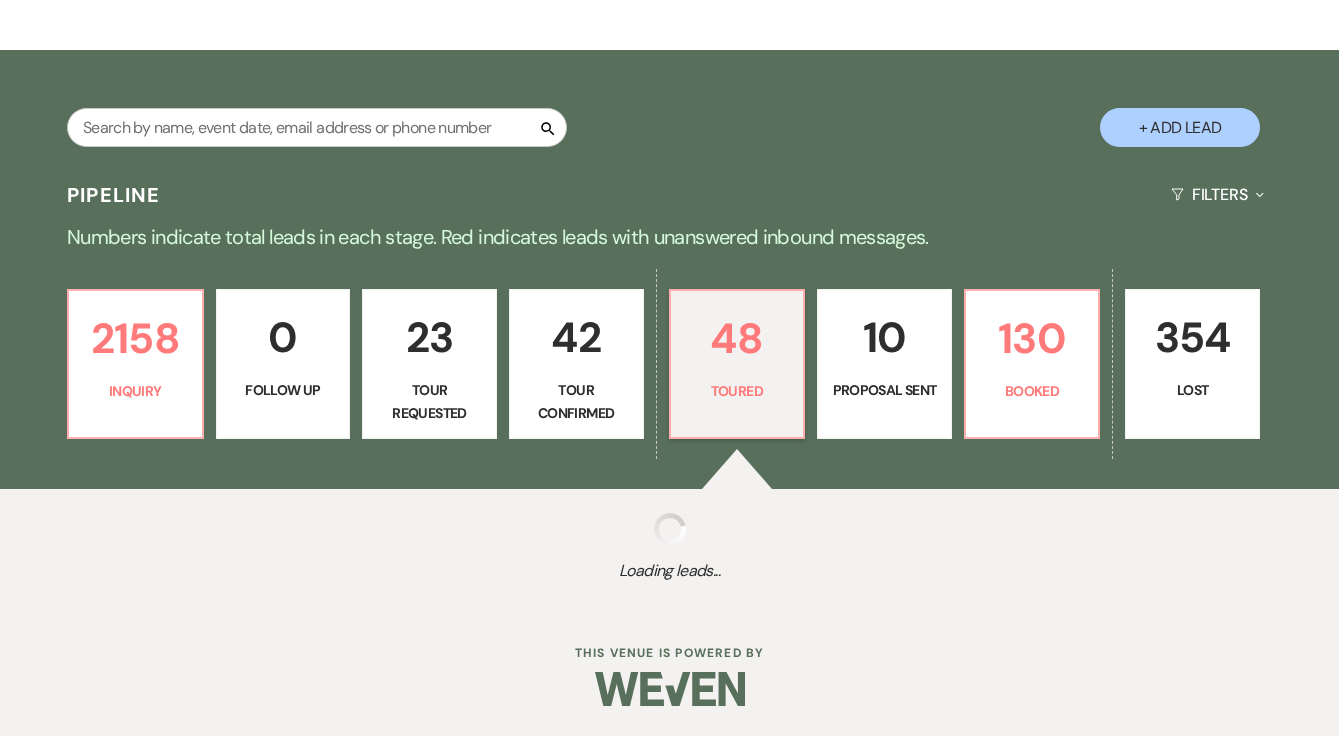 select on "5" 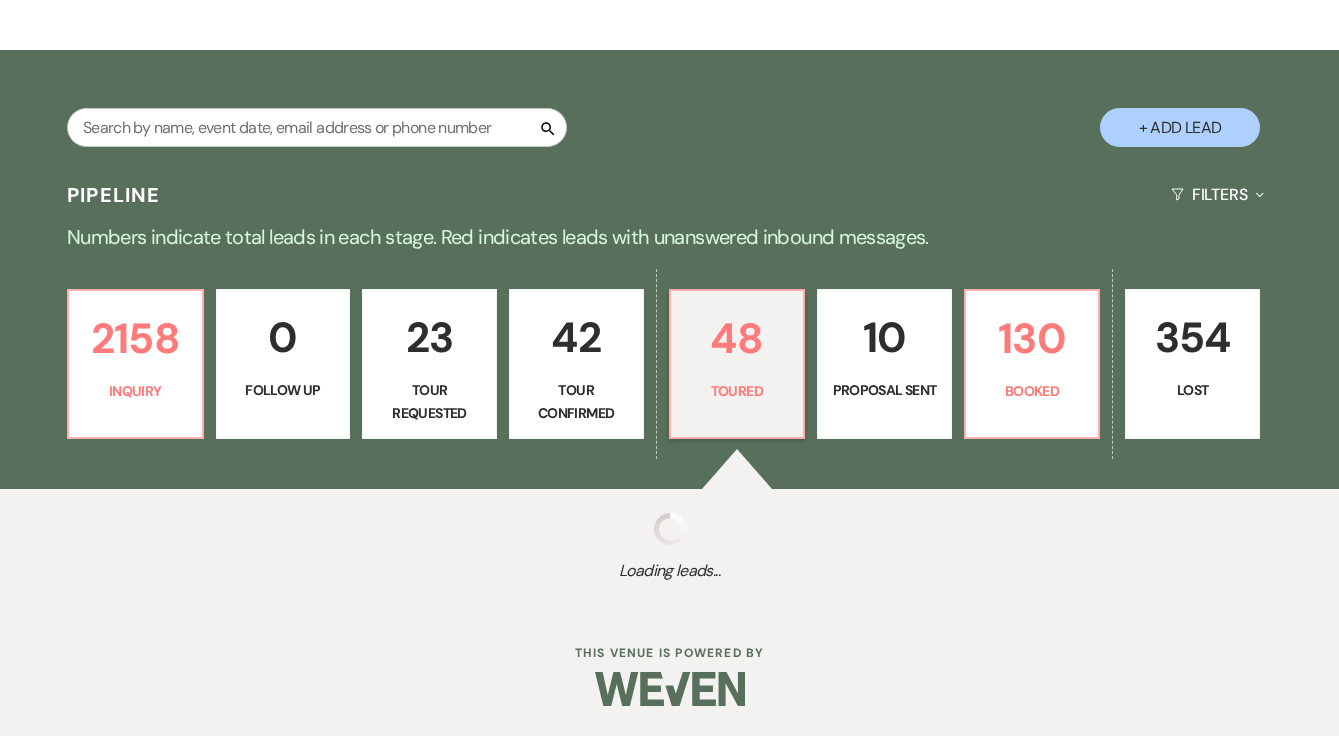 select on "5" 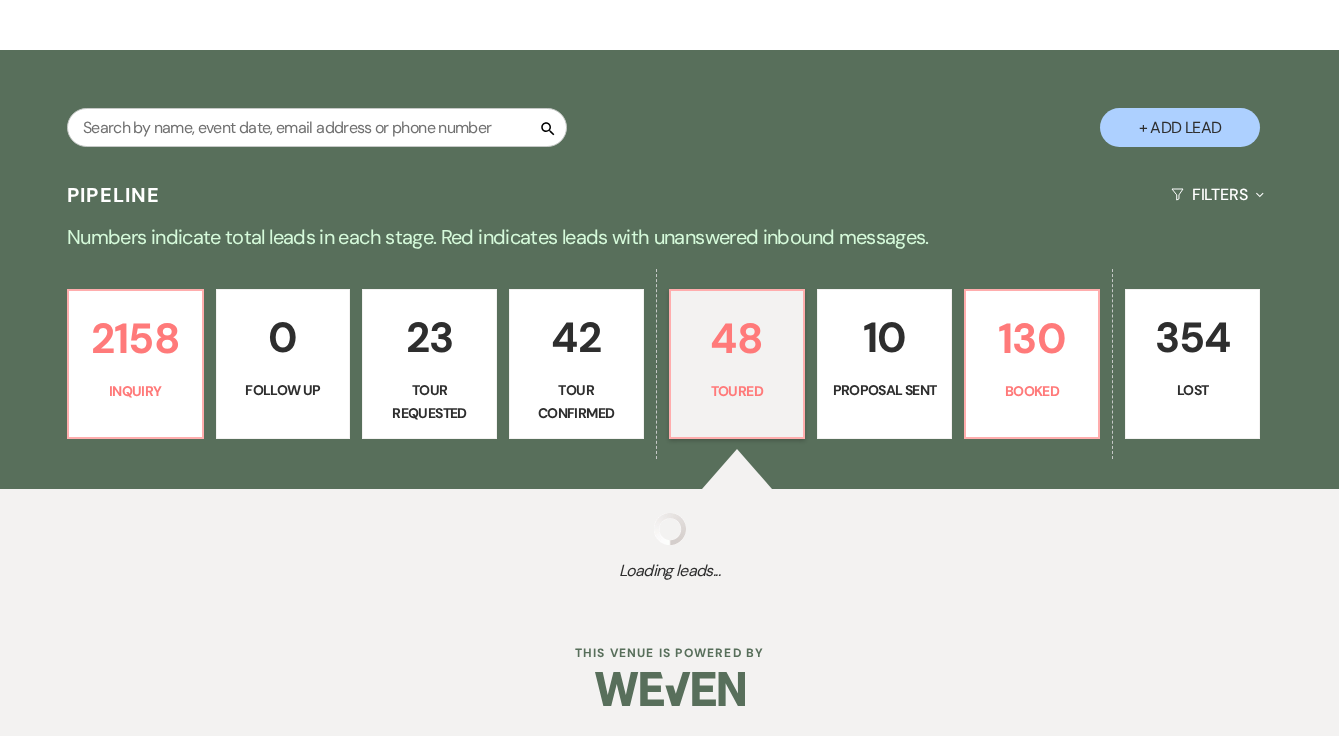 select on "5" 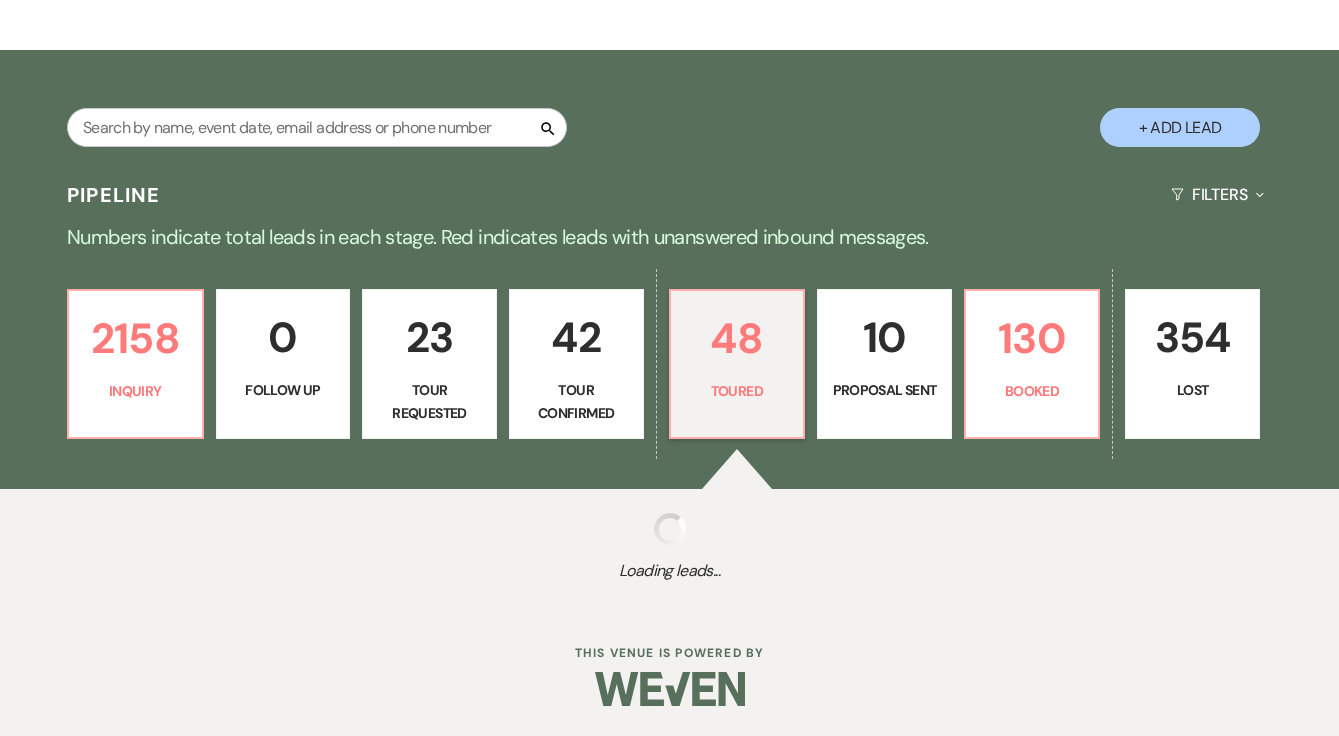 select on "5" 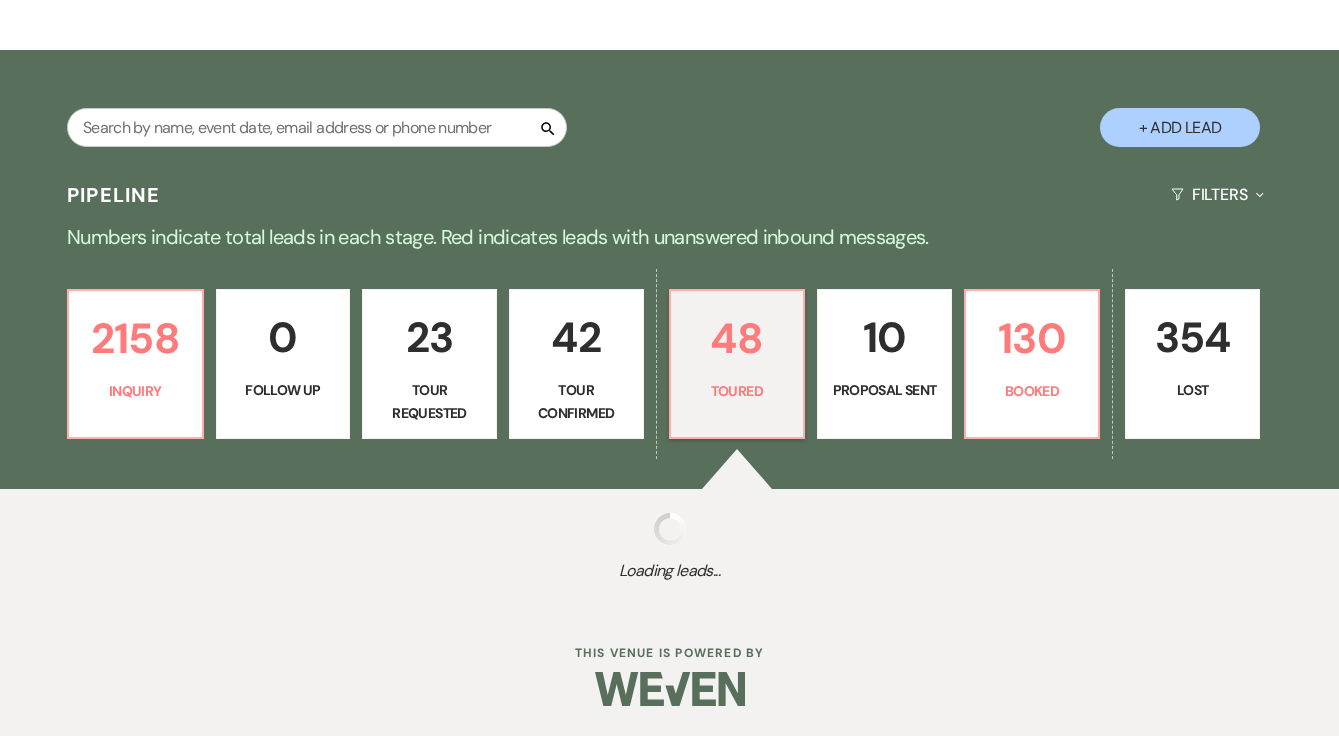 select on "5" 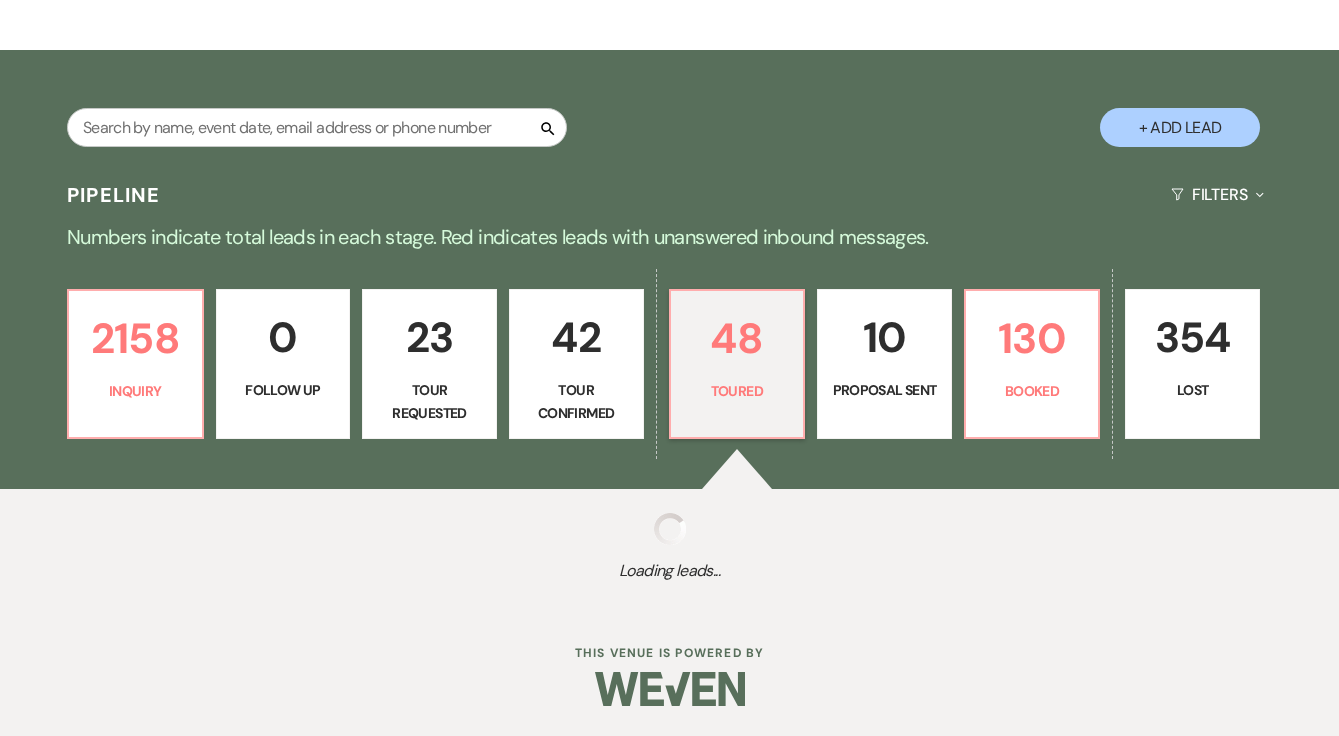 select on "5" 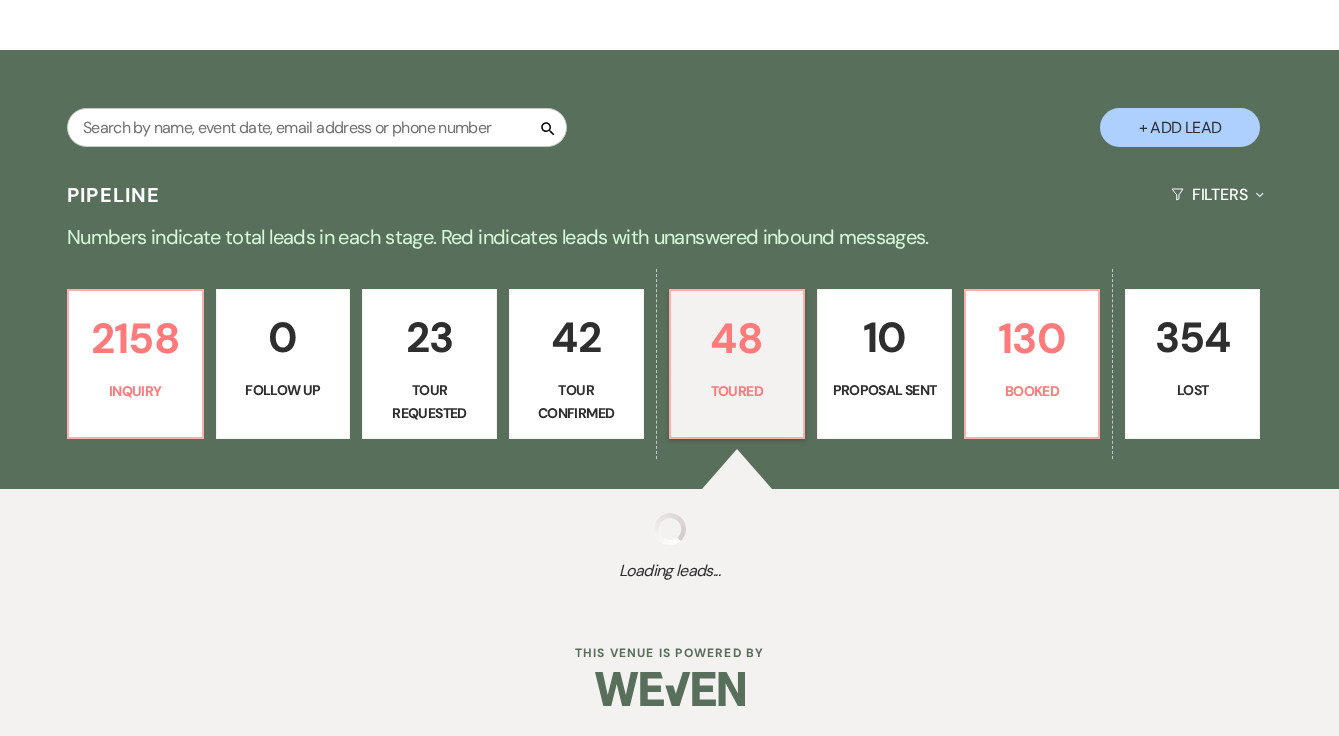 select on "5" 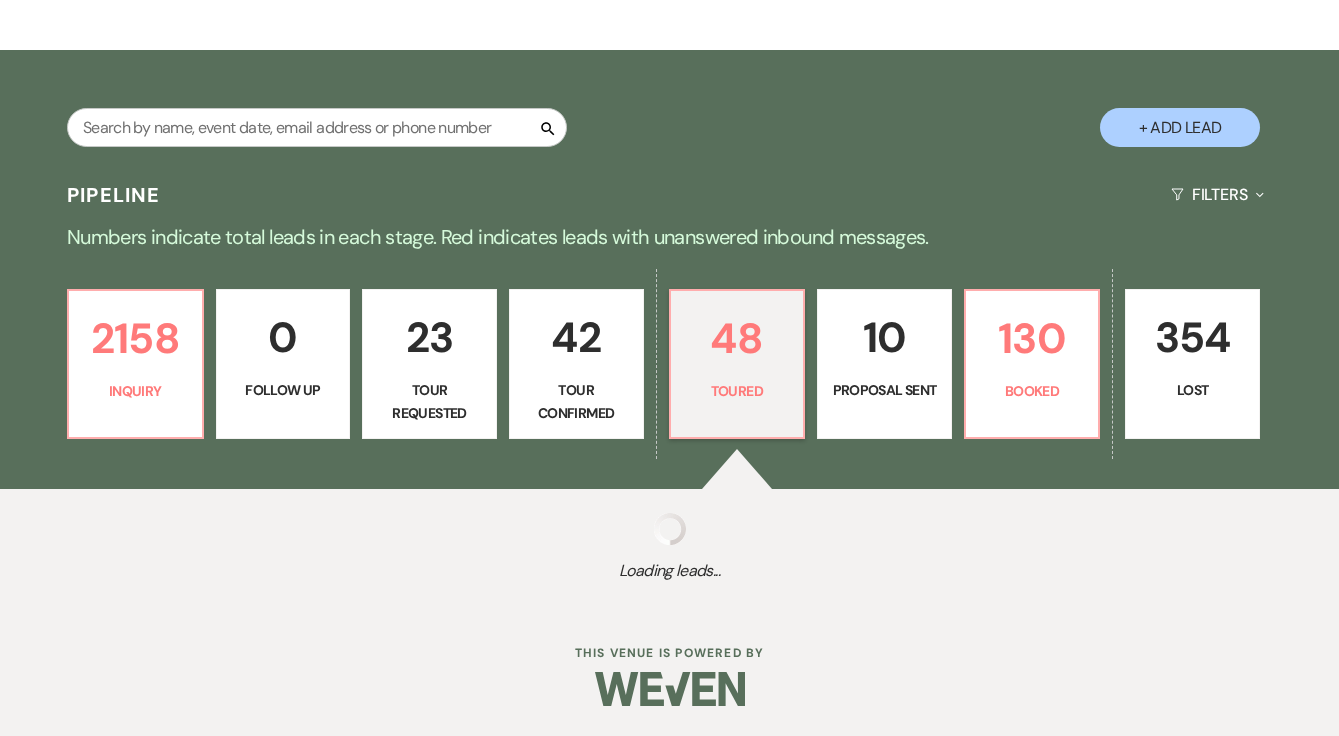 select on "5" 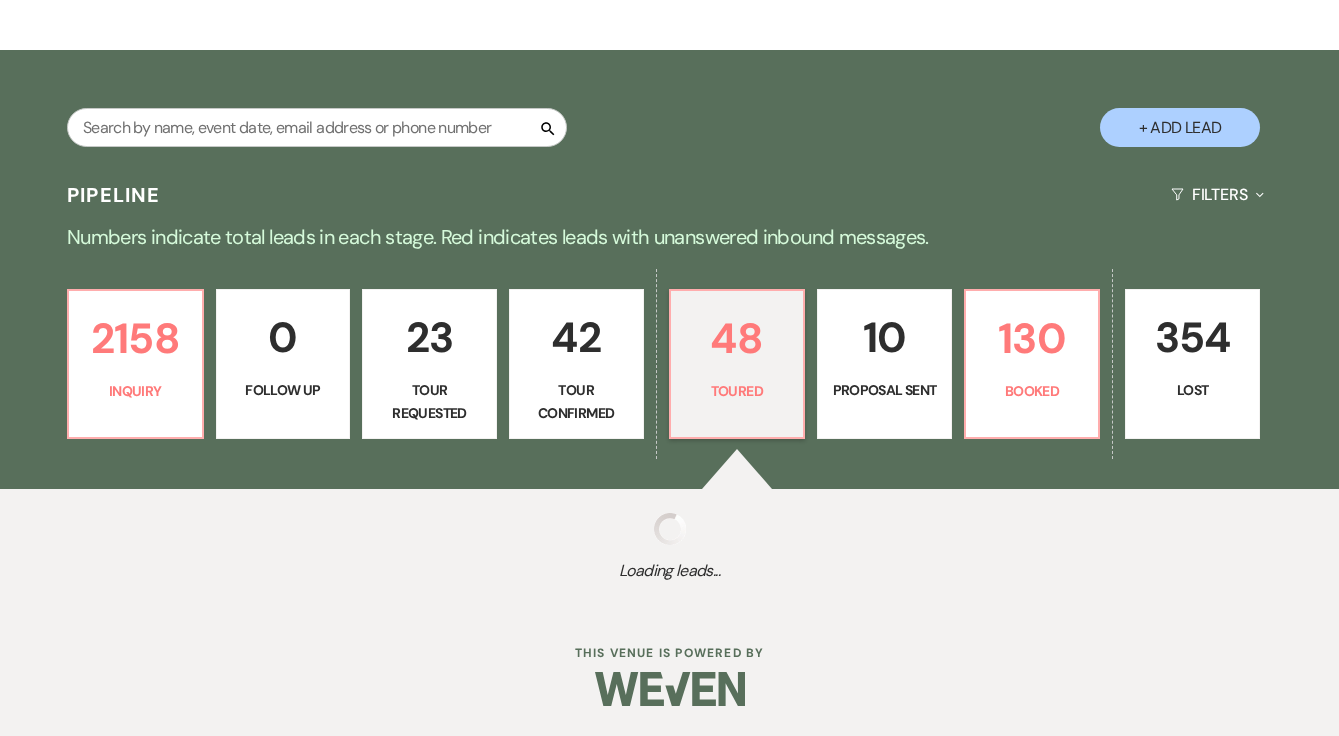 select on "5" 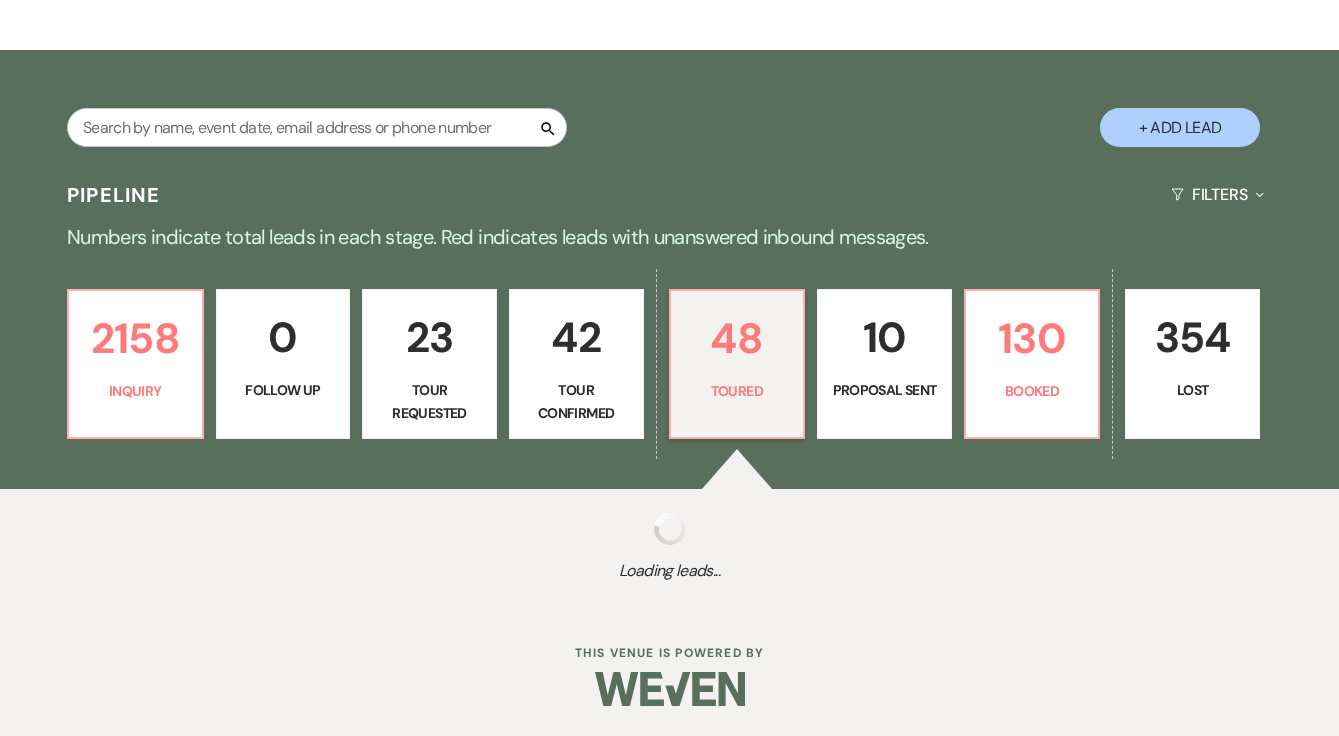 select on "5" 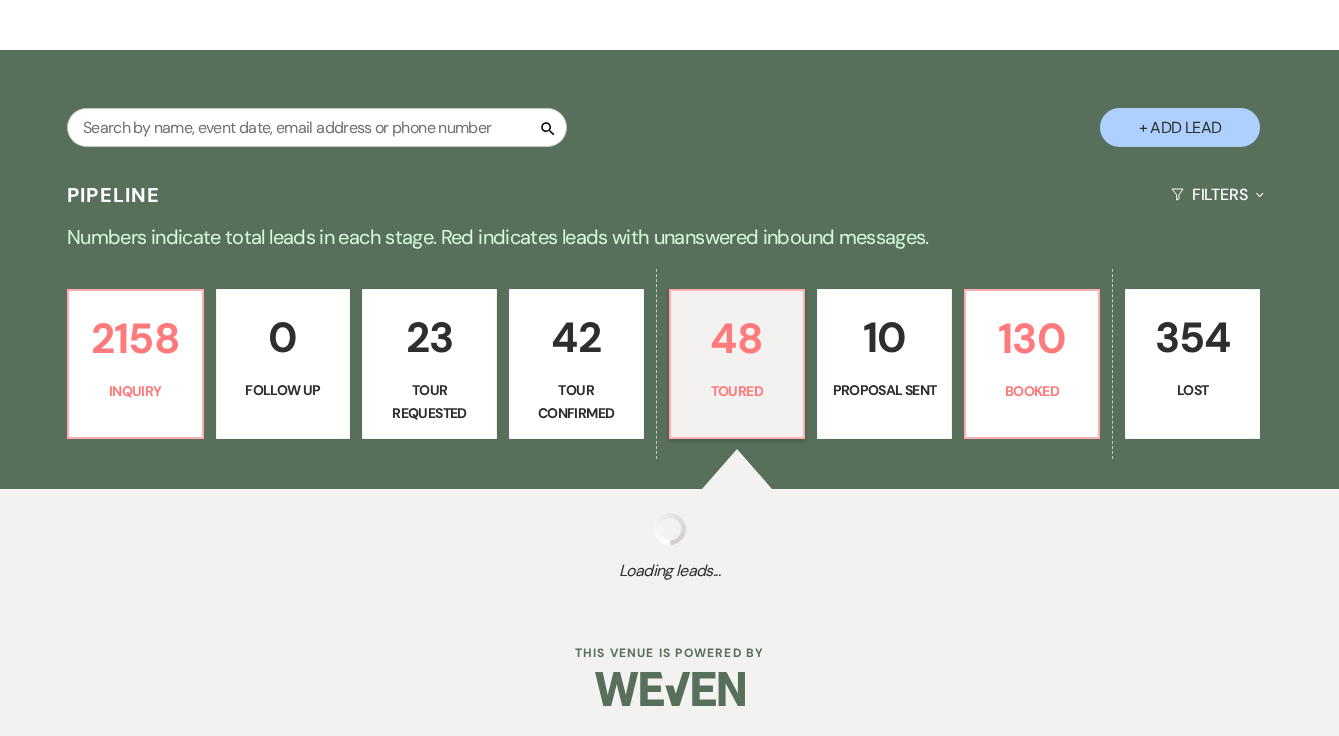 select on "5" 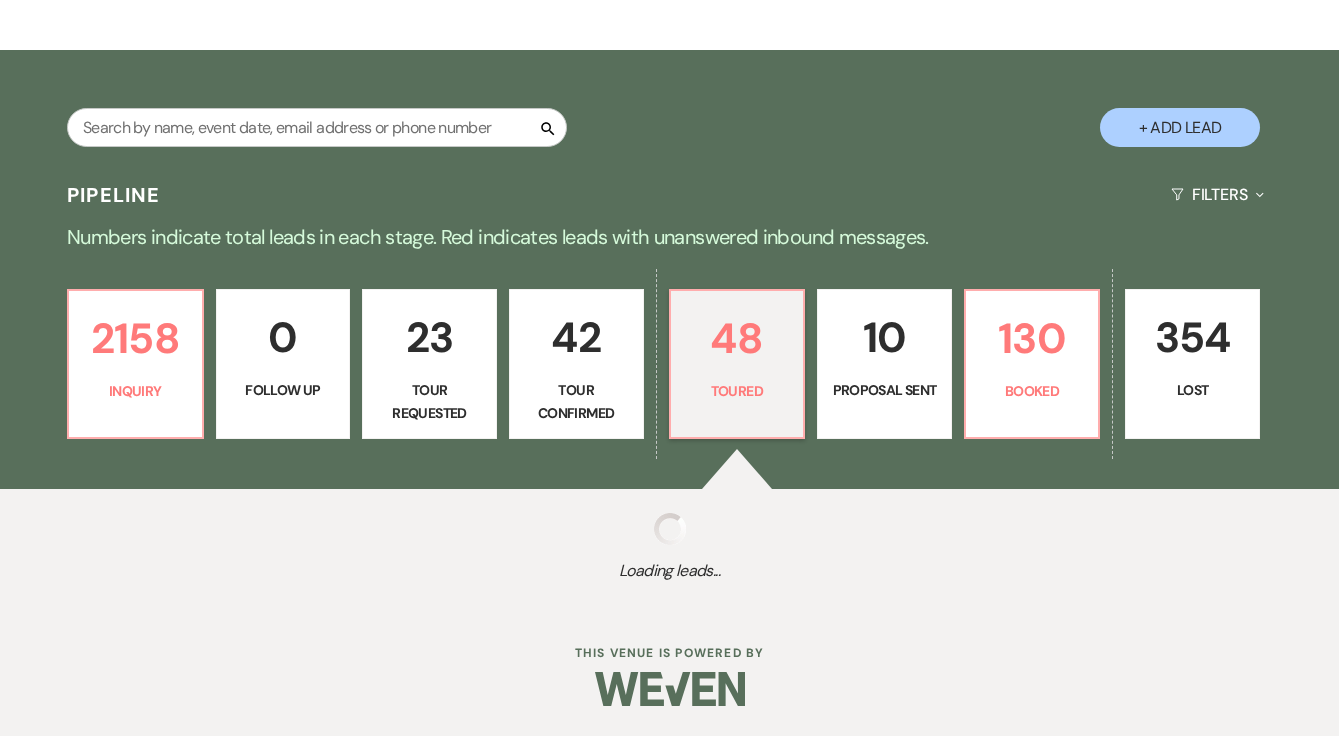 select on "5" 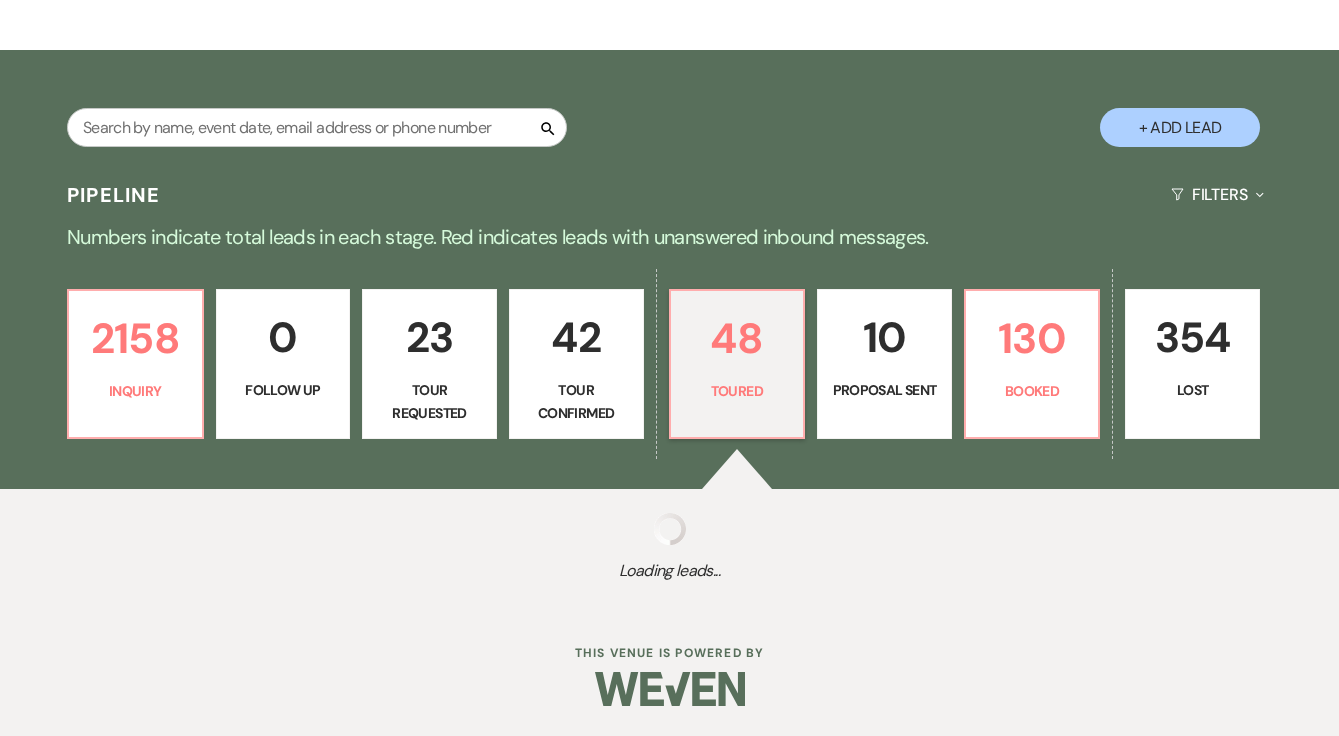 select on "5" 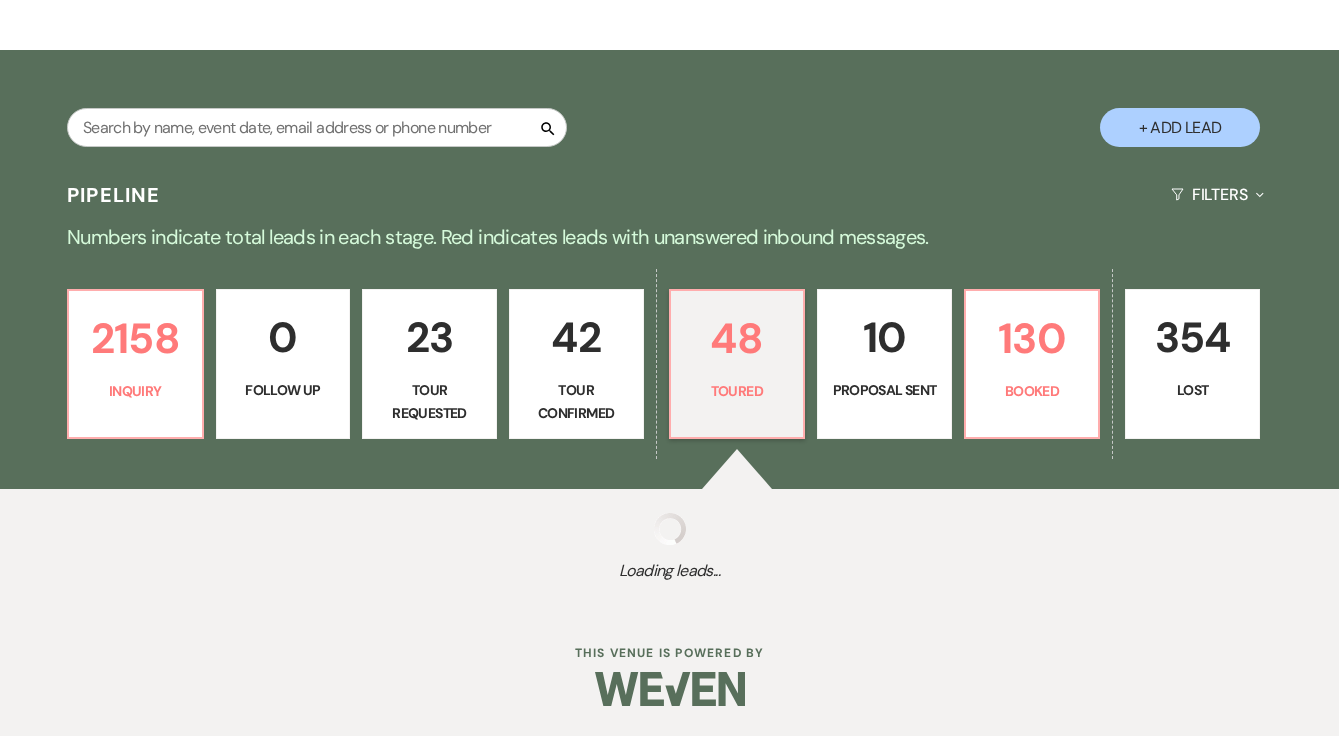 select on "5" 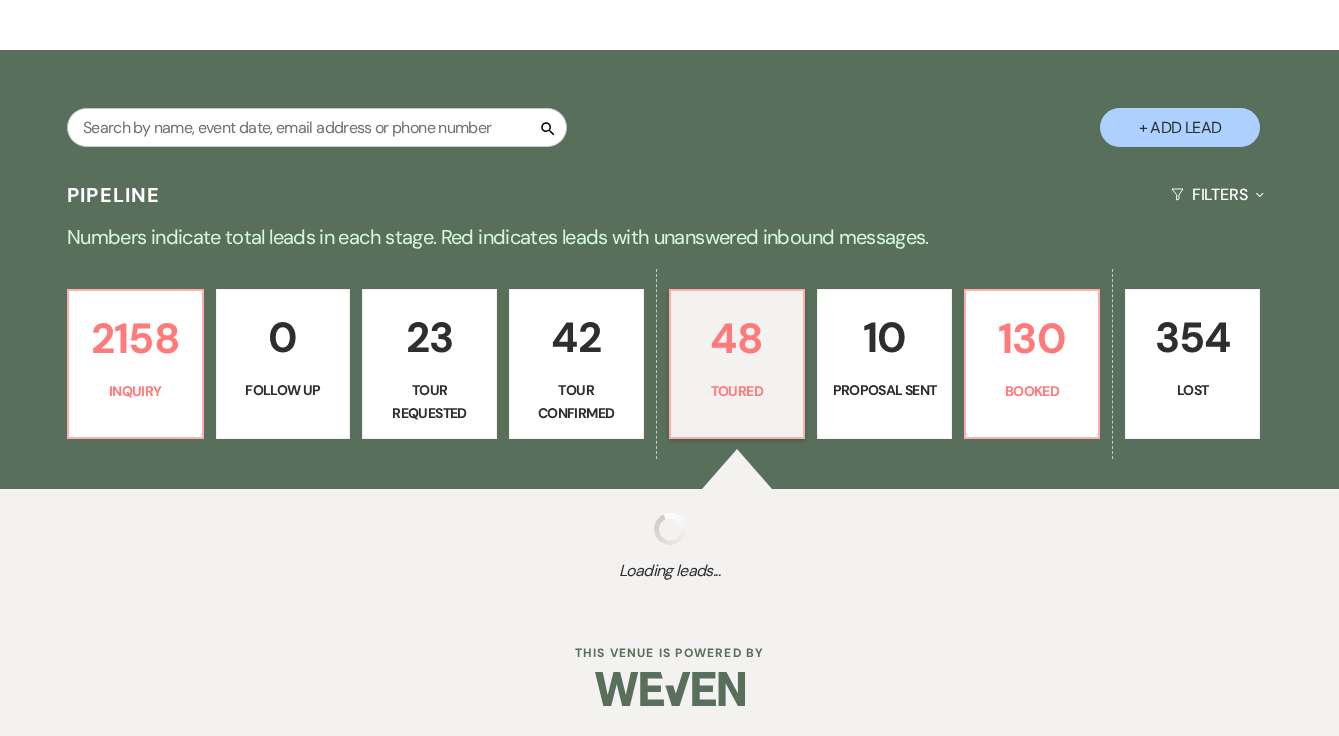 select on "5" 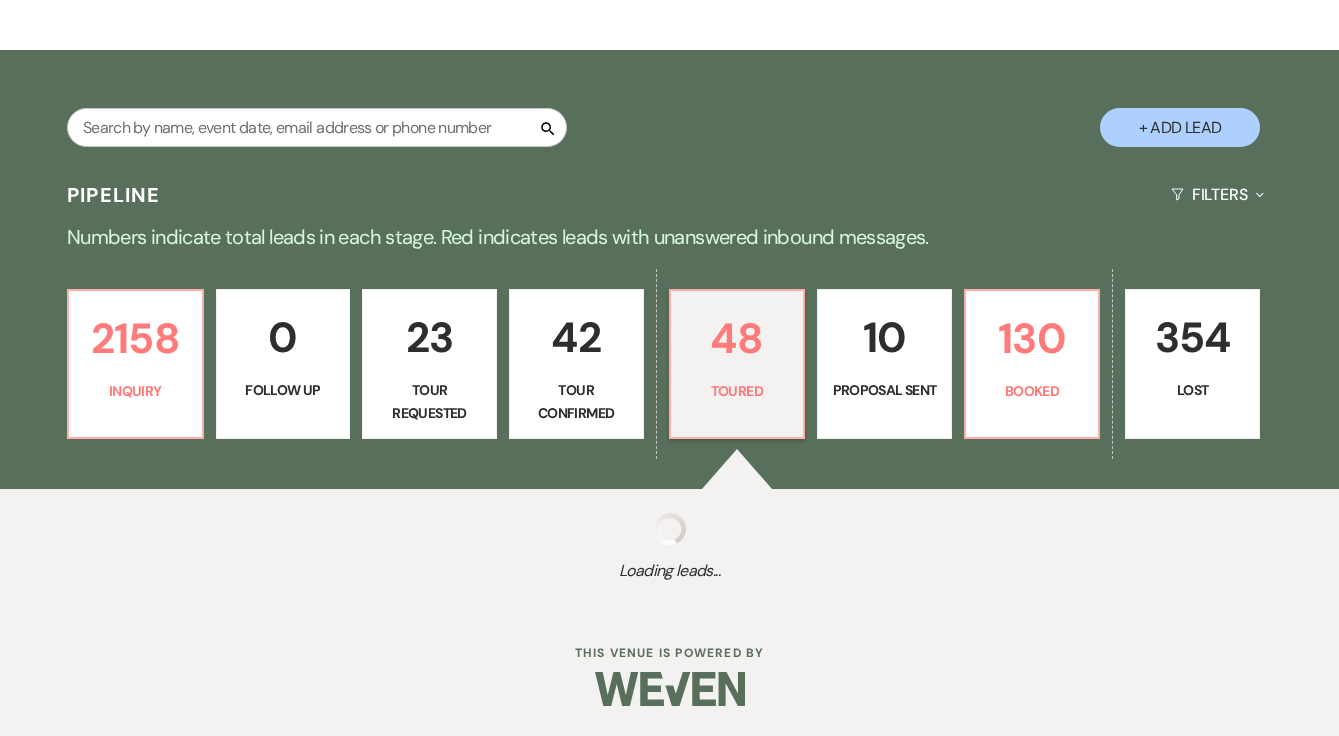 select on "5" 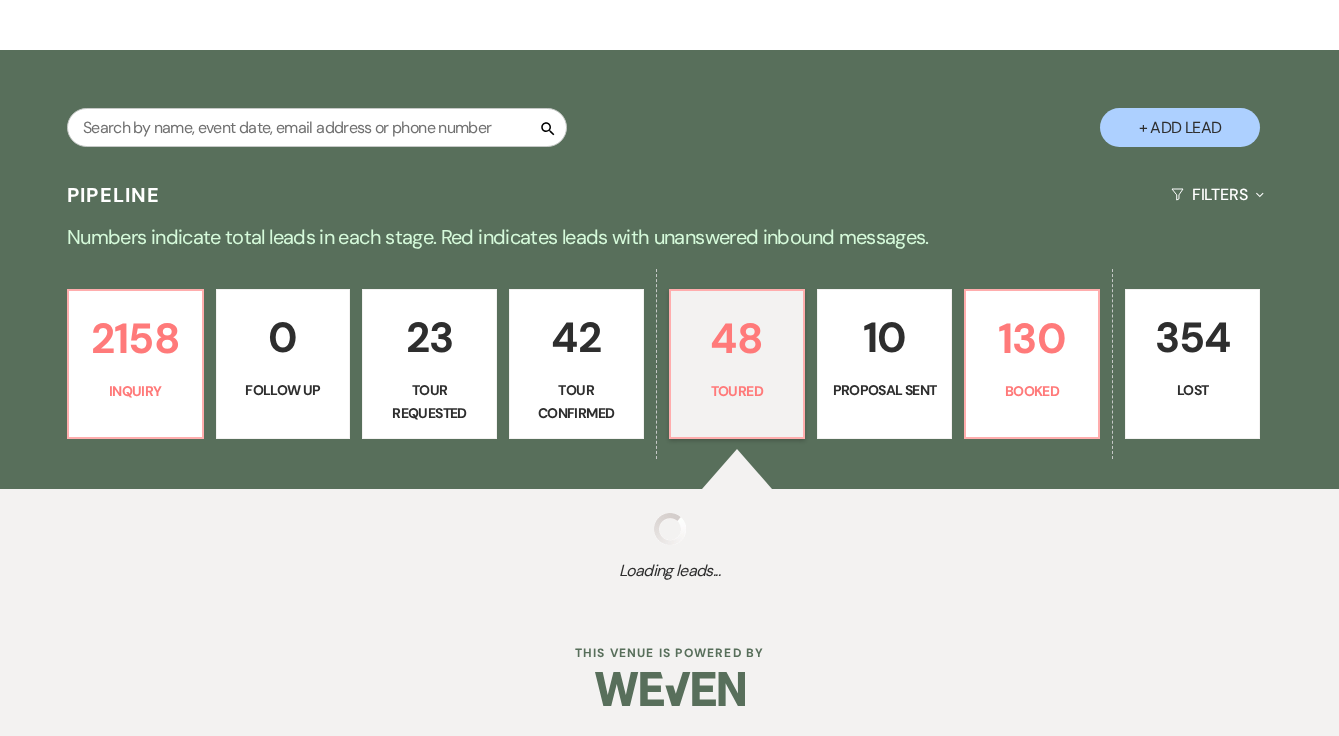 select on "5" 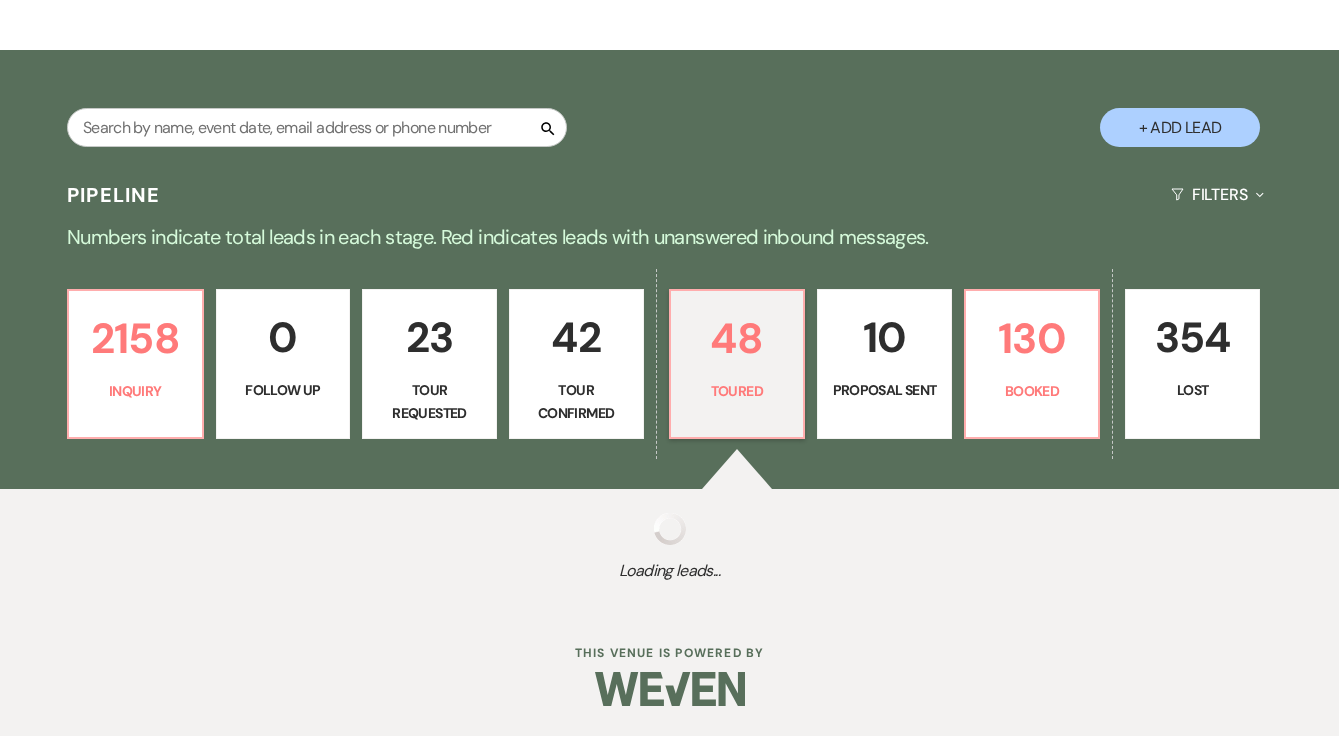 select on "5" 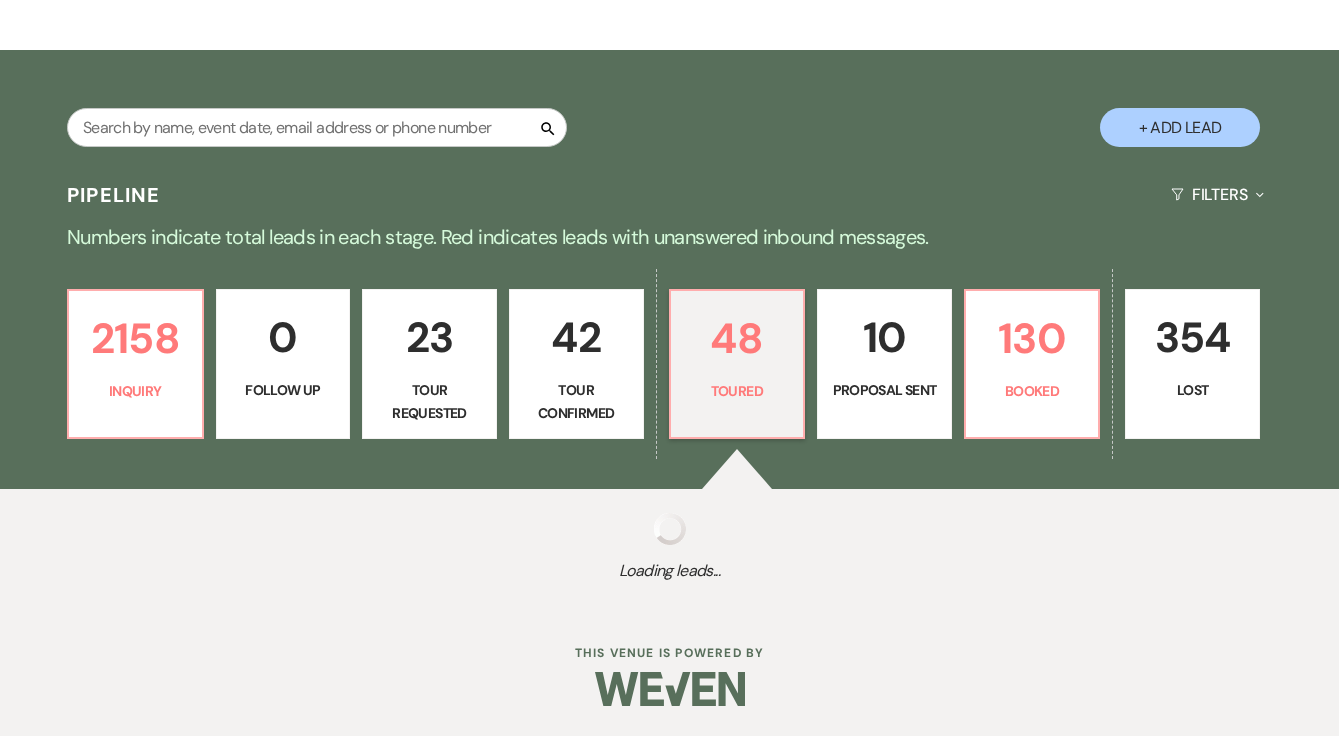 select on "5" 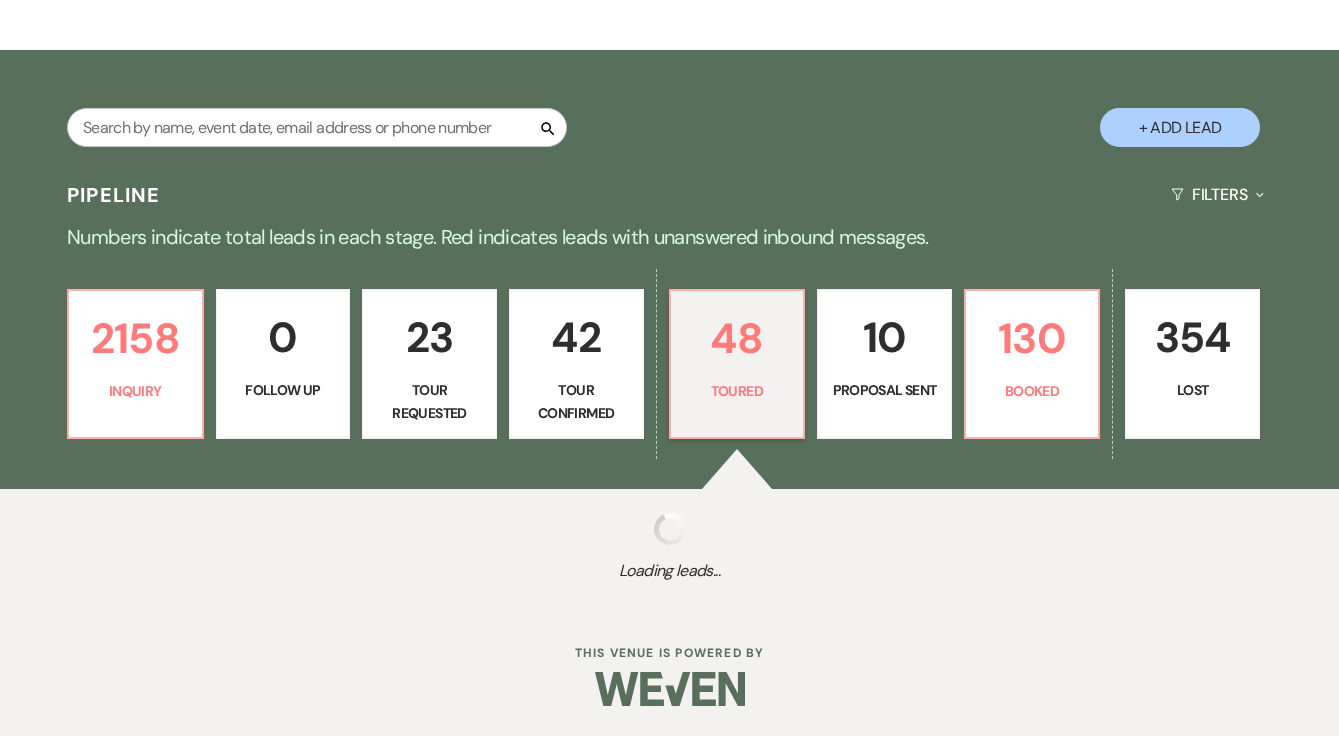 select on "5" 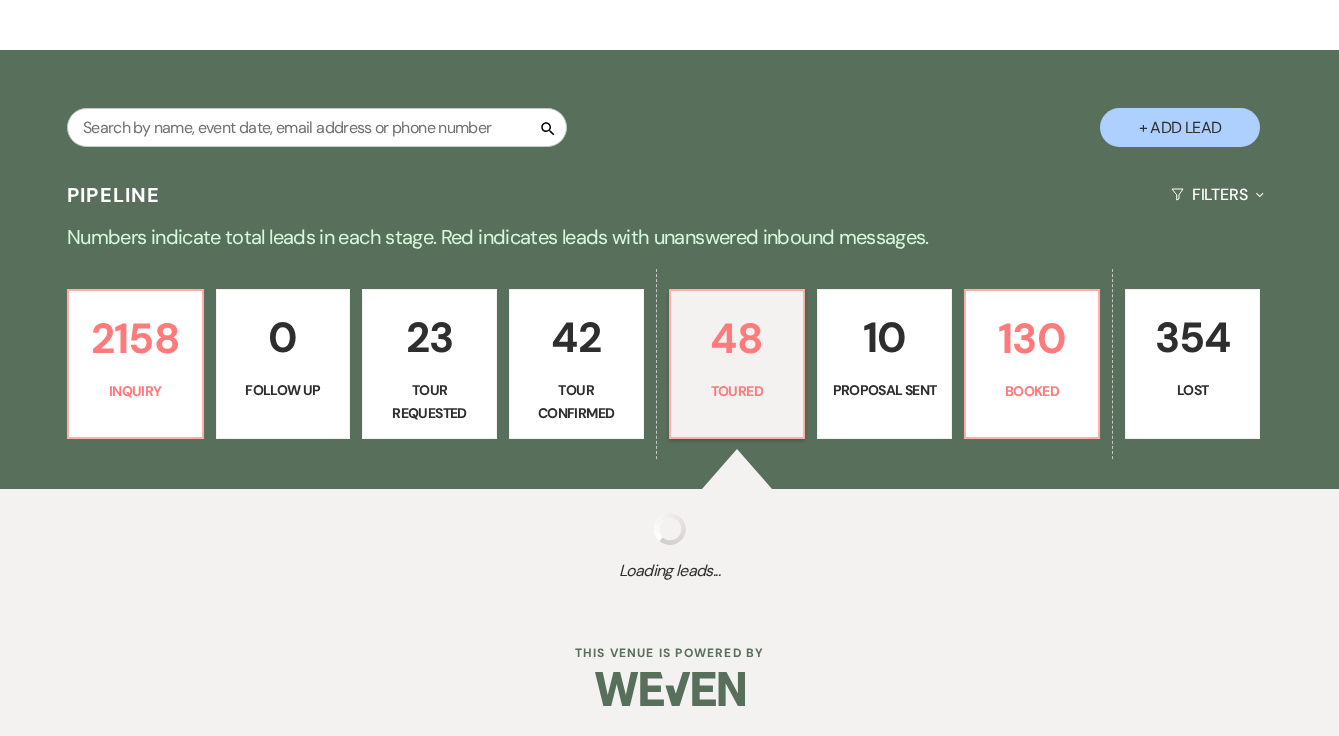 select on "5" 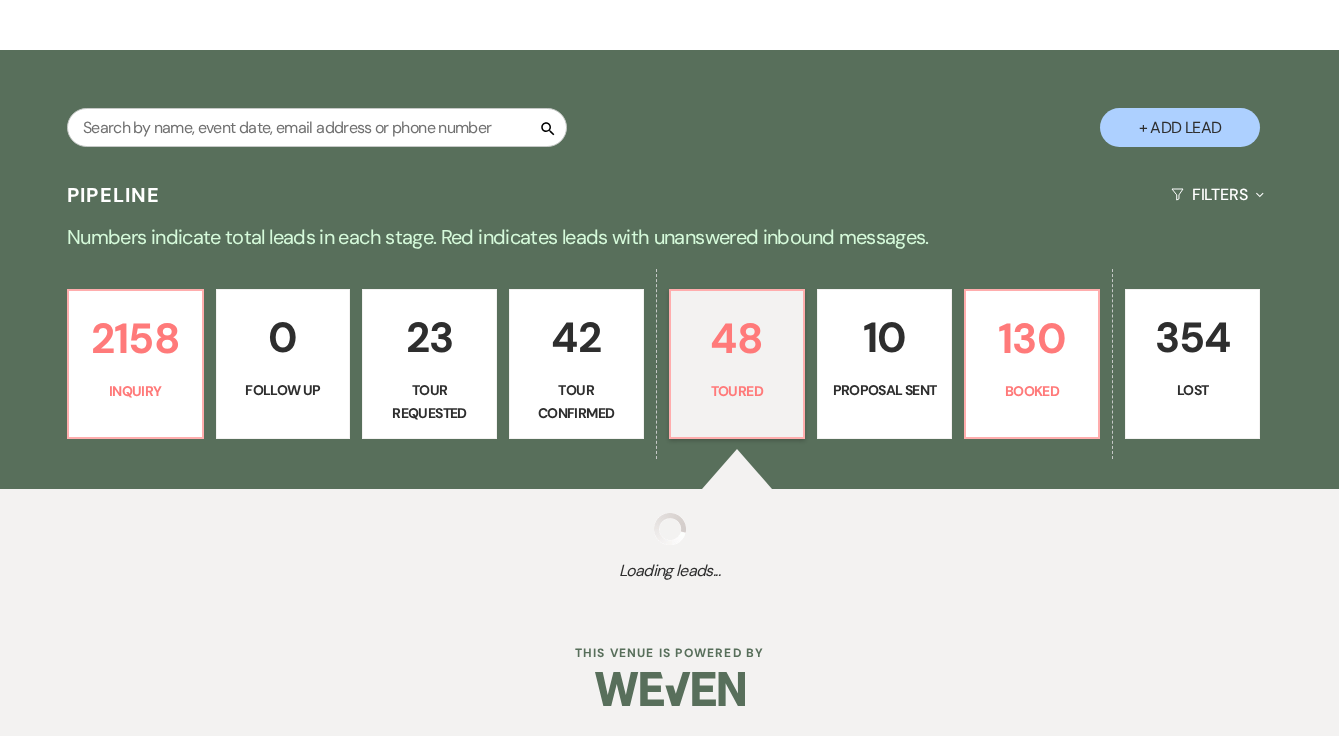 select on "5" 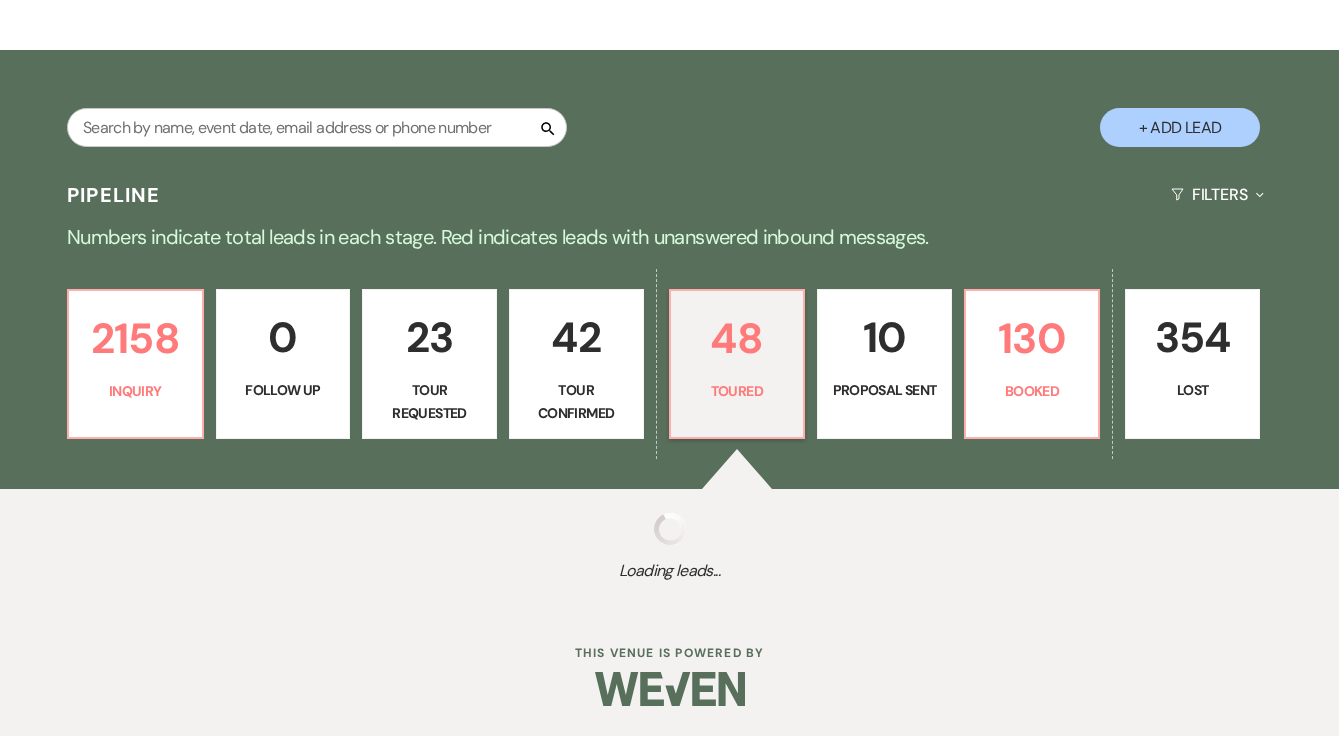 select on "5" 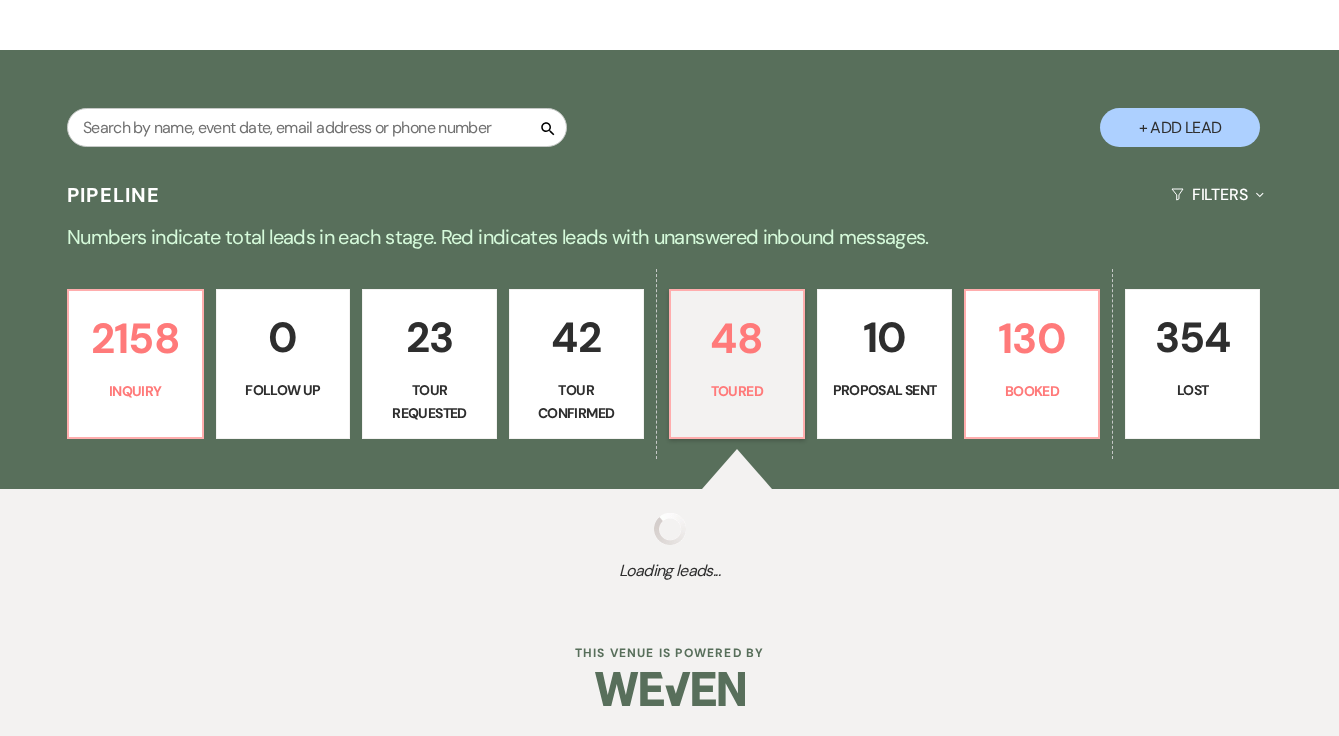 select on "5" 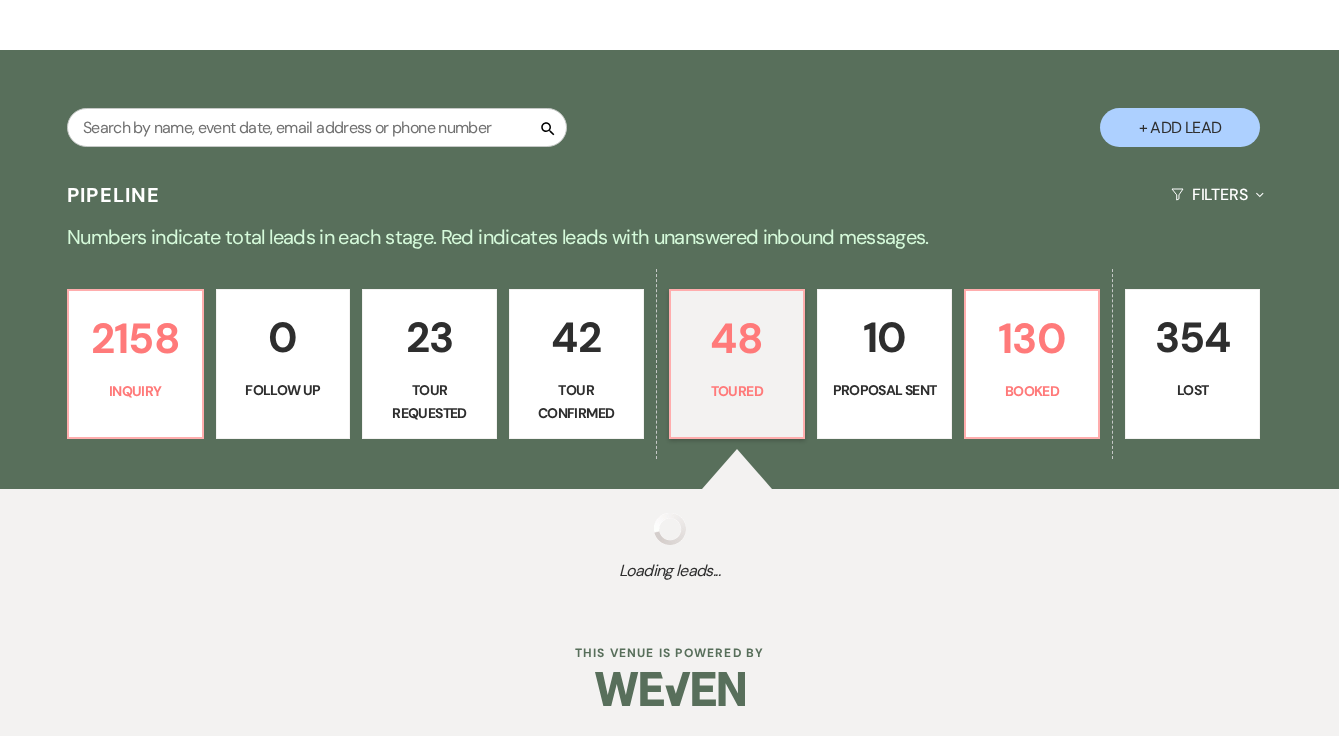 select on "5" 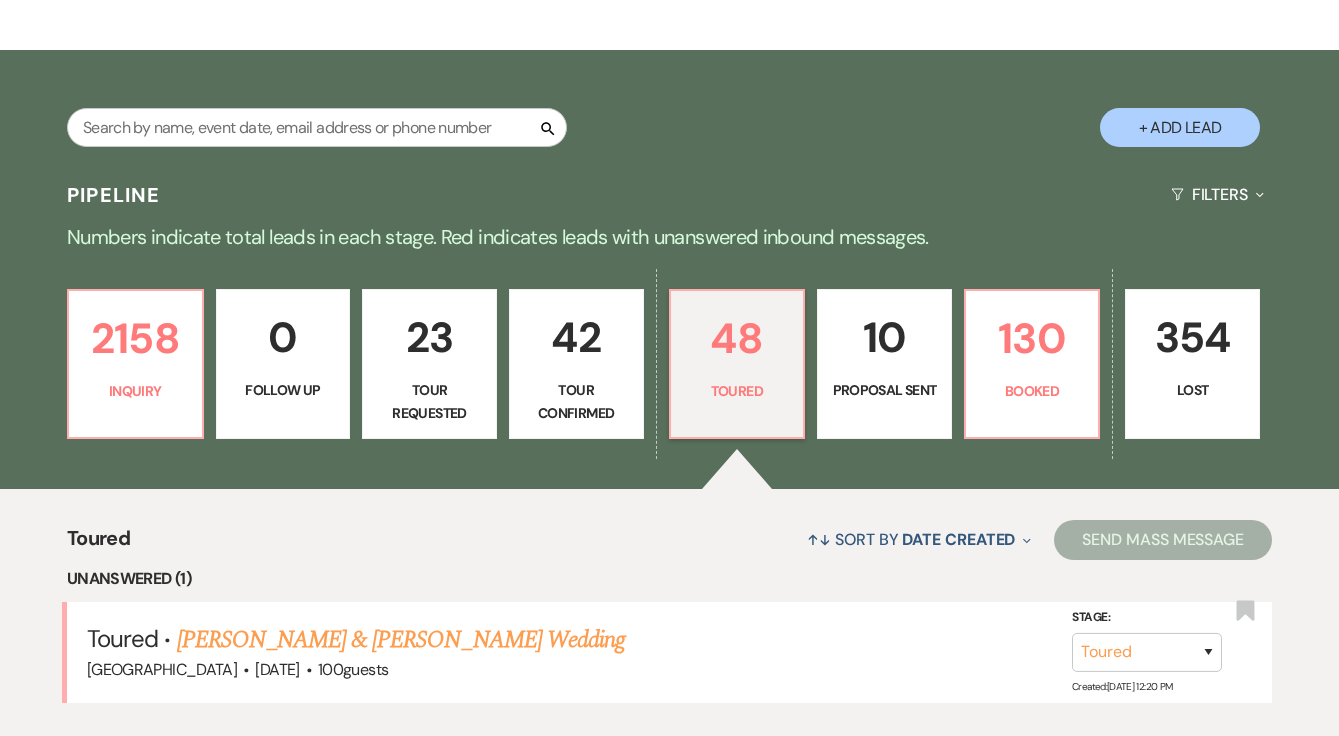 scroll, scrollTop: 671, scrollLeft: 0, axis: vertical 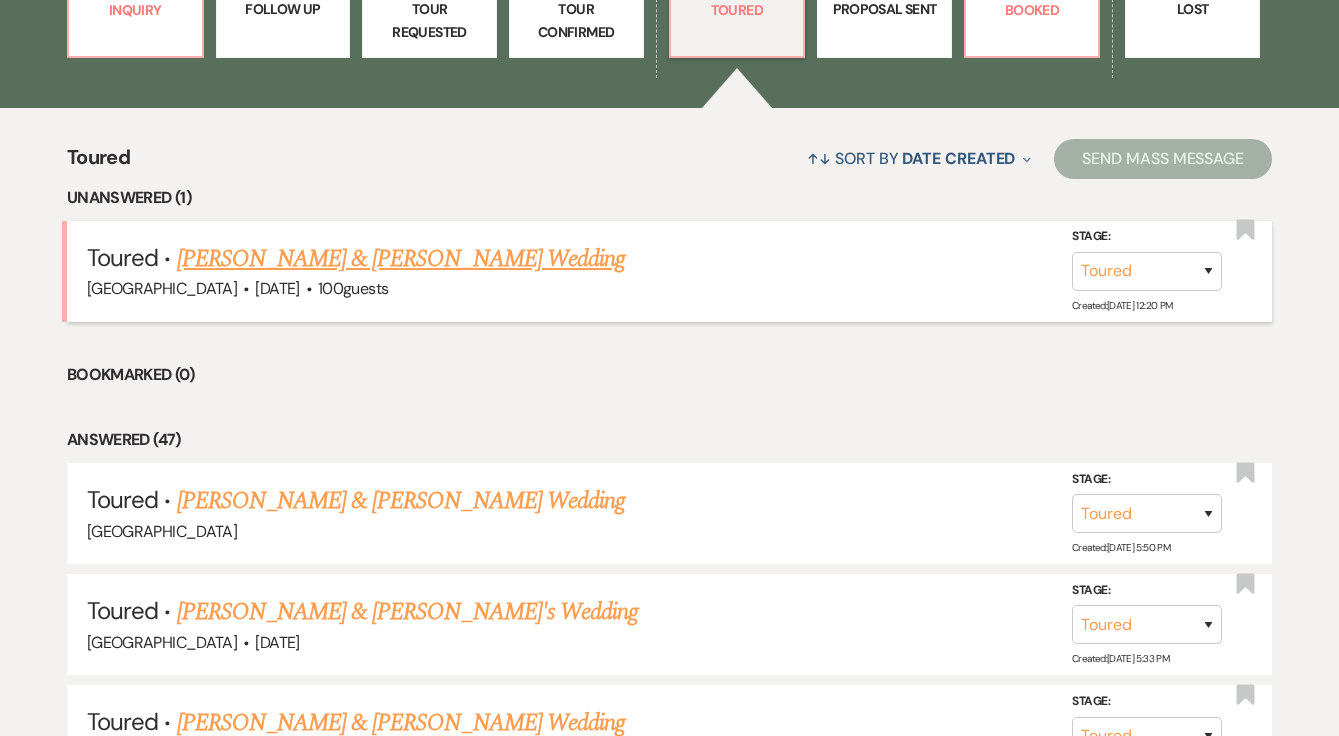 click on "[PERSON_NAME] & [PERSON_NAME] Wedding" at bounding box center (401, 259) 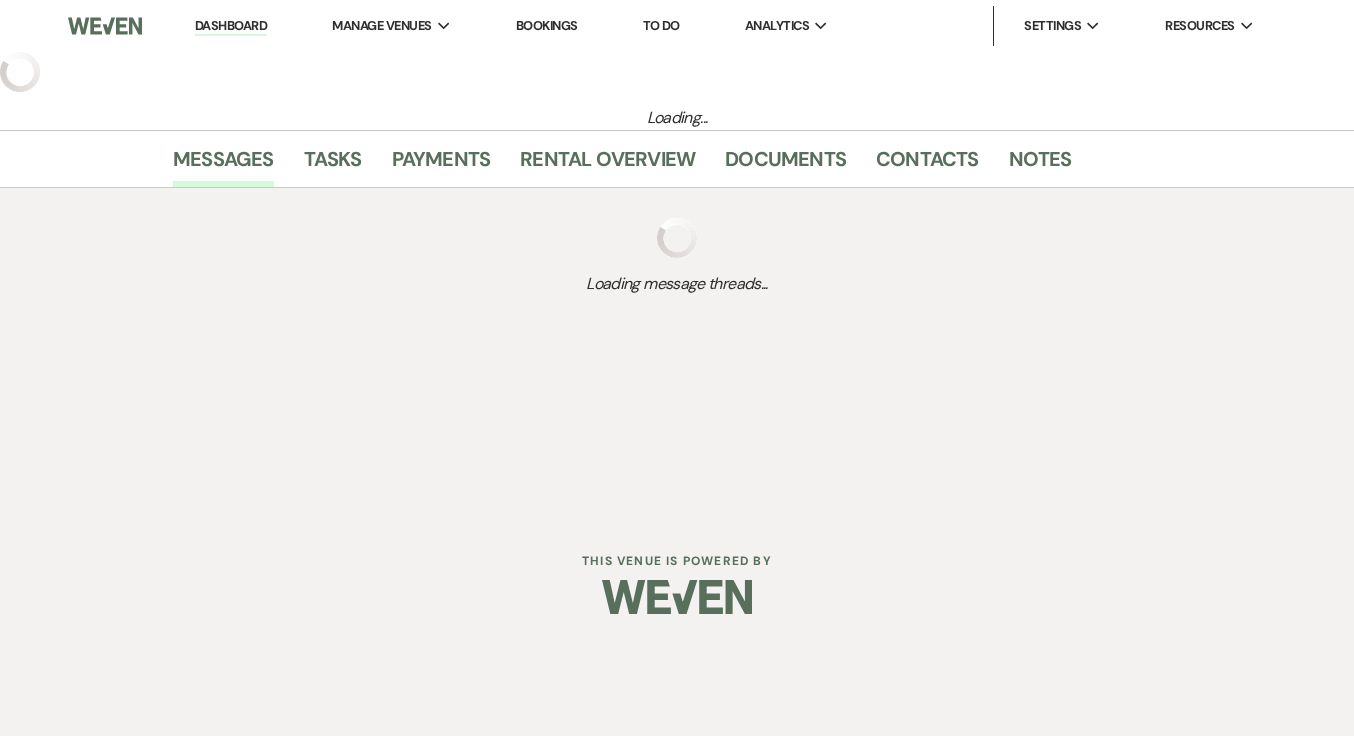 select on "5" 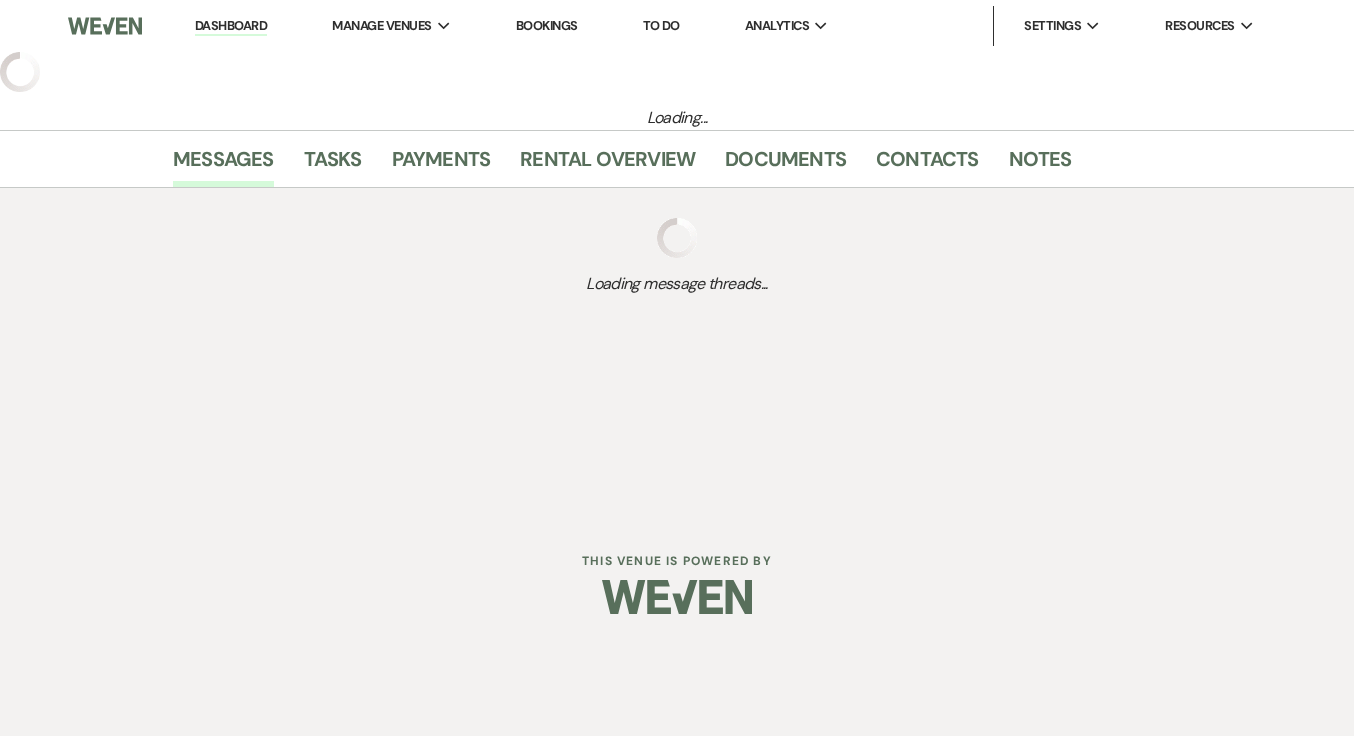 select on "5" 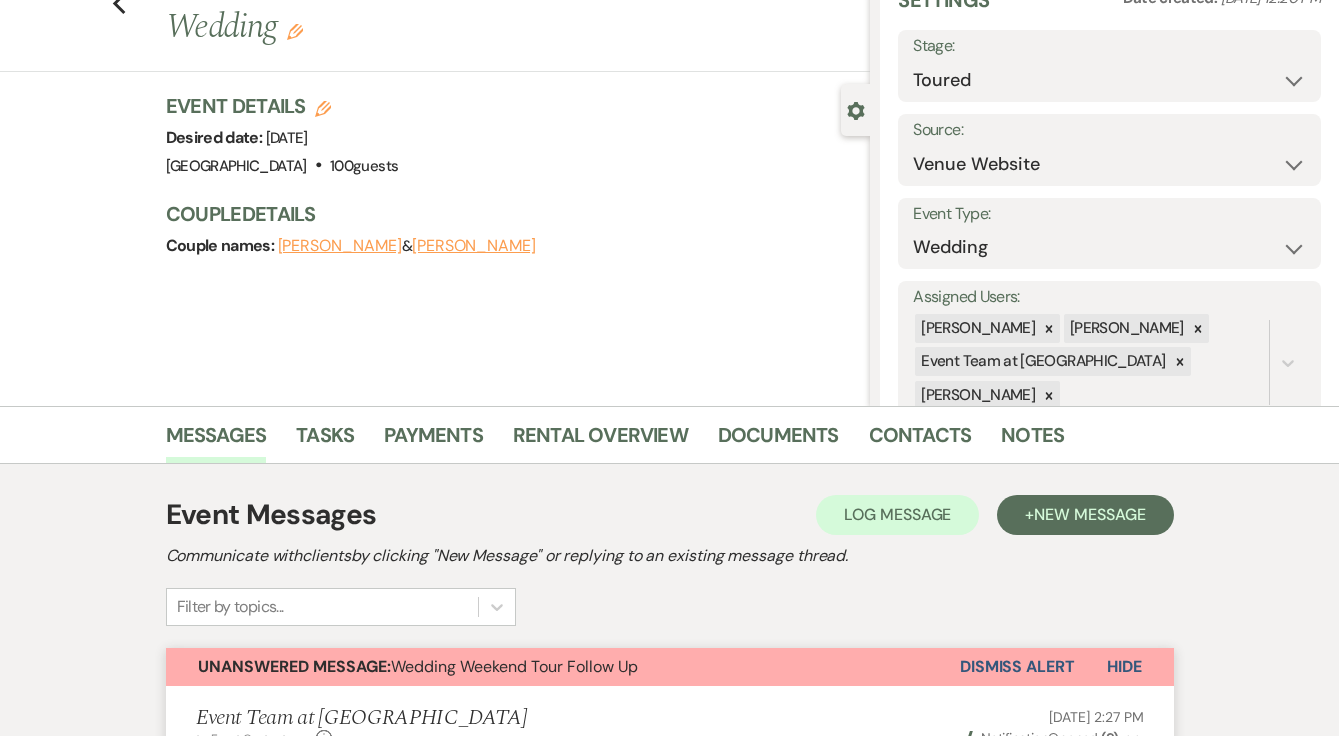scroll, scrollTop: 45, scrollLeft: 0, axis: vertical 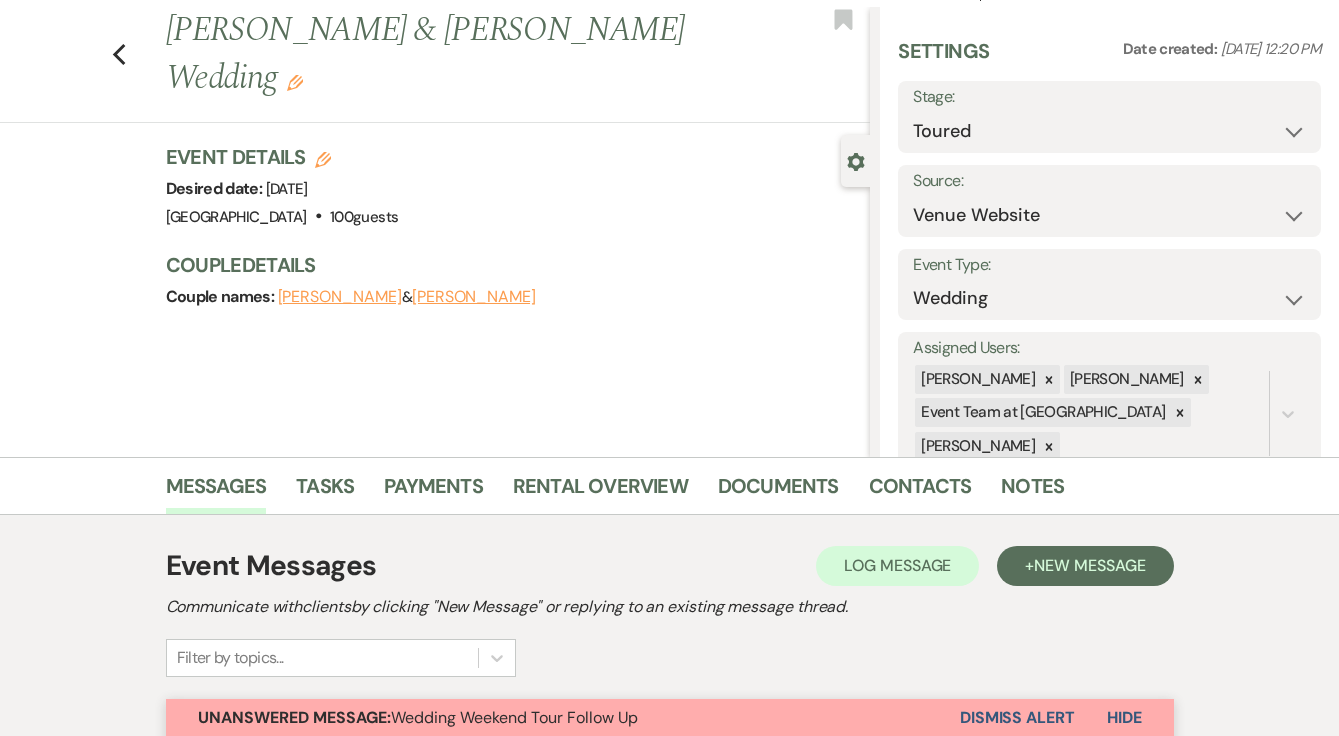 click on "Dismiss Alert" at bounding box center (1017, 718) 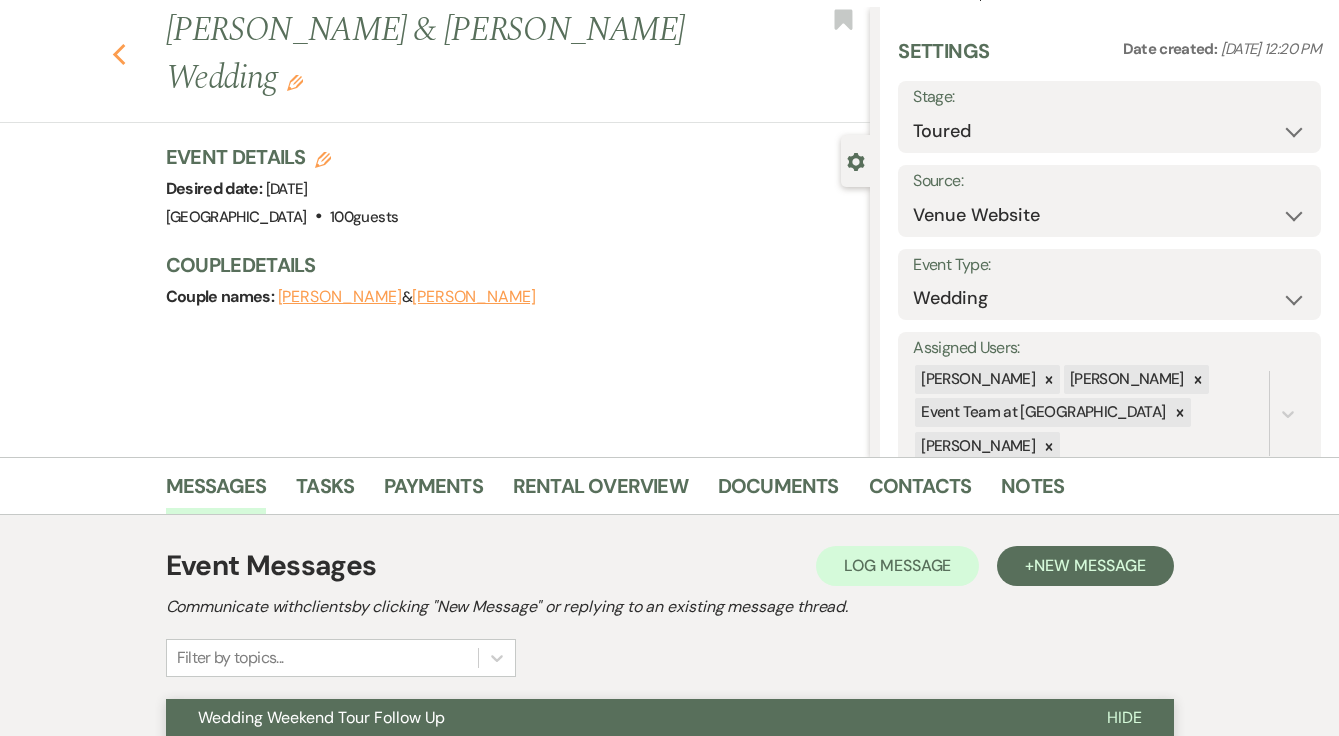 click 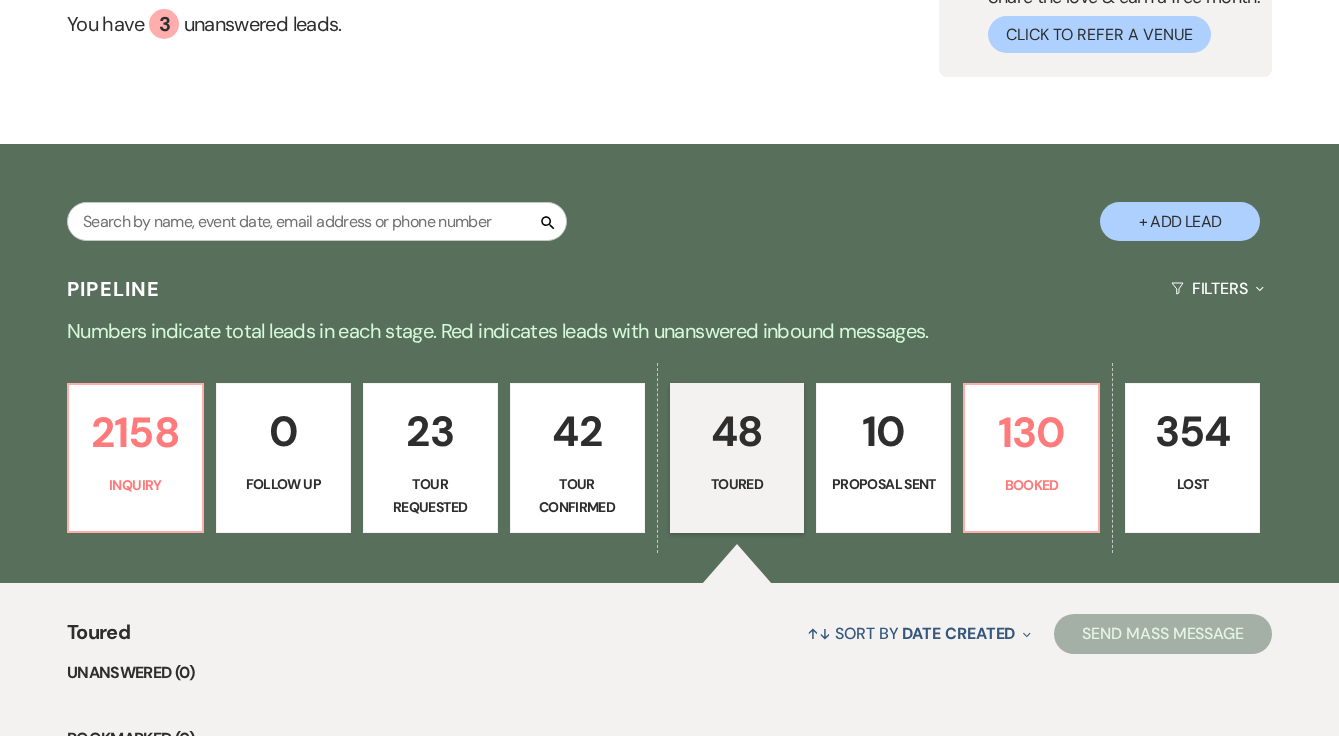 scroll, scrollTop: 209, scrollLeft: 0, axis: vertical 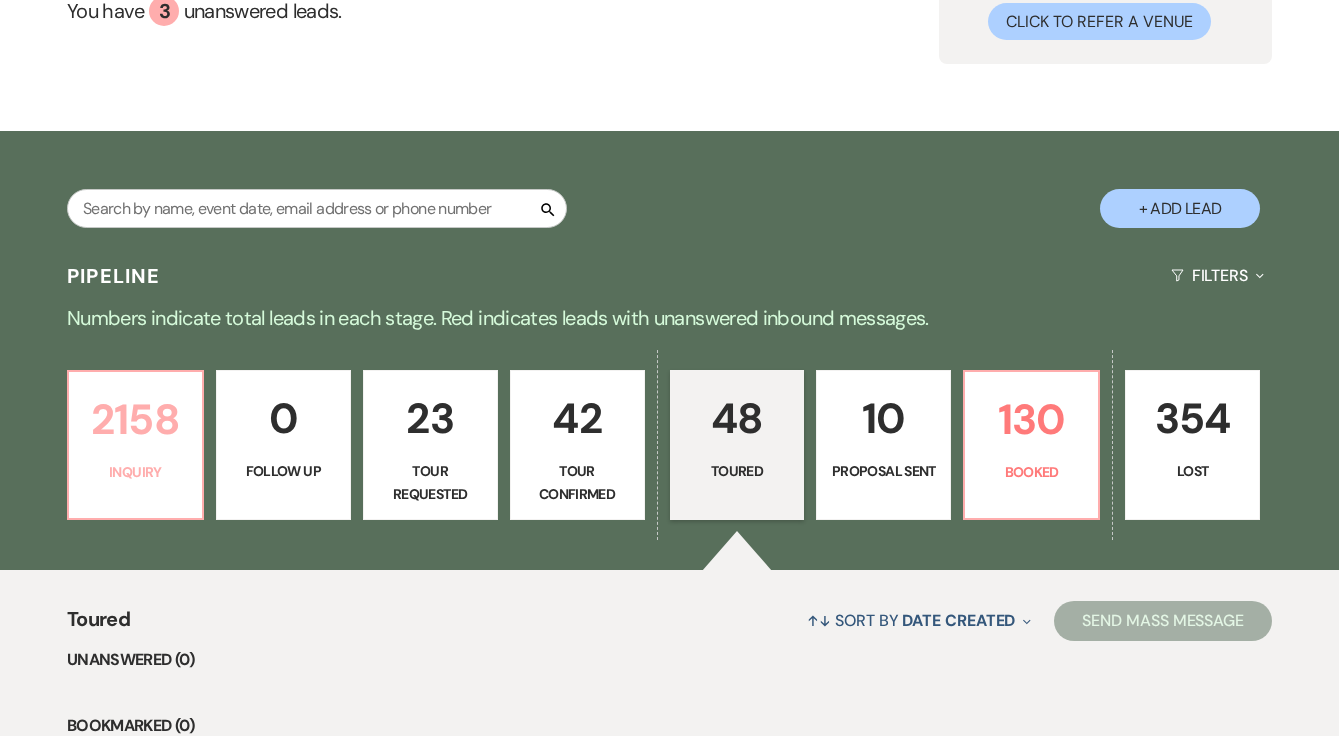 click on "2158 Inquiry" at bounding box center [135, 445] 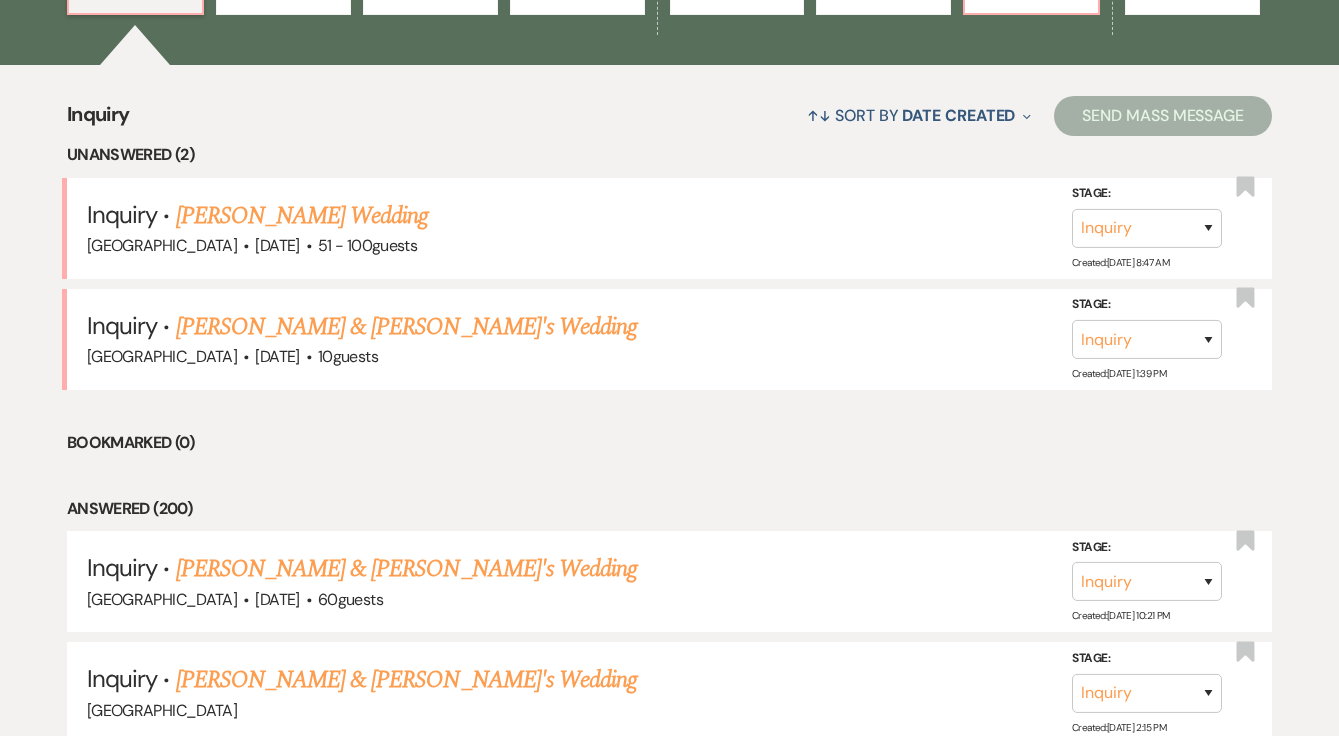 scroll, scrollTop: 715, scrollLeft: 0, axis: vertical 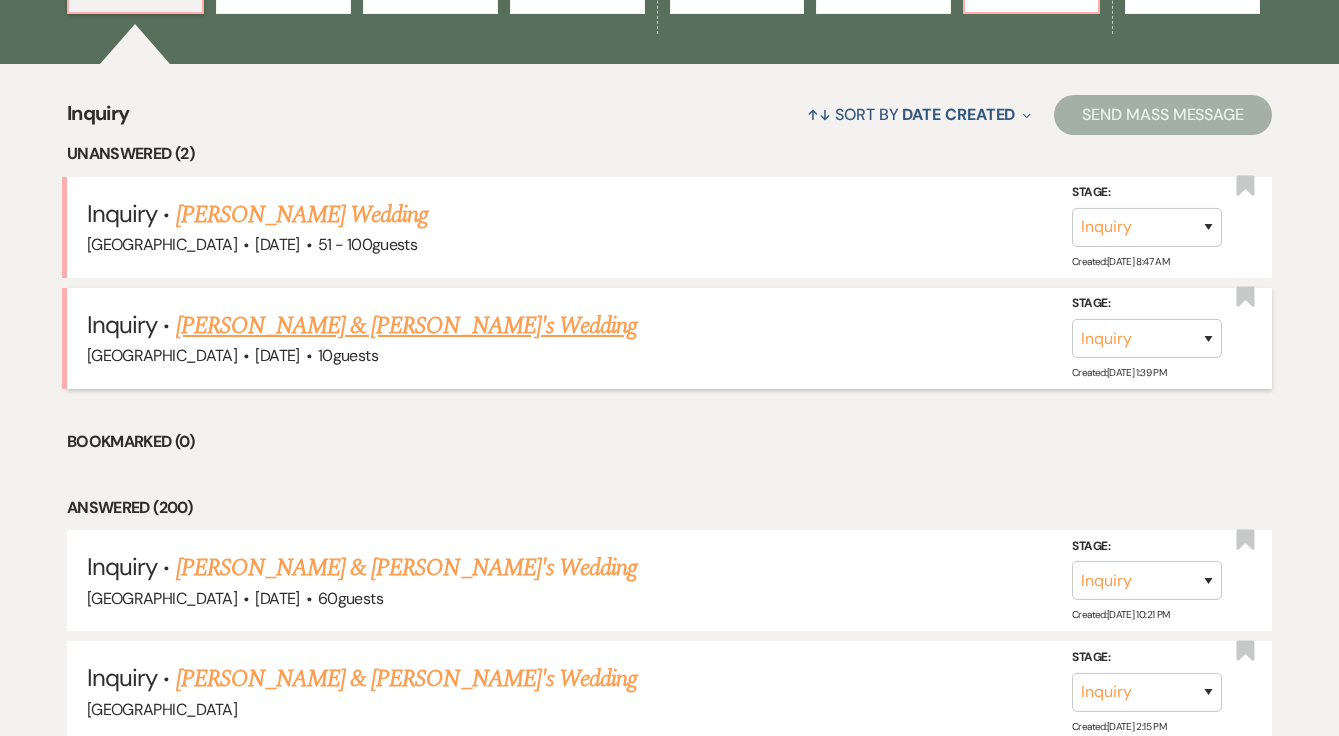 click on "[PERSON_NAME] & [PERSON_NAME]'s Wedding" at bounding box center [407, 326] 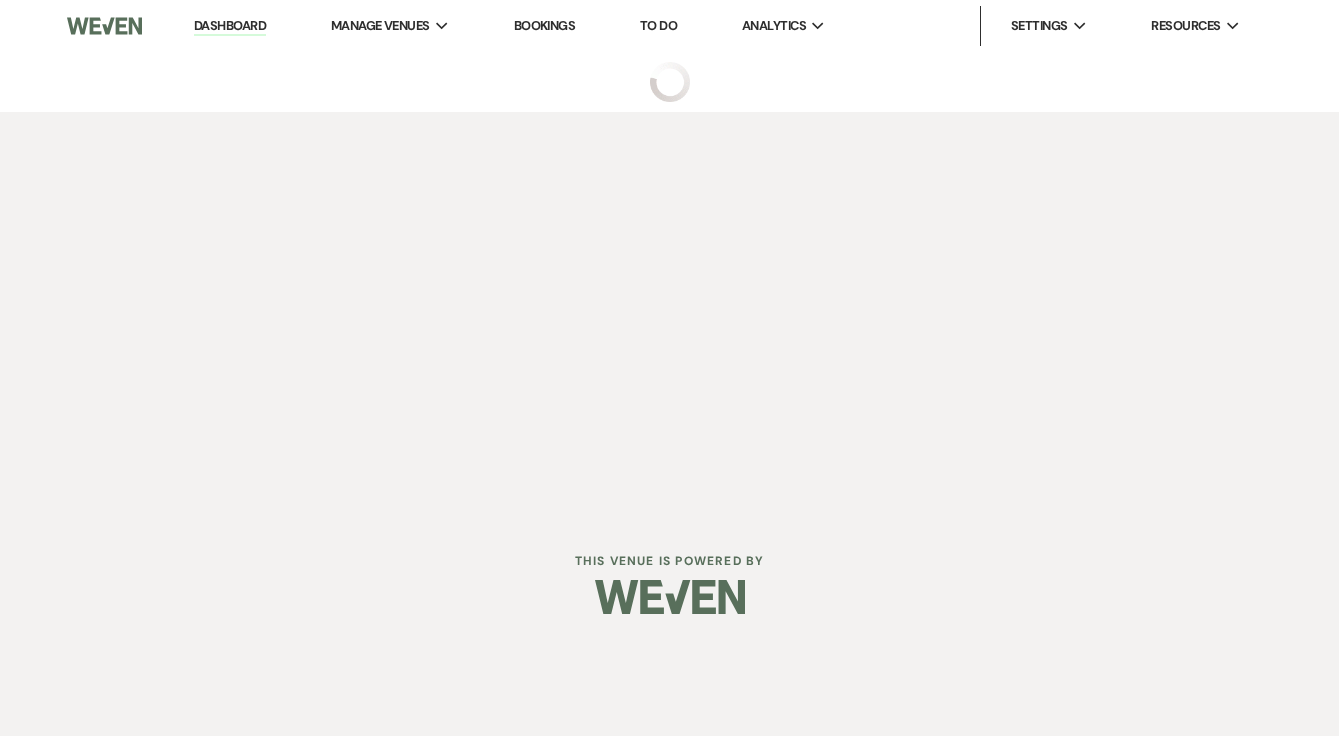 scroll, scrollTop: 0, scrollLeft: 0, axis: both 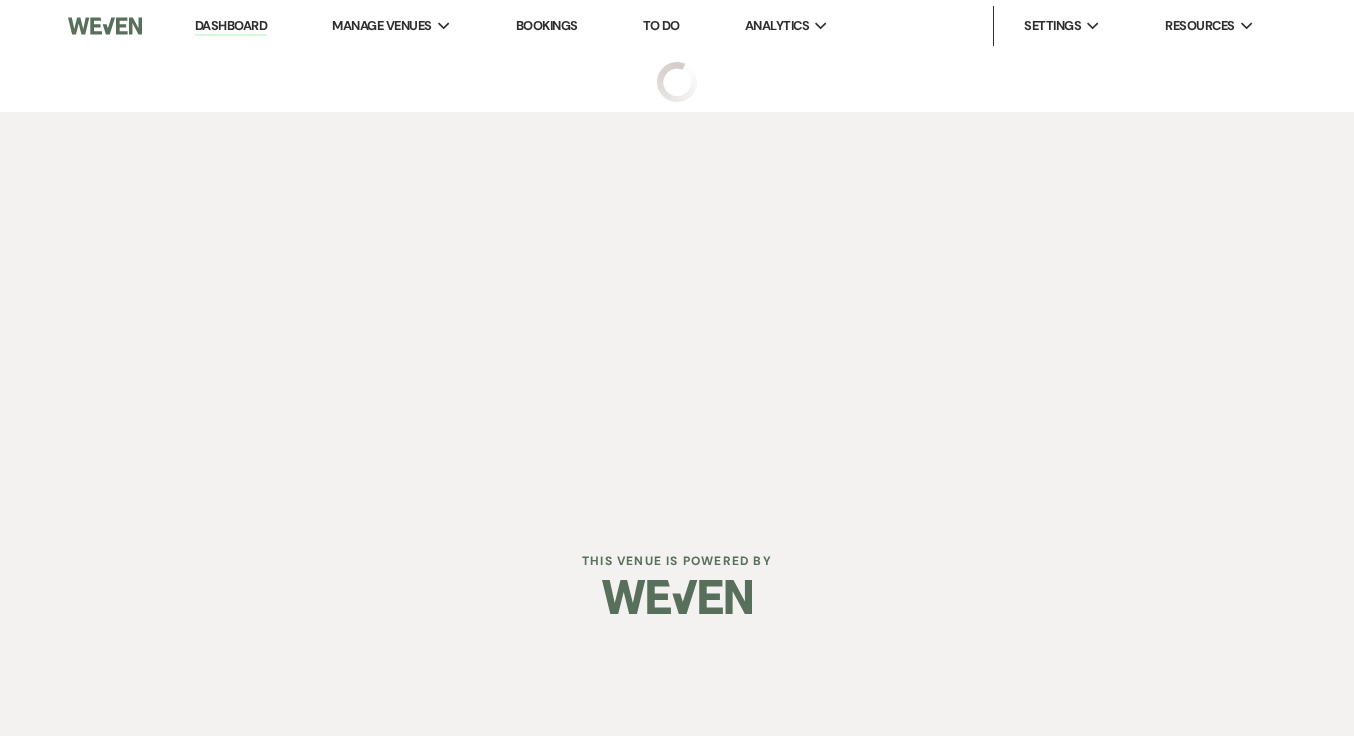 select on "5" 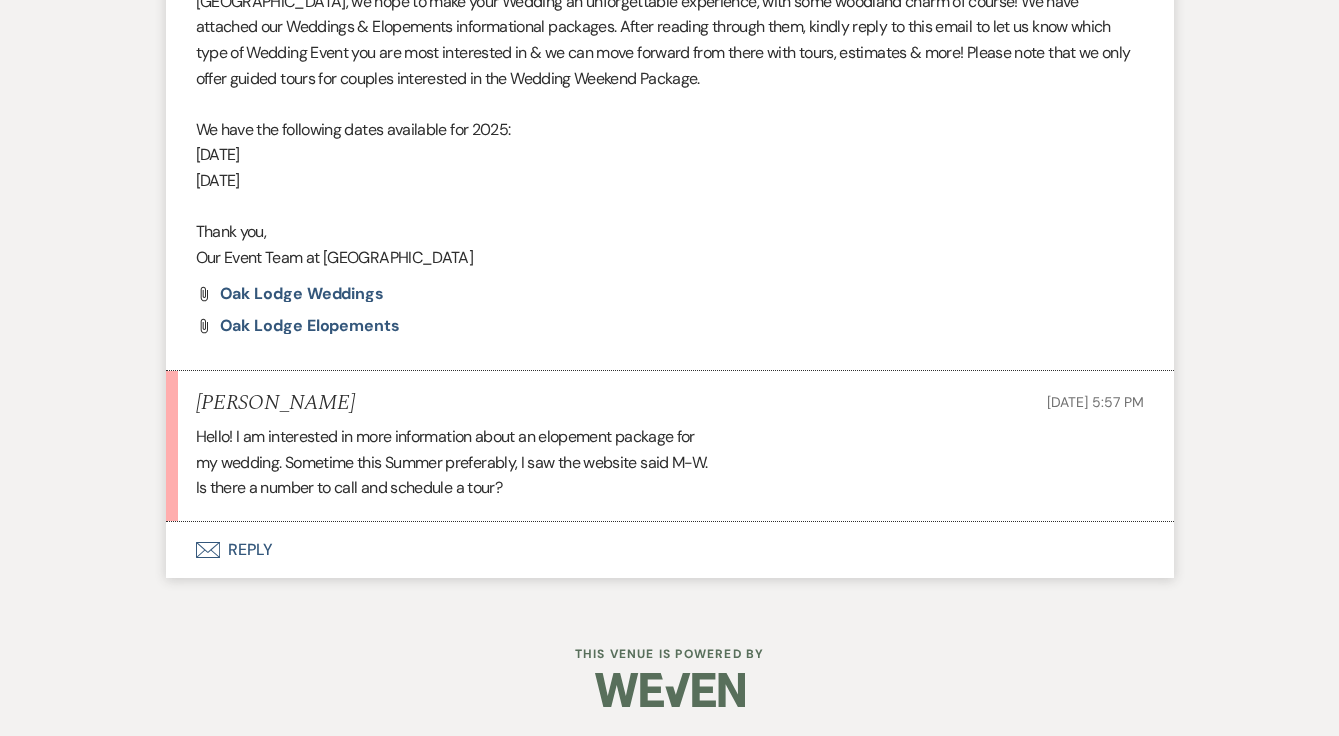 scroll, scrollTop: 1372, scrollLeft: 0, axis: vertical 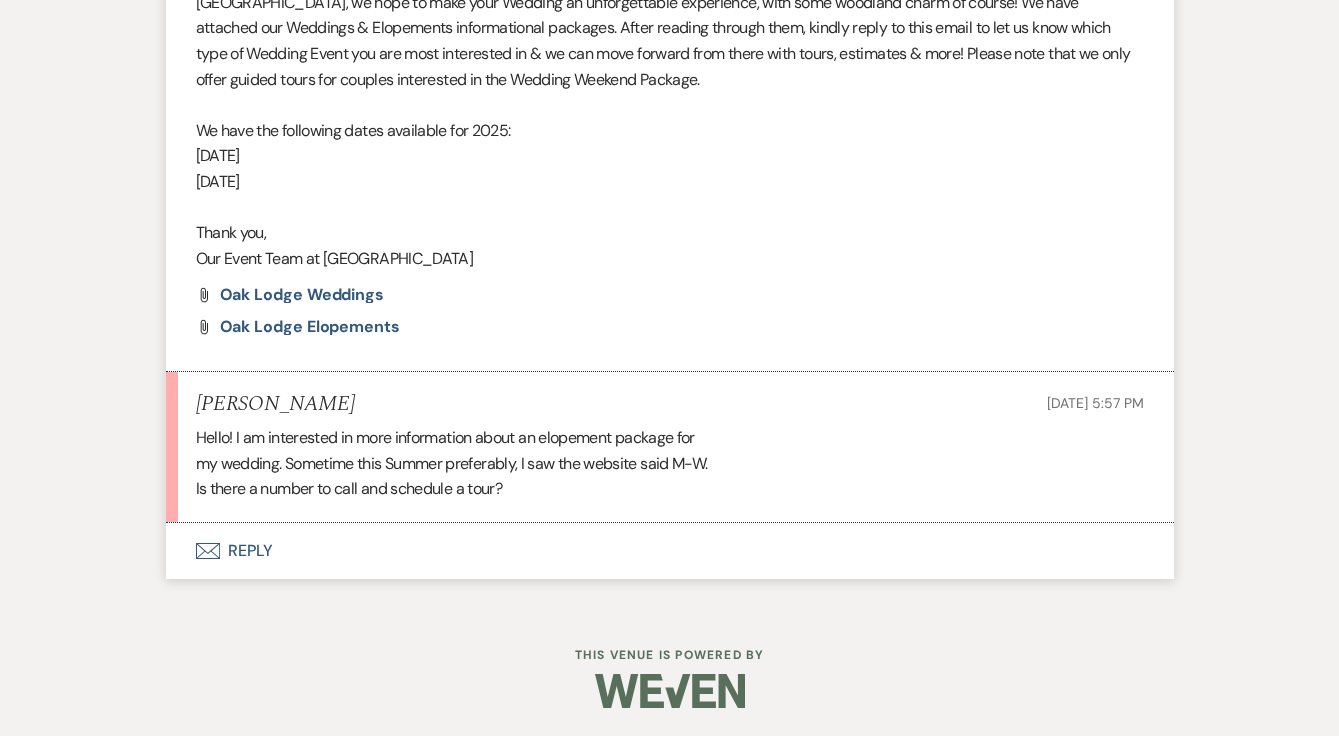 click on "Envelope Reply" at bounding box center (670, 551) 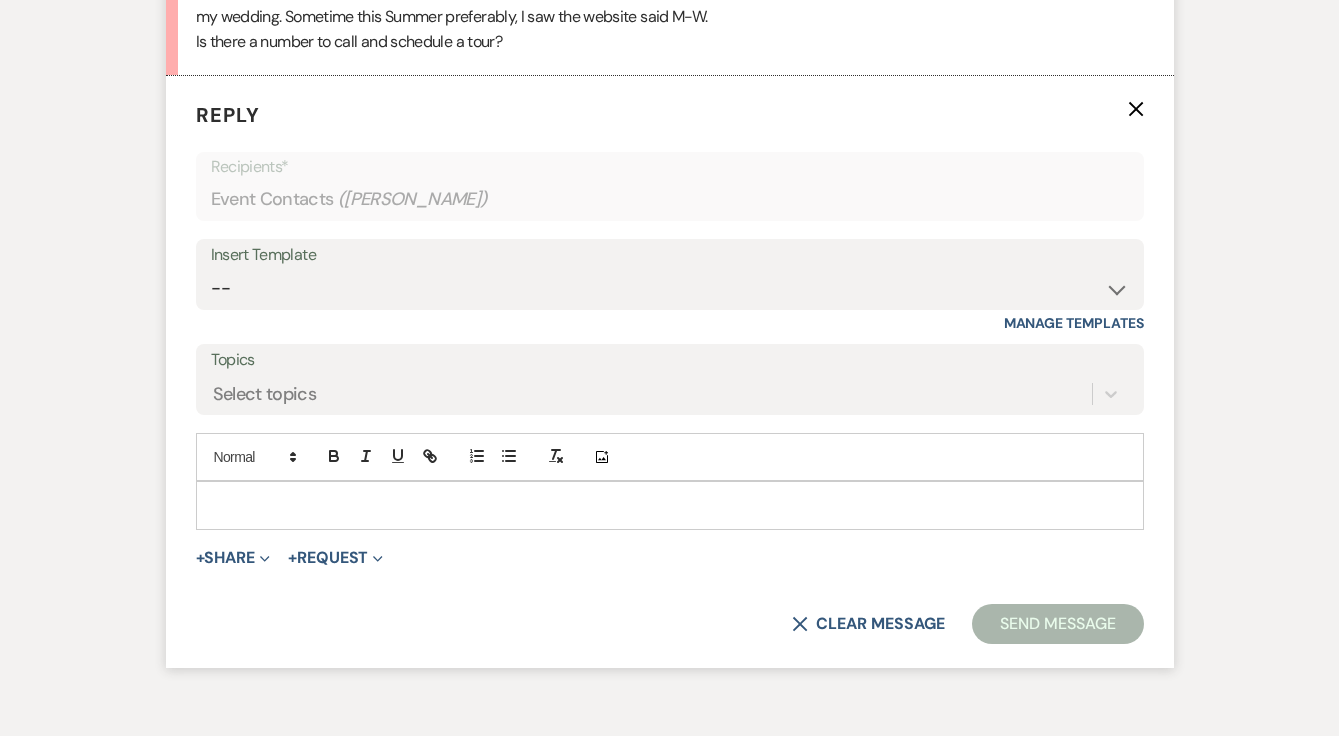 scroll, scrollTop: 1823, scrollLeft: 0, axis: vertical 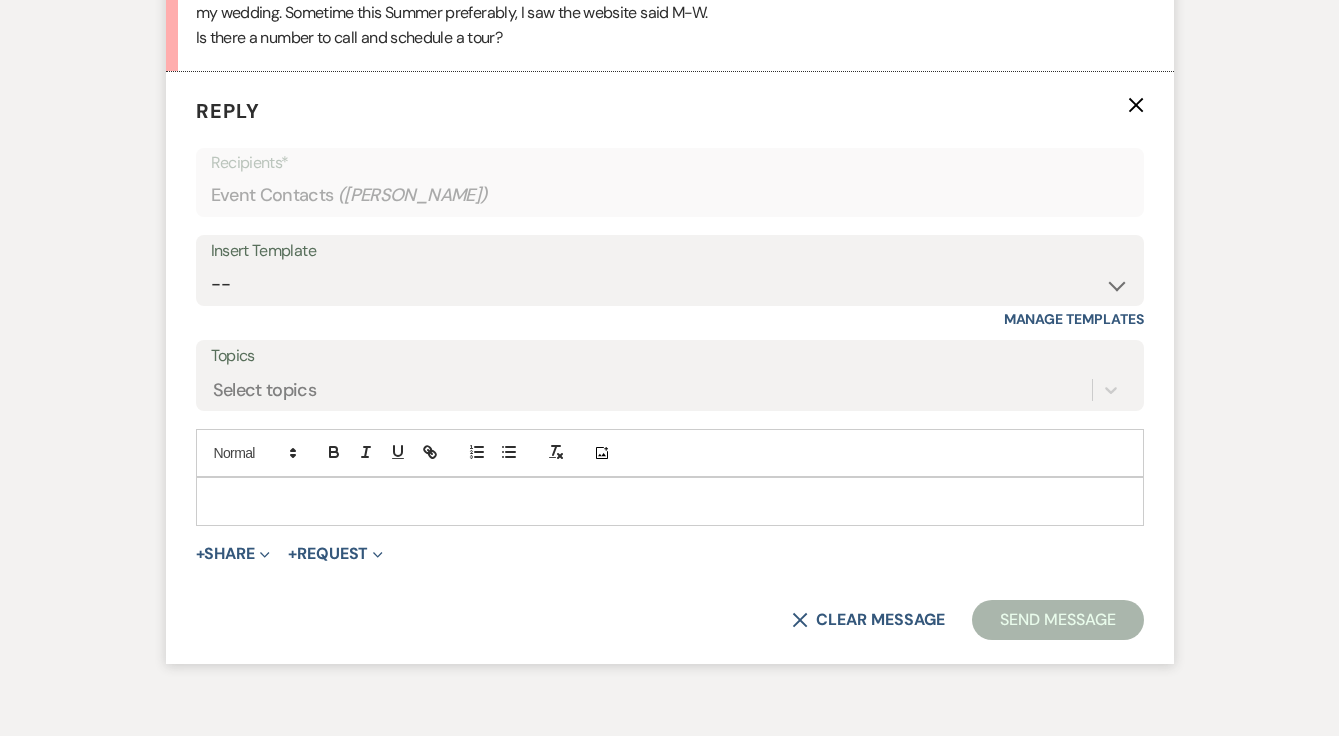 click at bounding box center (670, 501) 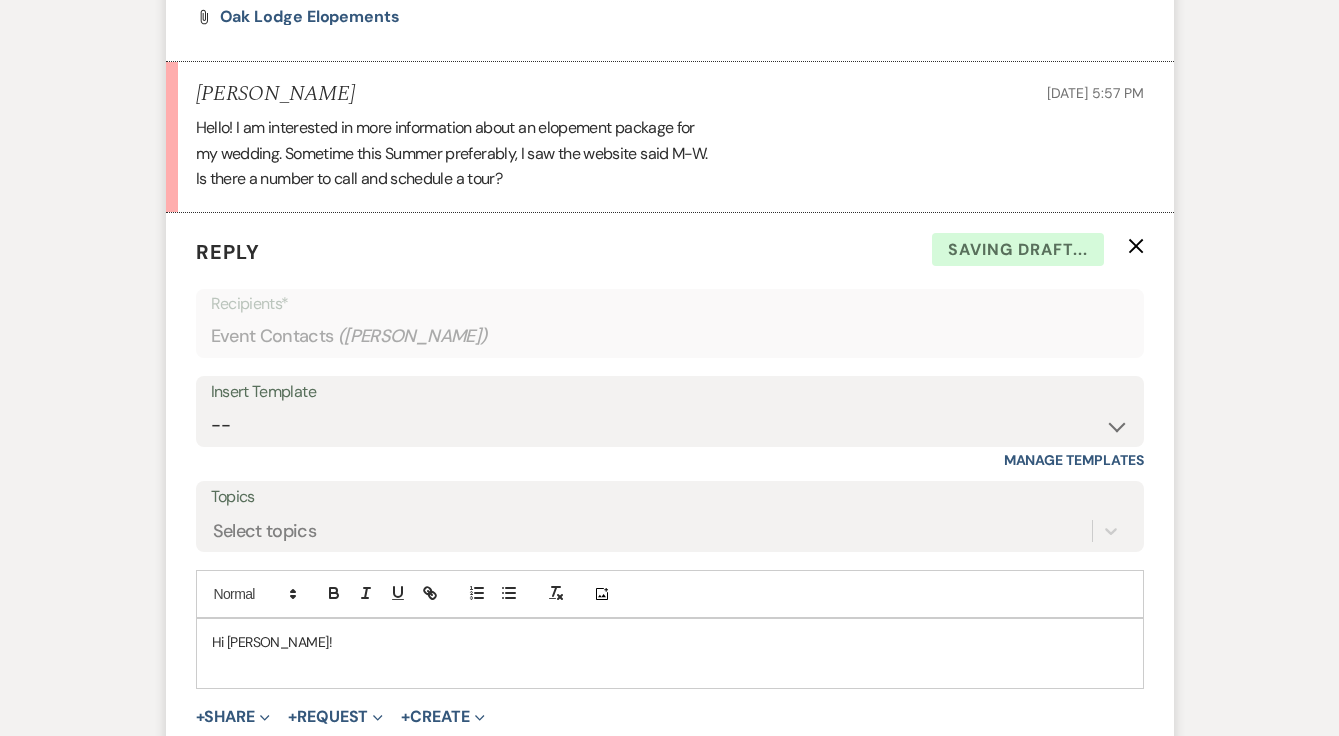 scroll, scrollTop: 1693, scrollLeft: 0, axis: vertical 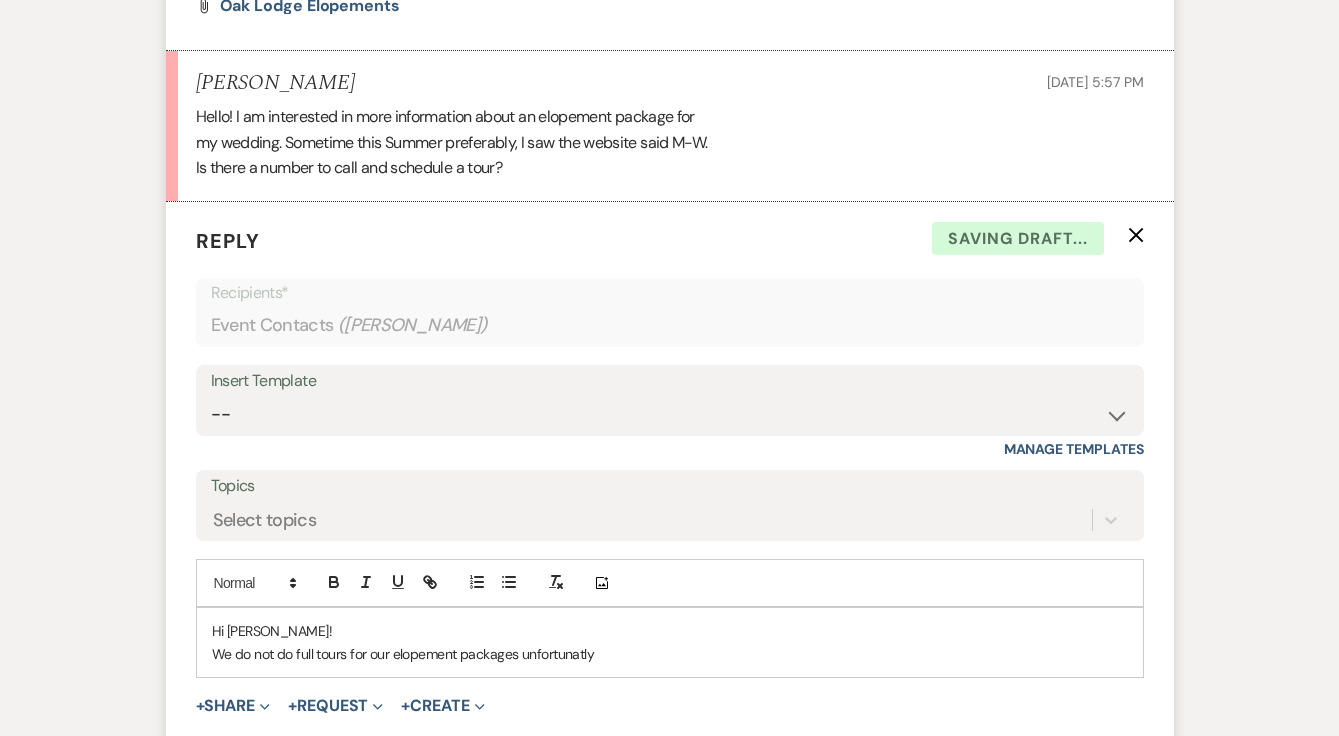 click on "We do not do full tours for our elopement packages unfortunatly" at bounding box center (670, 654) 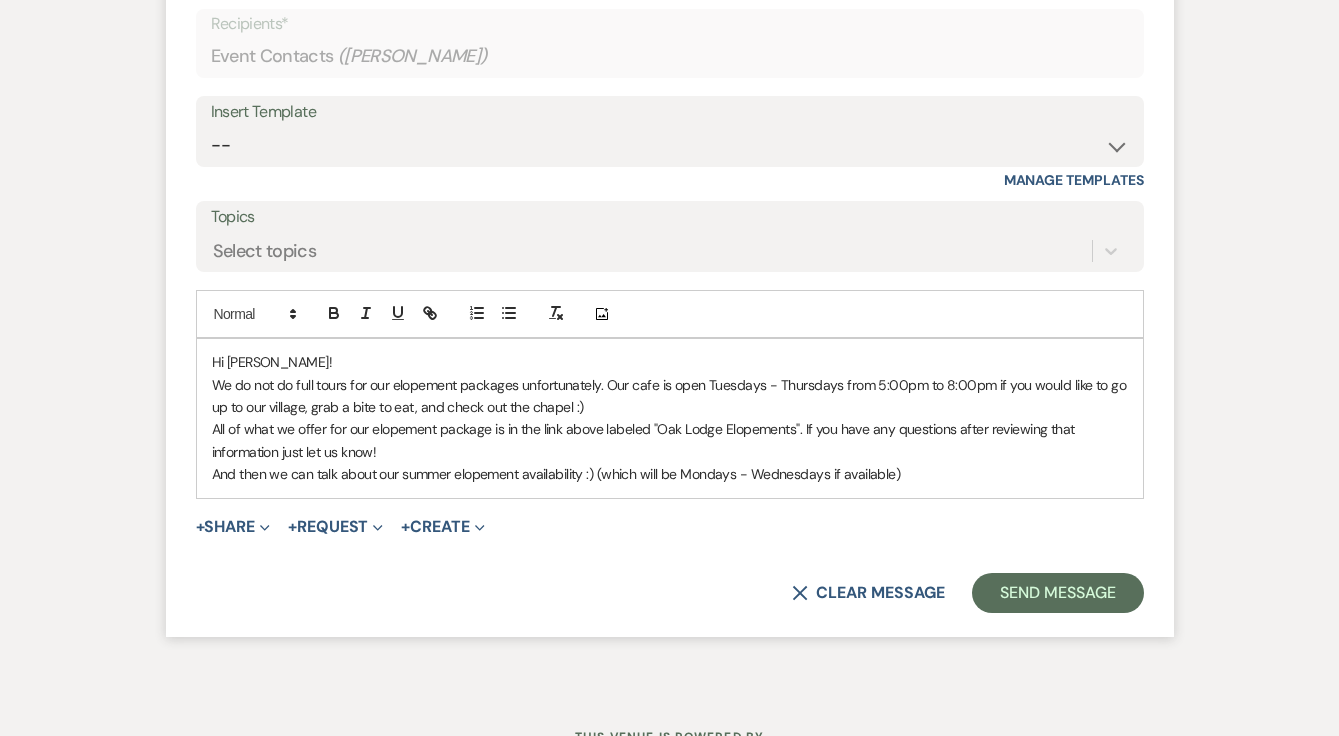scroll, scrollTop: 1963, scrollLeft: 0, axis: vertical 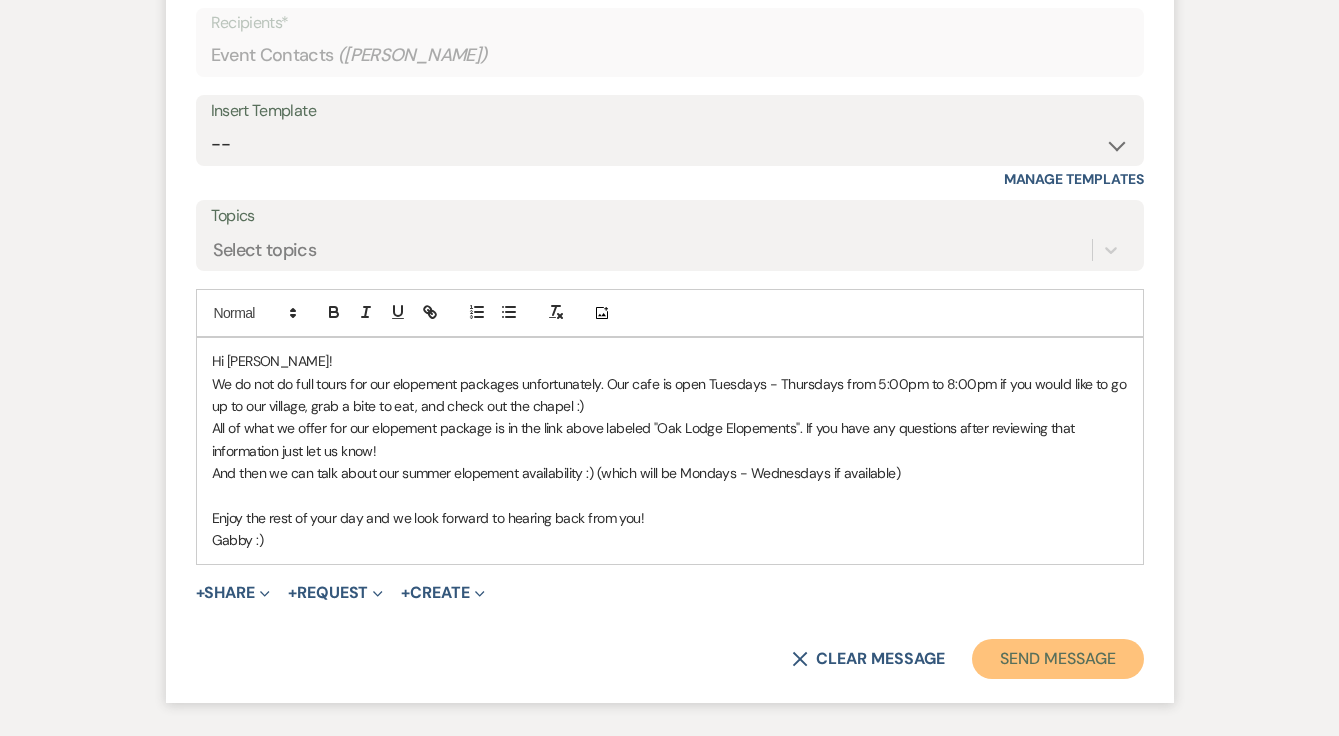 click on "Send Message" at bounding box center [1057, 659] 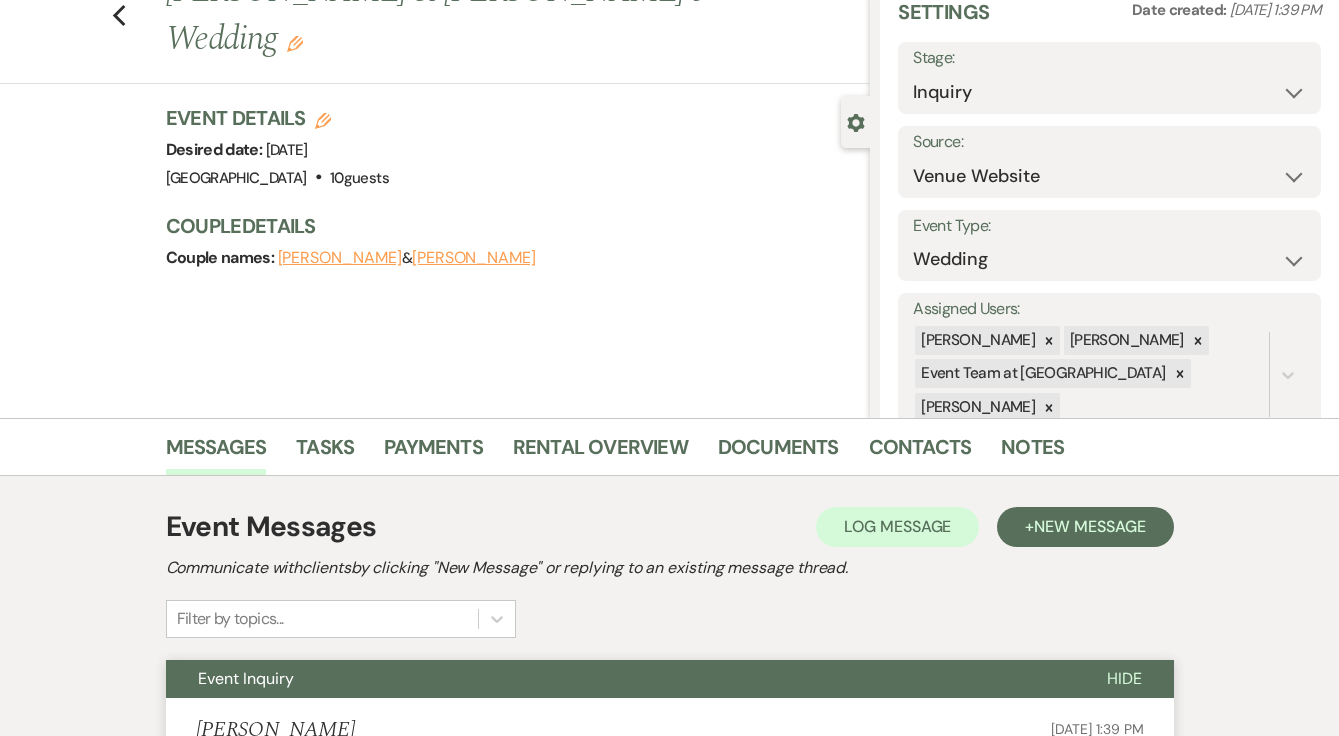scroll, scrollTop: 0, scrollLeft: 0, axis: both 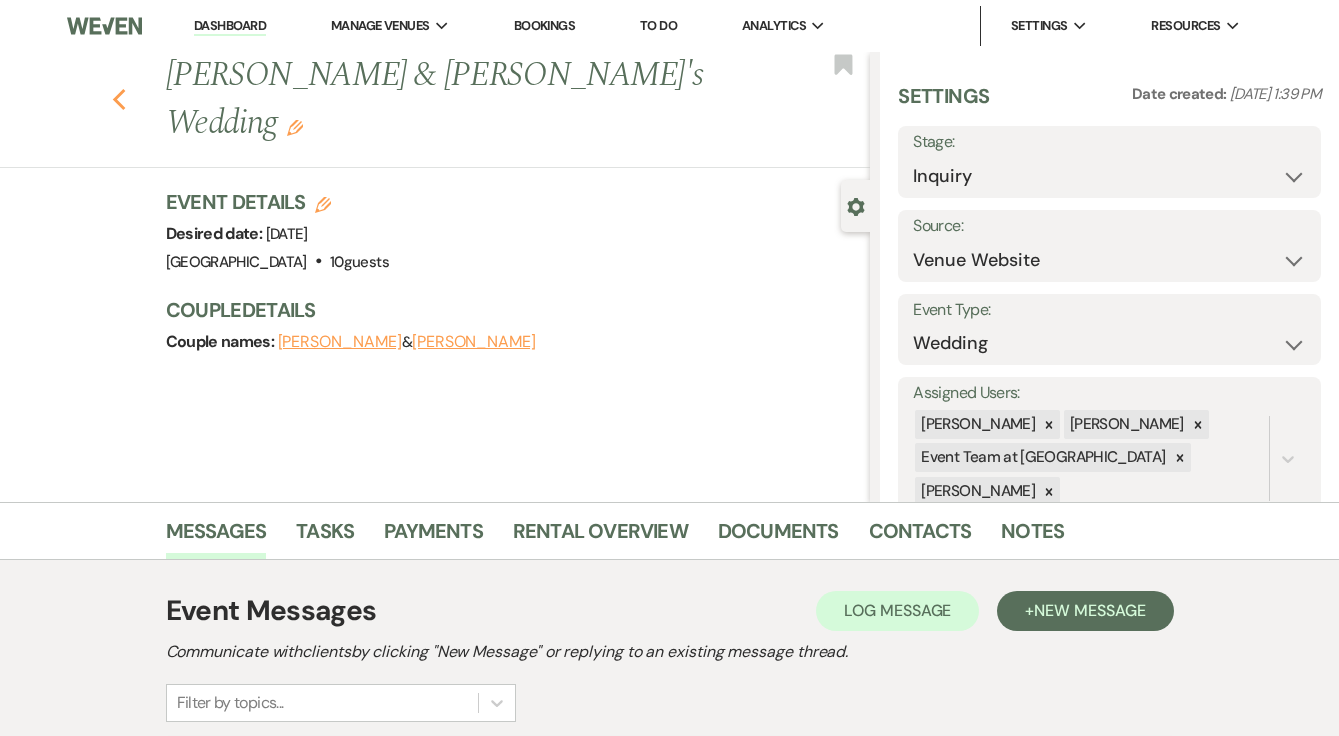 click on "Previous" 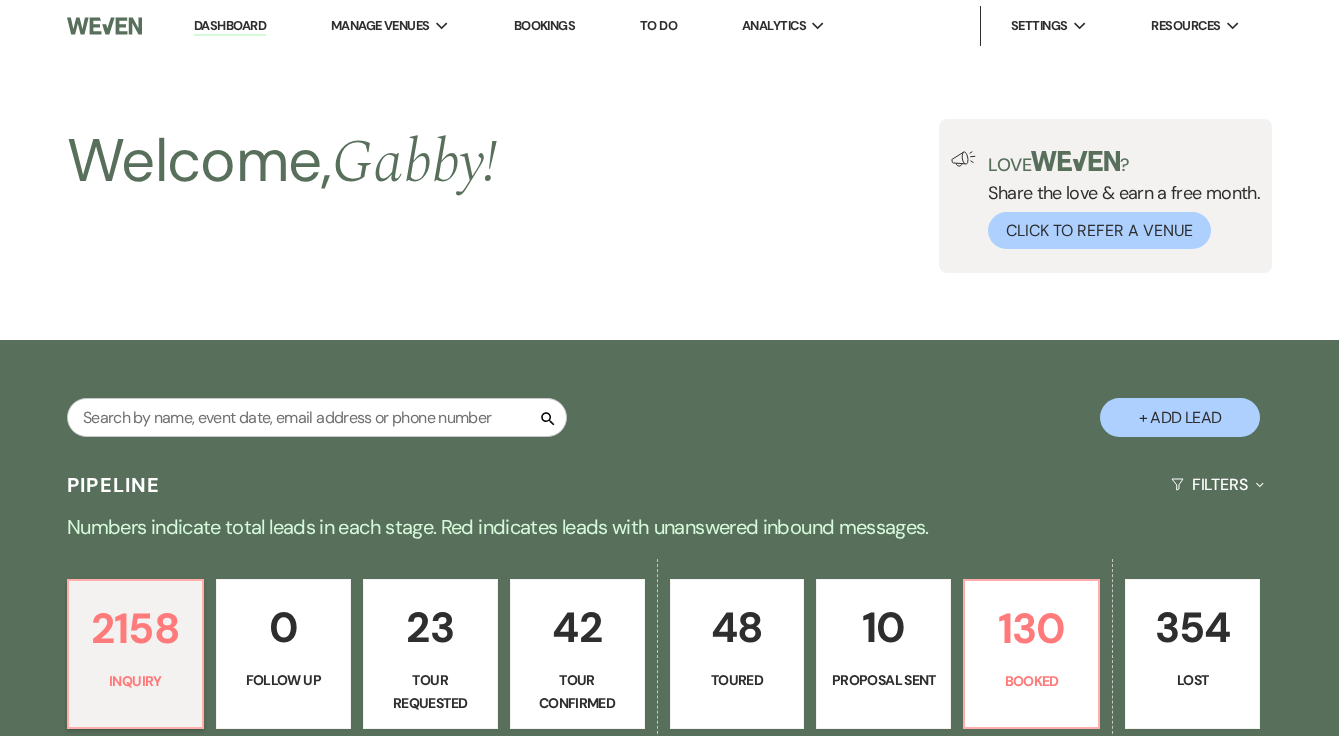 scroll, scrollTop: 715, scrollLeft: 0, axis: vertical 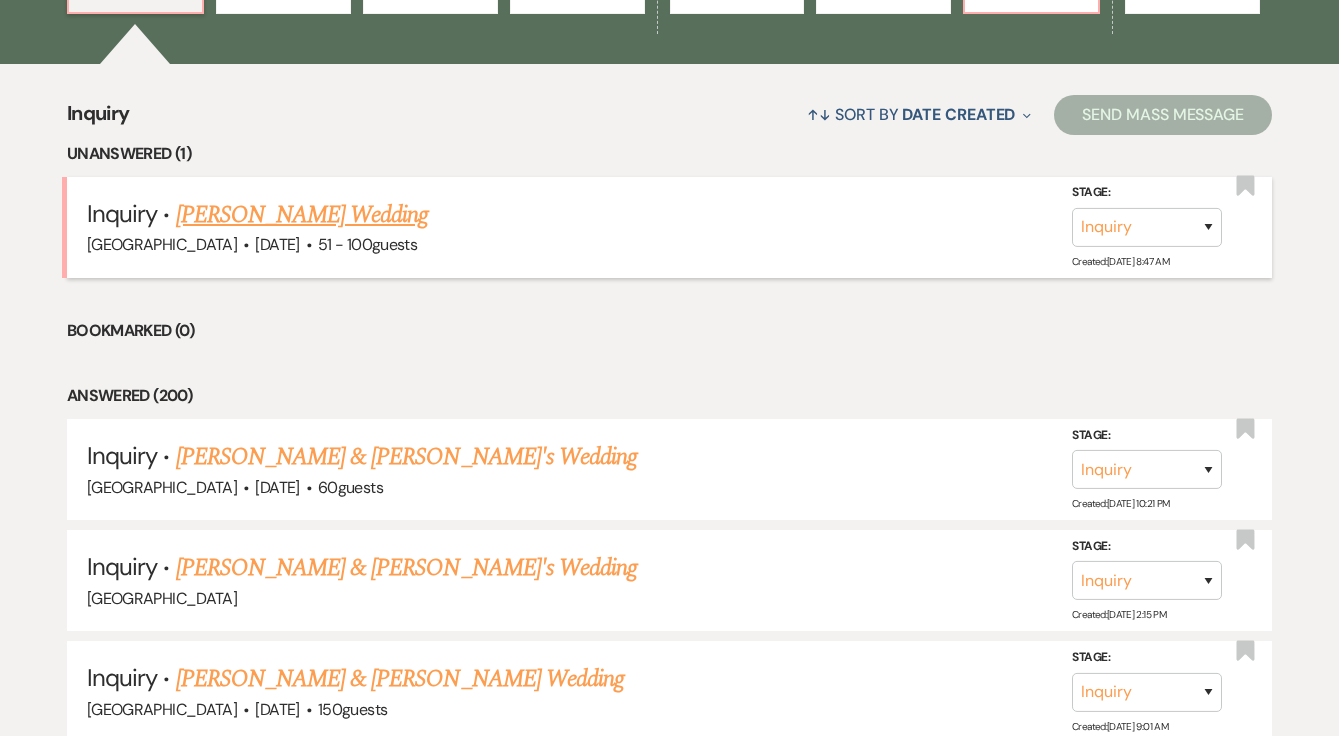 click on "[PERSON_NAME] Wedding" at bounding box center (302, 215) 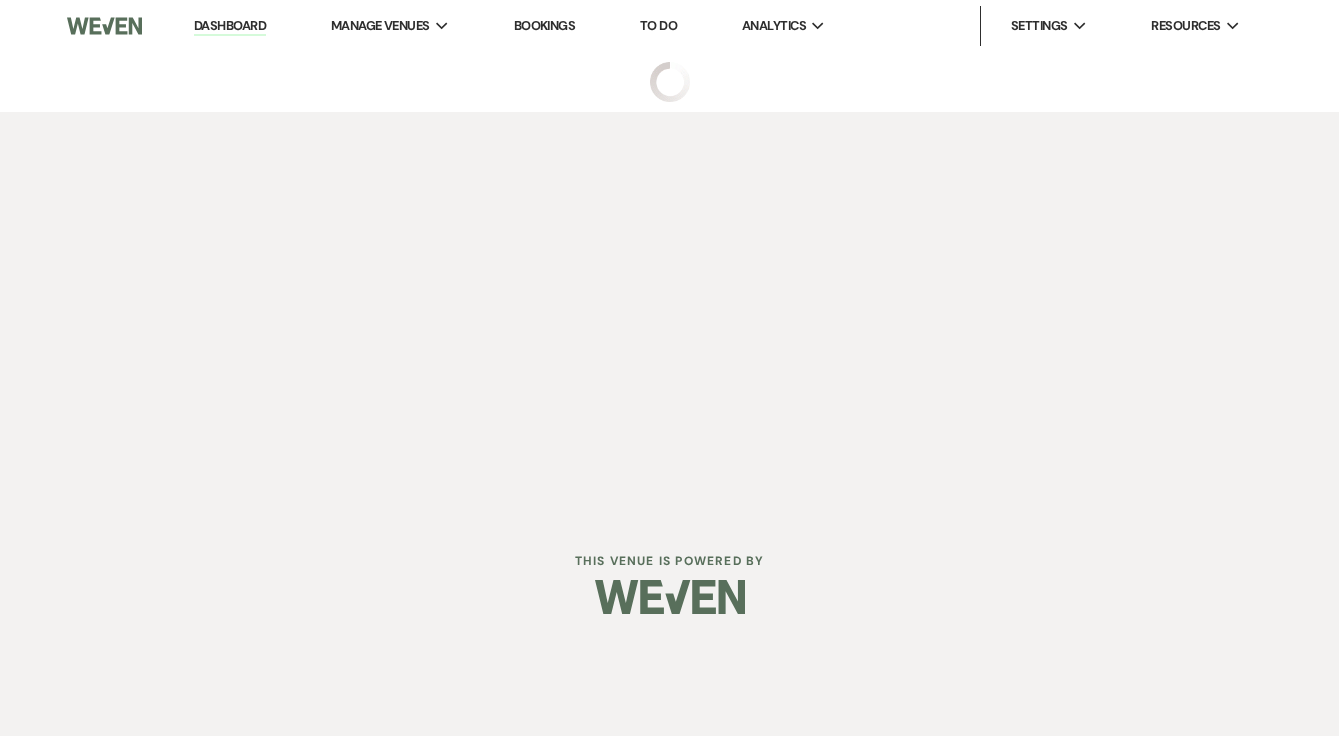 scroll, scrollTop: 0, scrollLeft: 0, axis: both 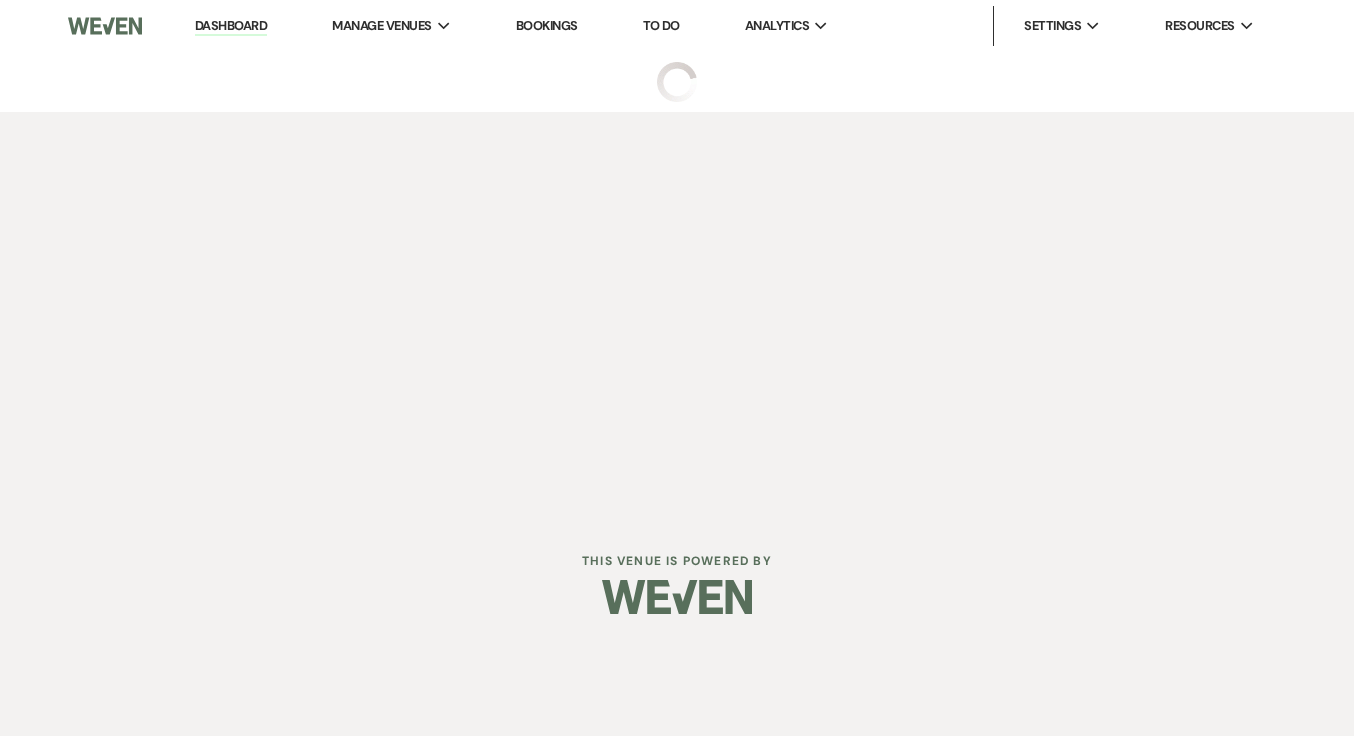 select on "2" 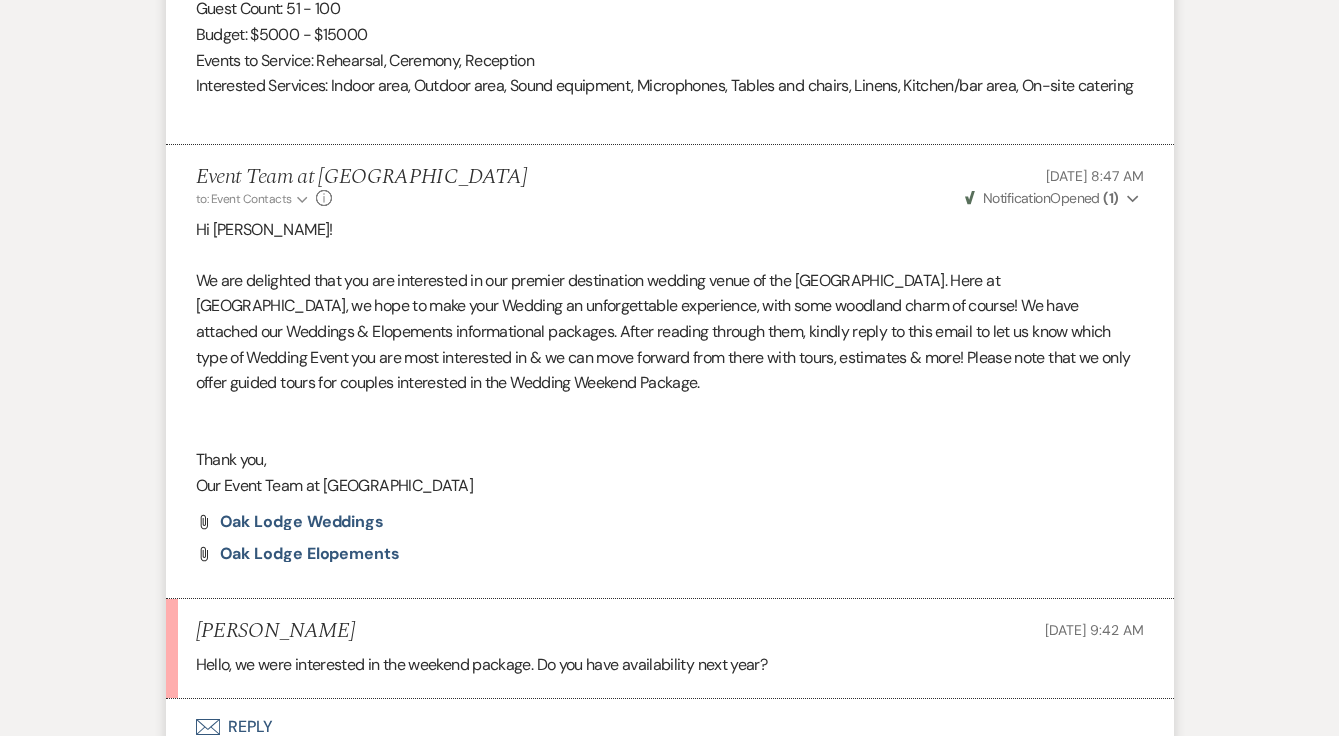 scroll, scrollTop: 1834, scrollLeft: 0, axis: vertical 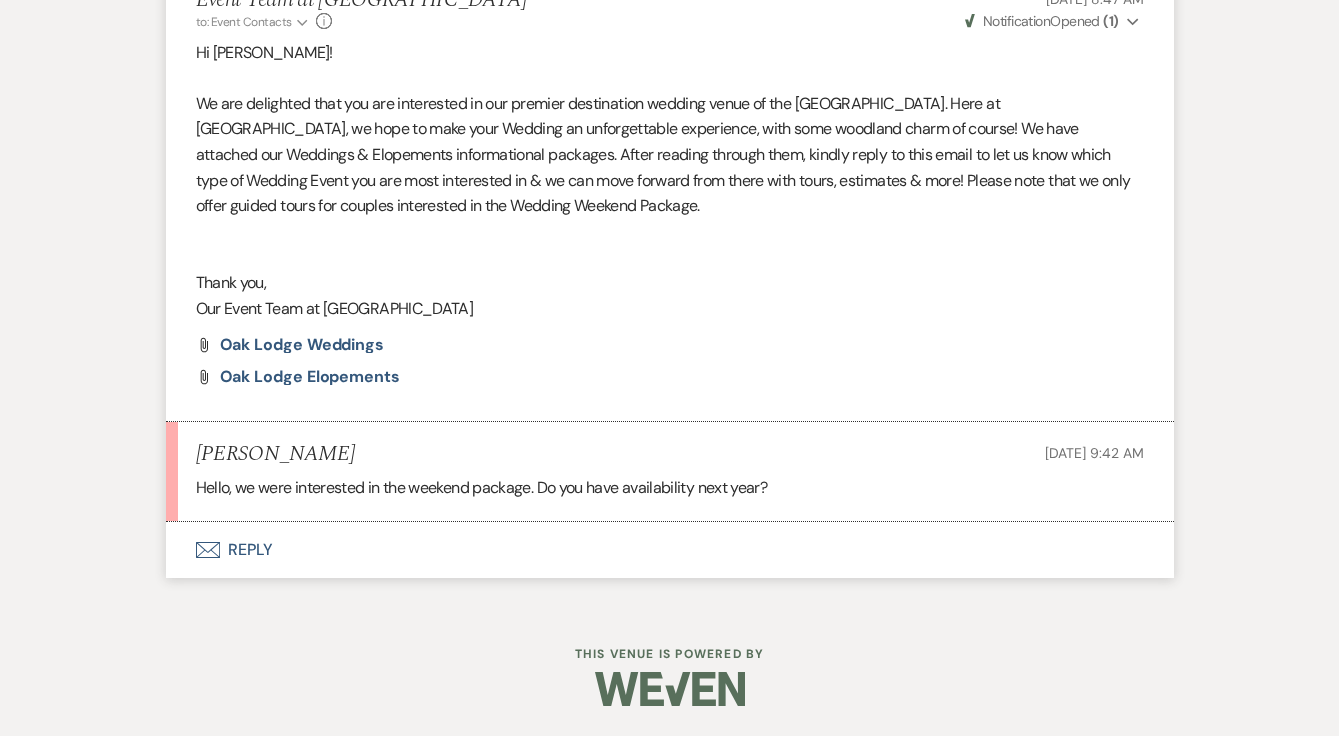 click on "Envelope Reply" at bounding box center (670, 550) 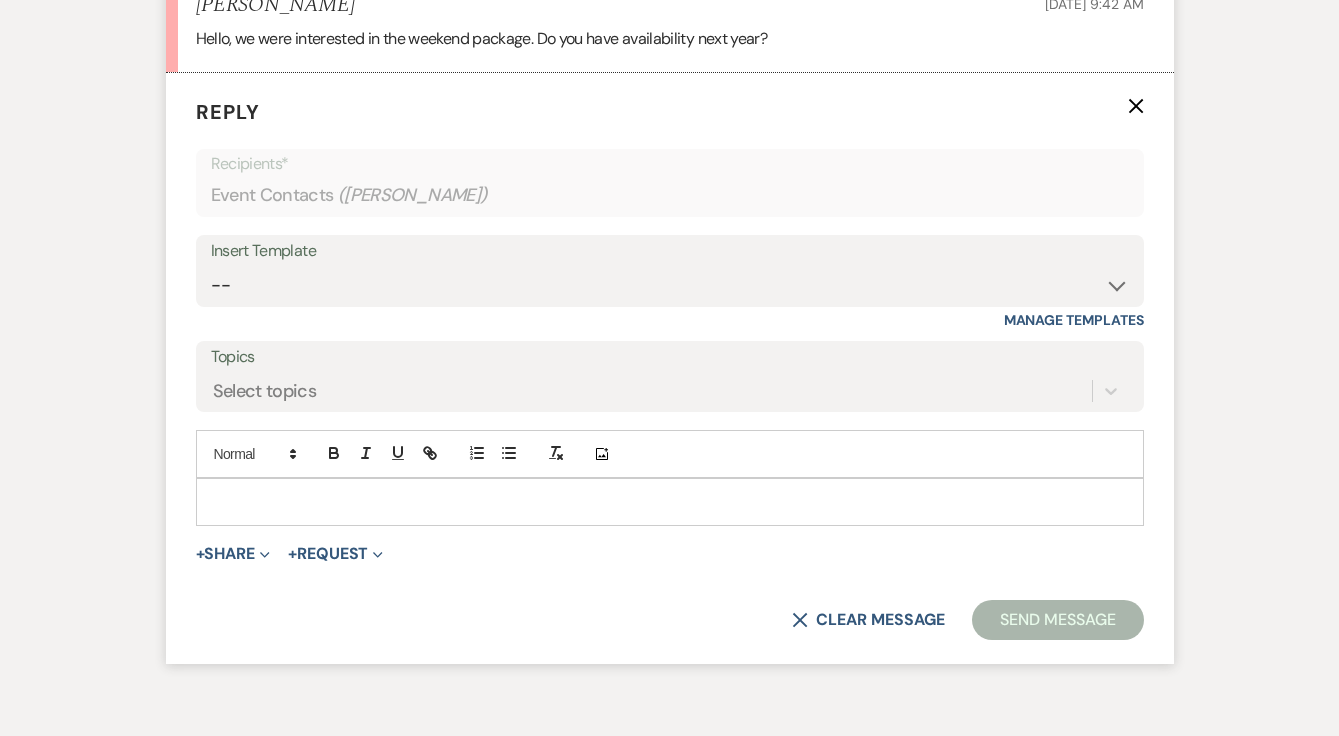 scroll, scrollTop: 2284, scrollLeft: 0, axis: vertical 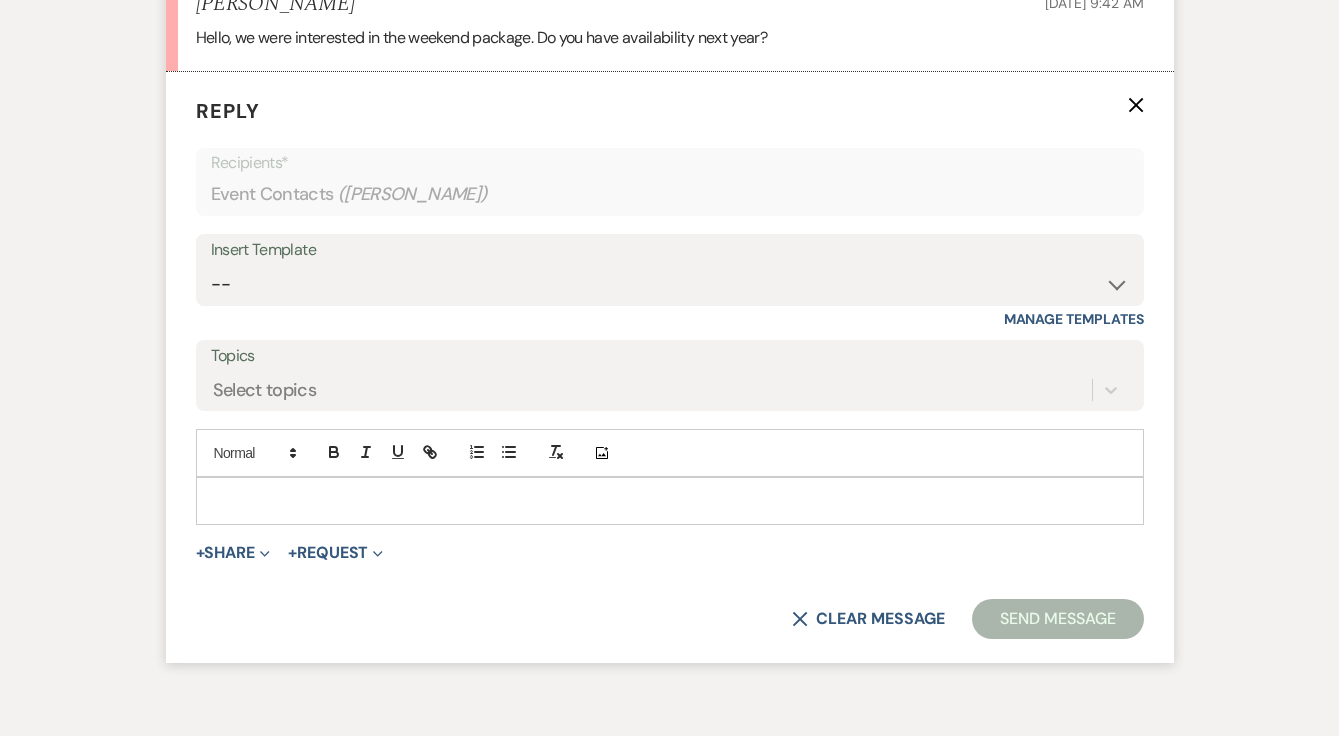 click at bounding box center (670, 501) 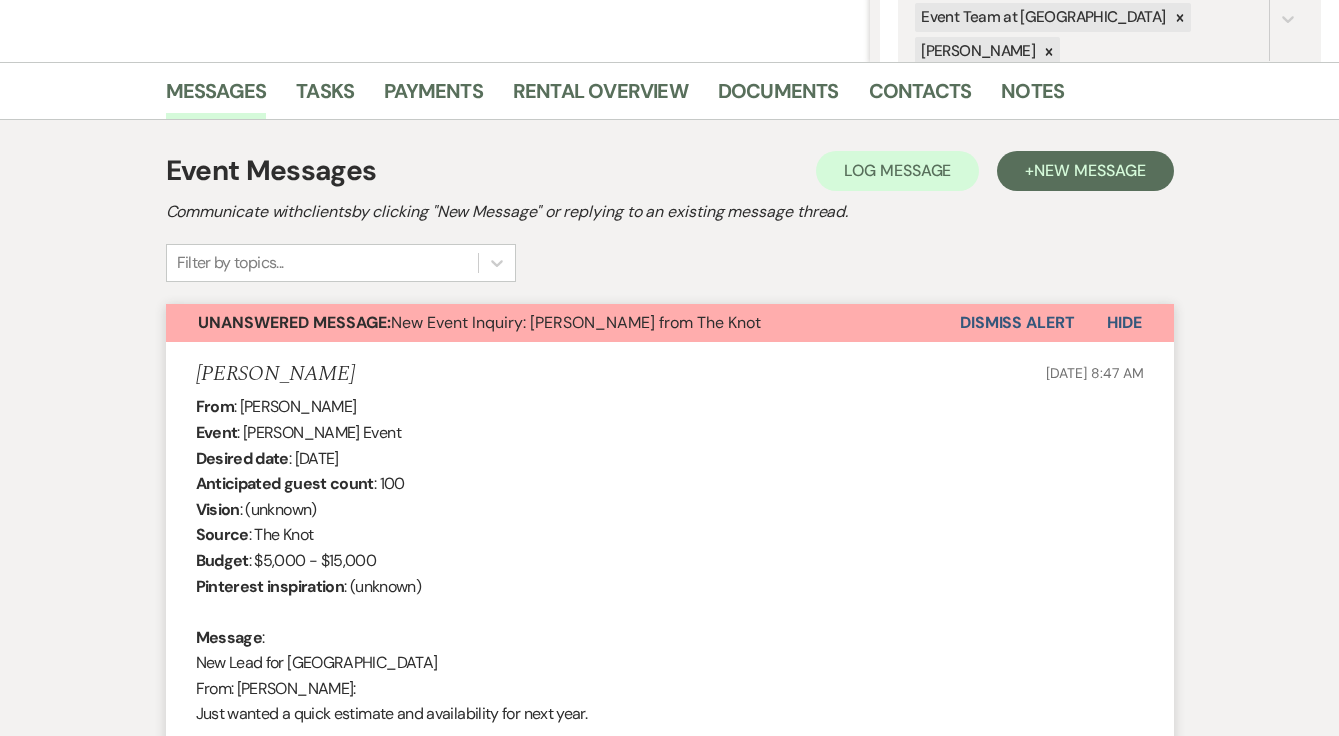scroll, scrollTop: 0, scrollLeft: 0, axis: both 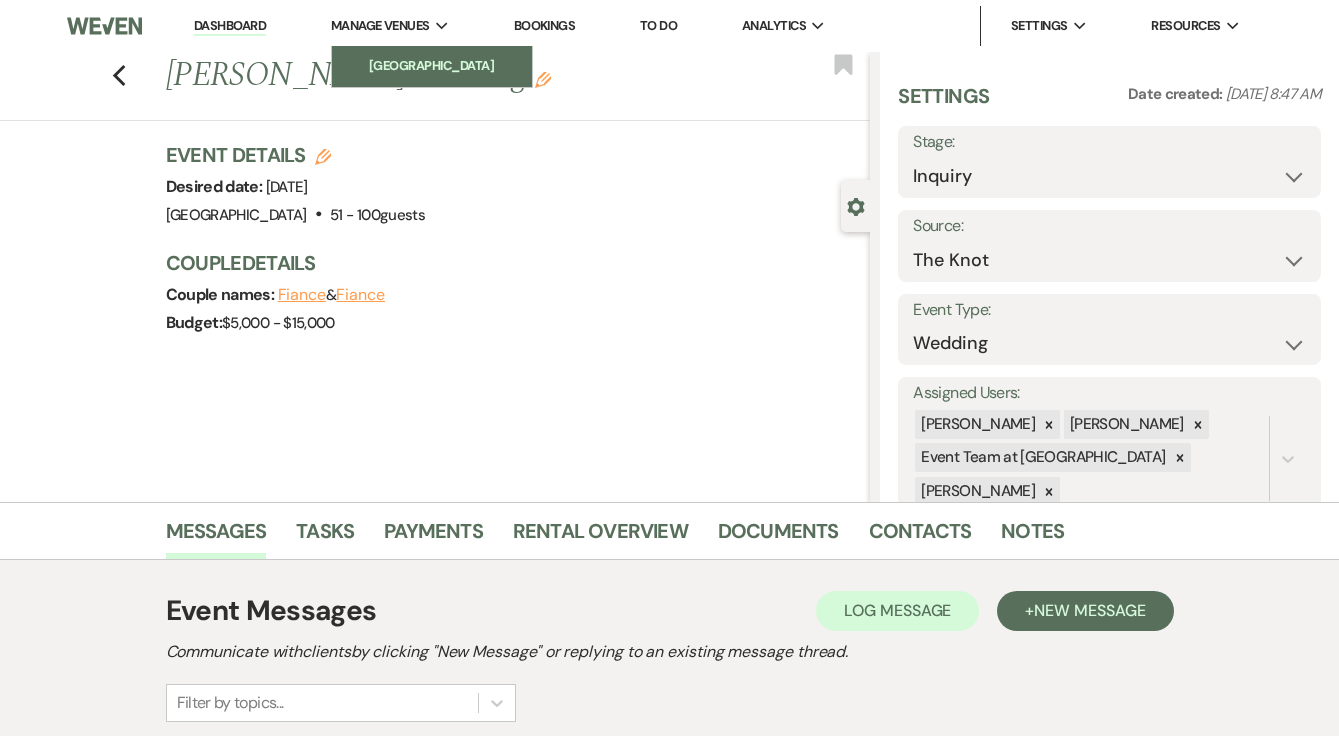 click on "[GEOGRAPHIC_DATA]" at bounding box center [432, 66] 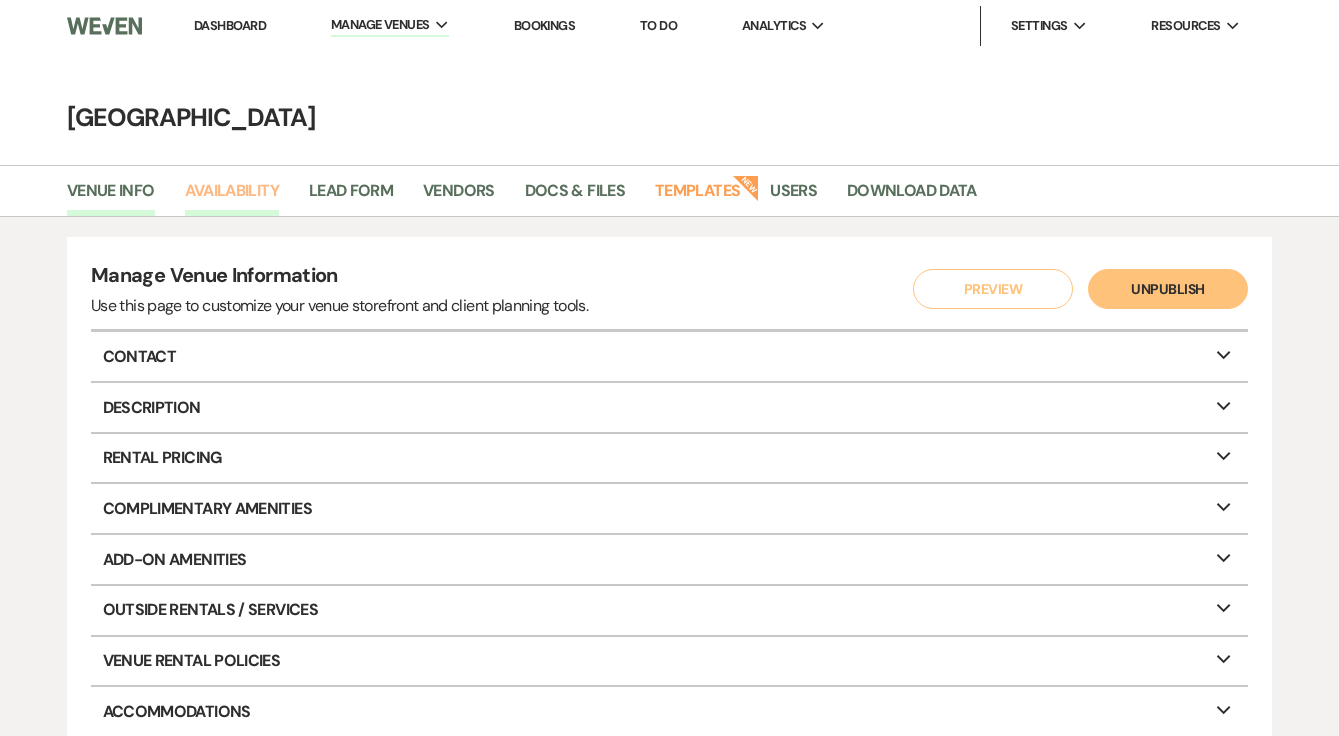 click on "Availability" at bounding box center (232, 197) 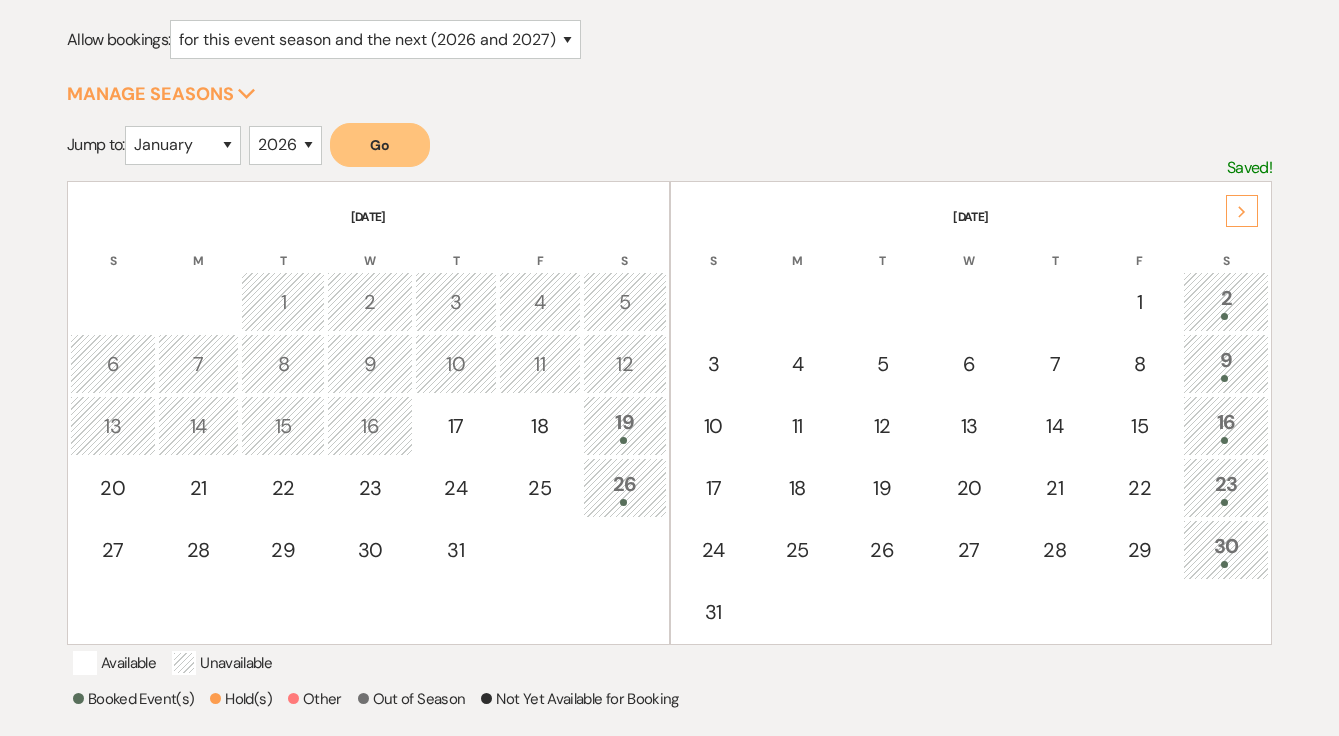 scroll, scrollTop: 263, scrollLeft: 0, axis: vertical 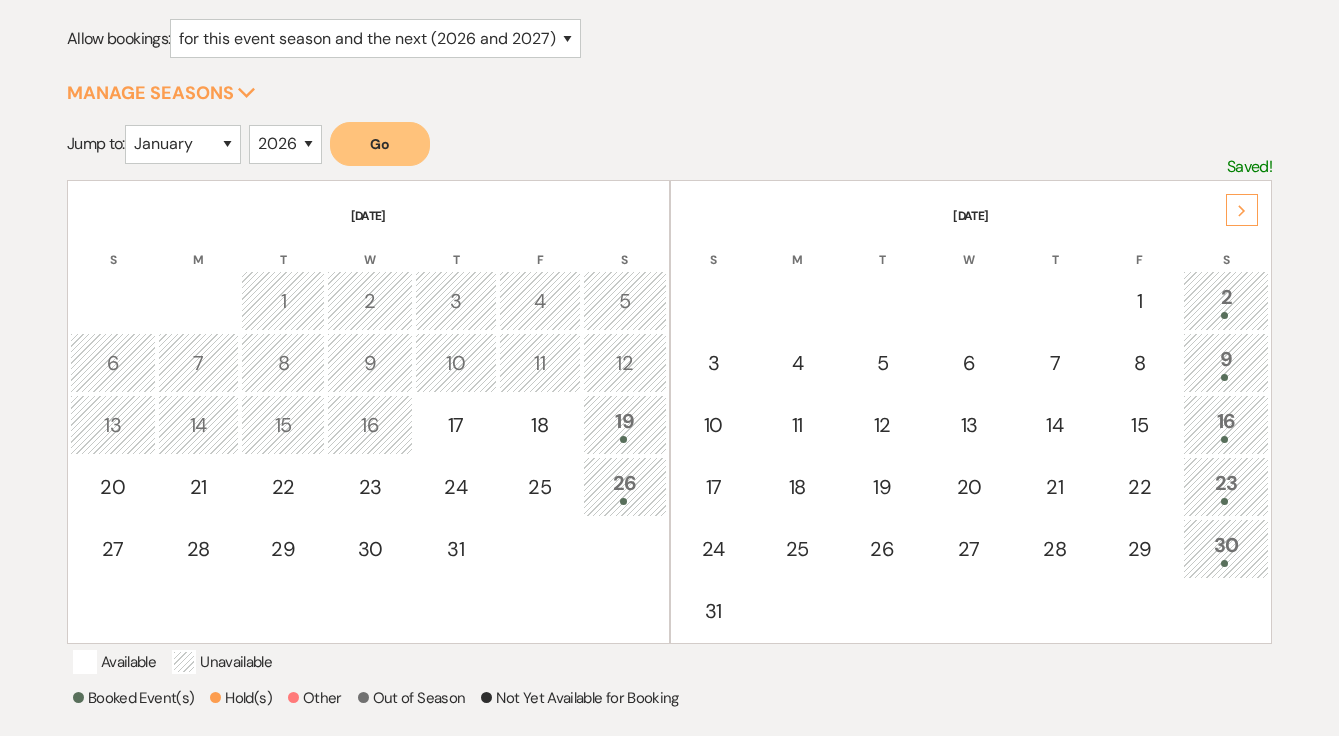 click on "Next" 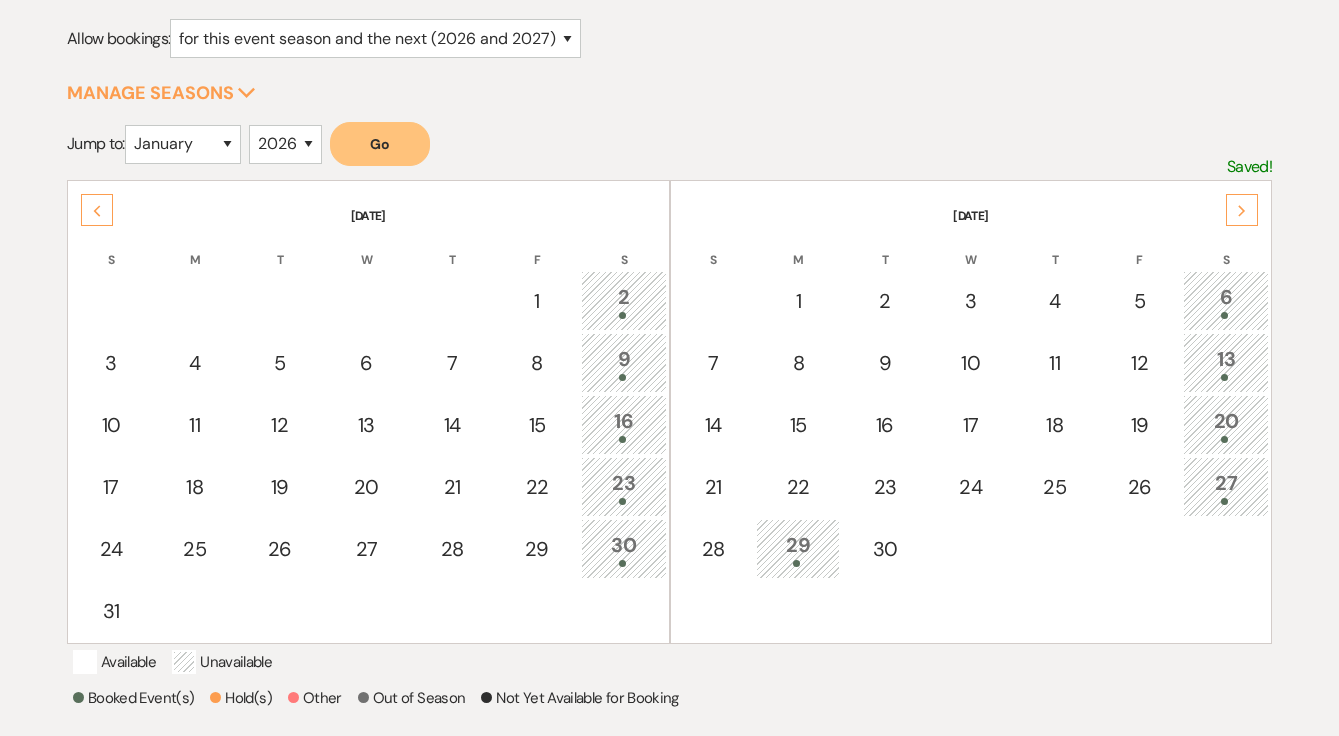click on "Go" at bounding box center [380, 144] 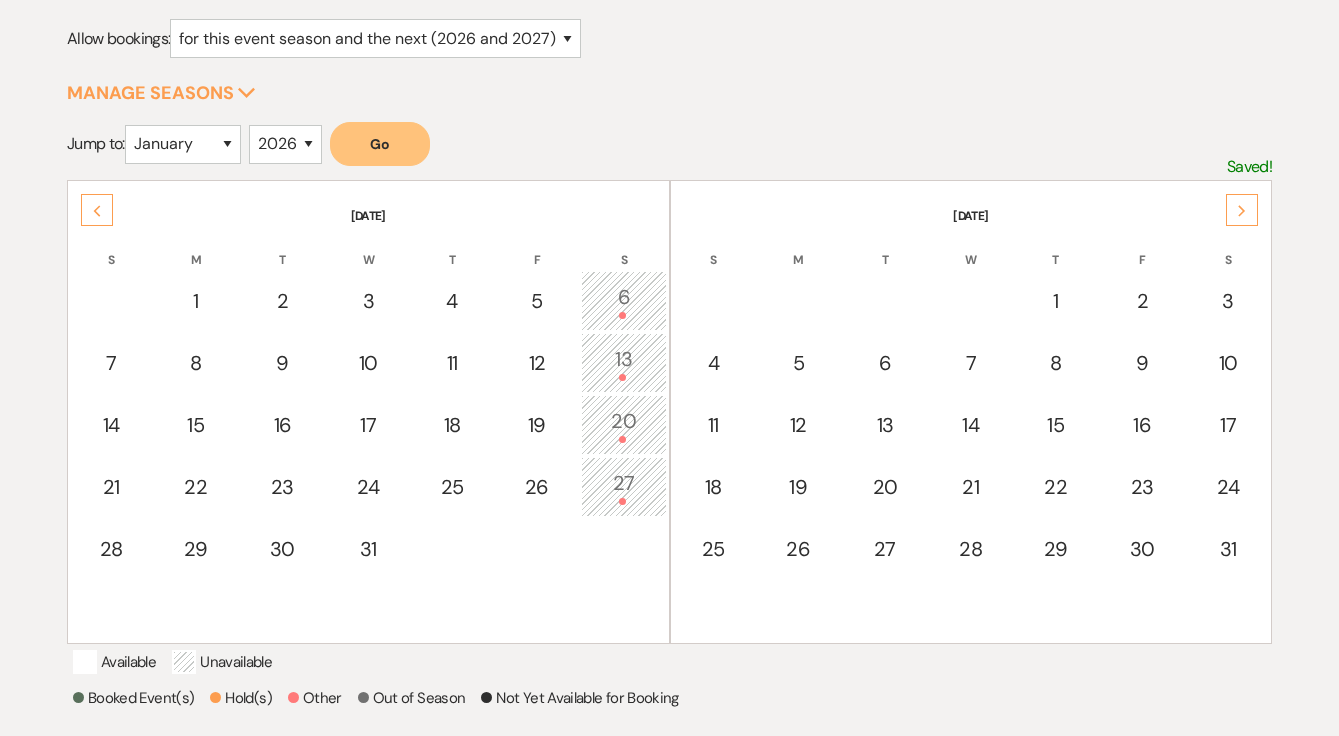 click on "Next" 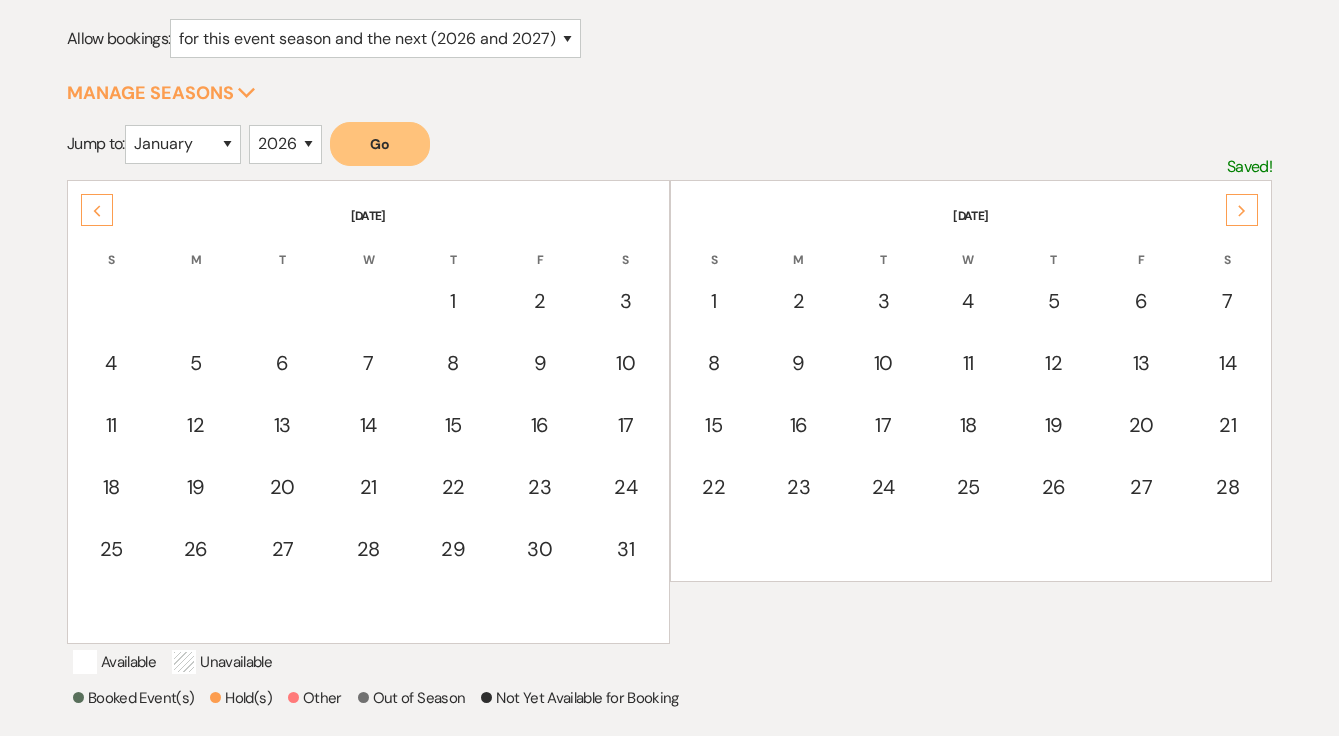 click on "Next" 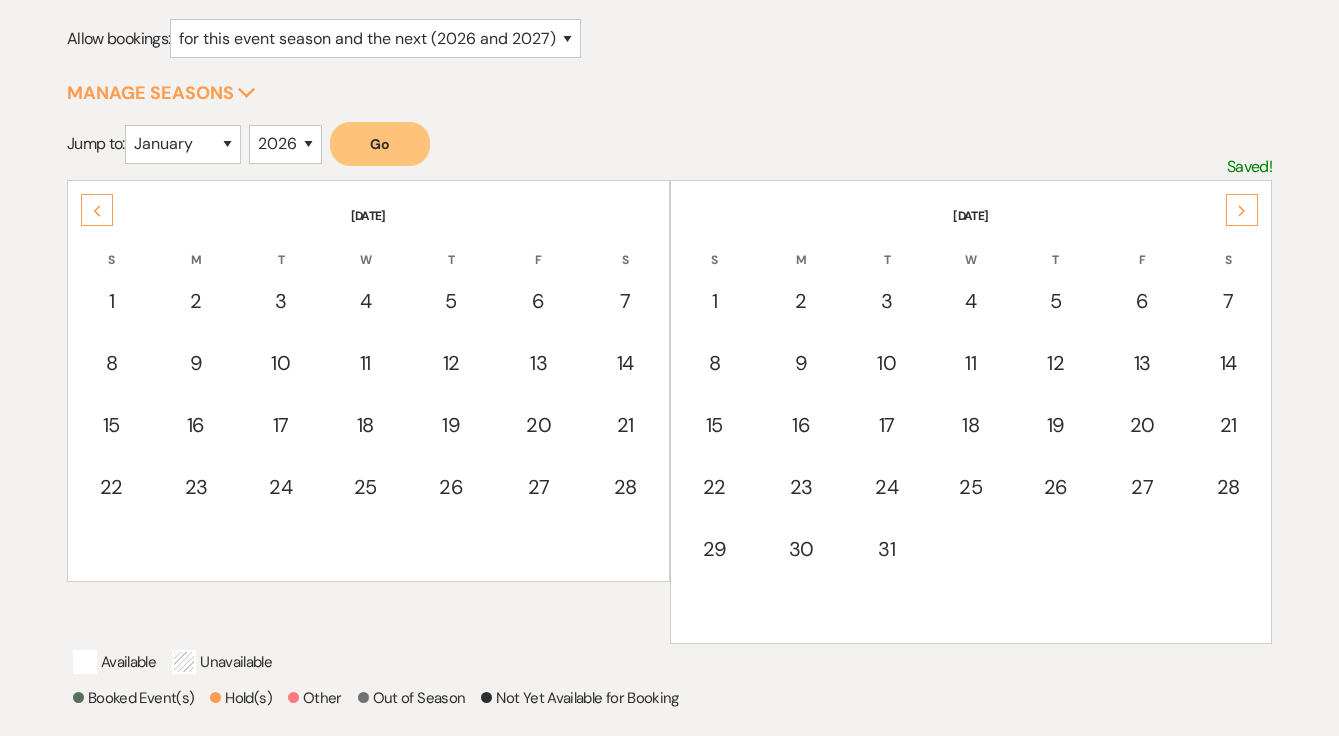 click on "Next" 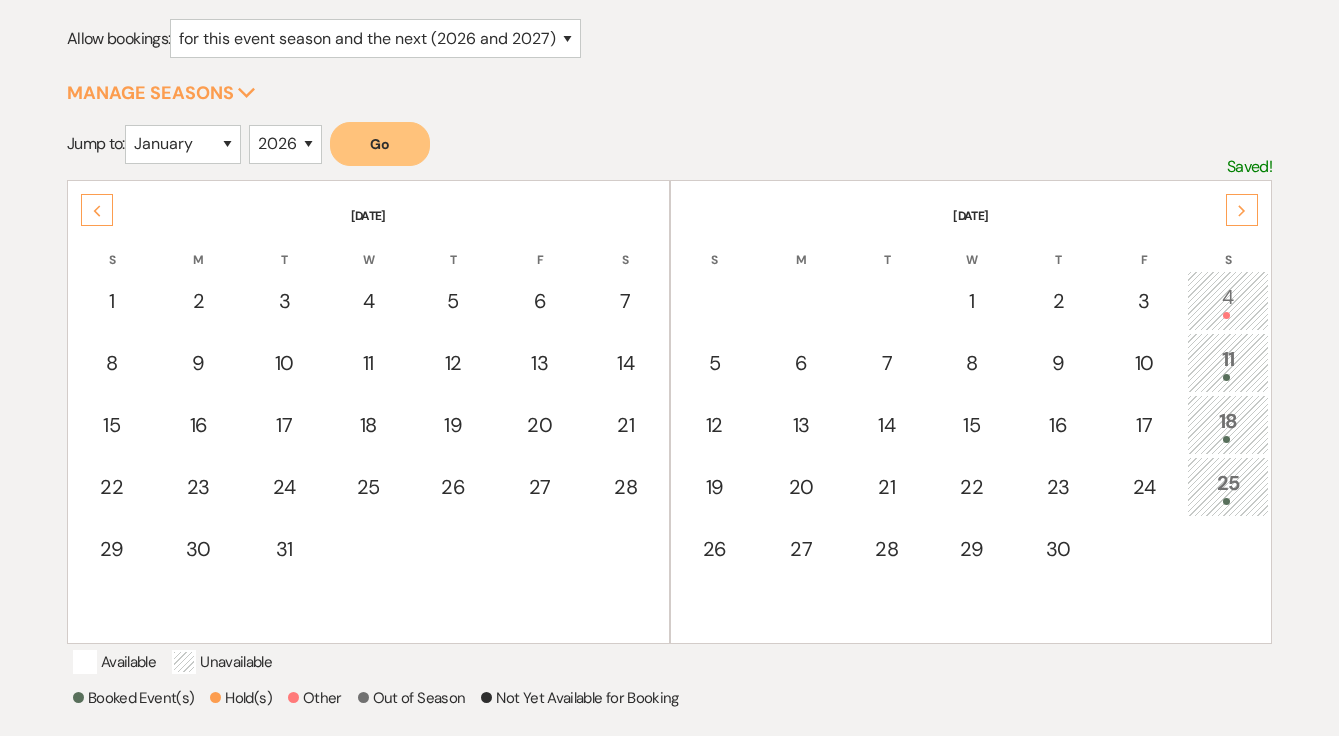 click on "Next" 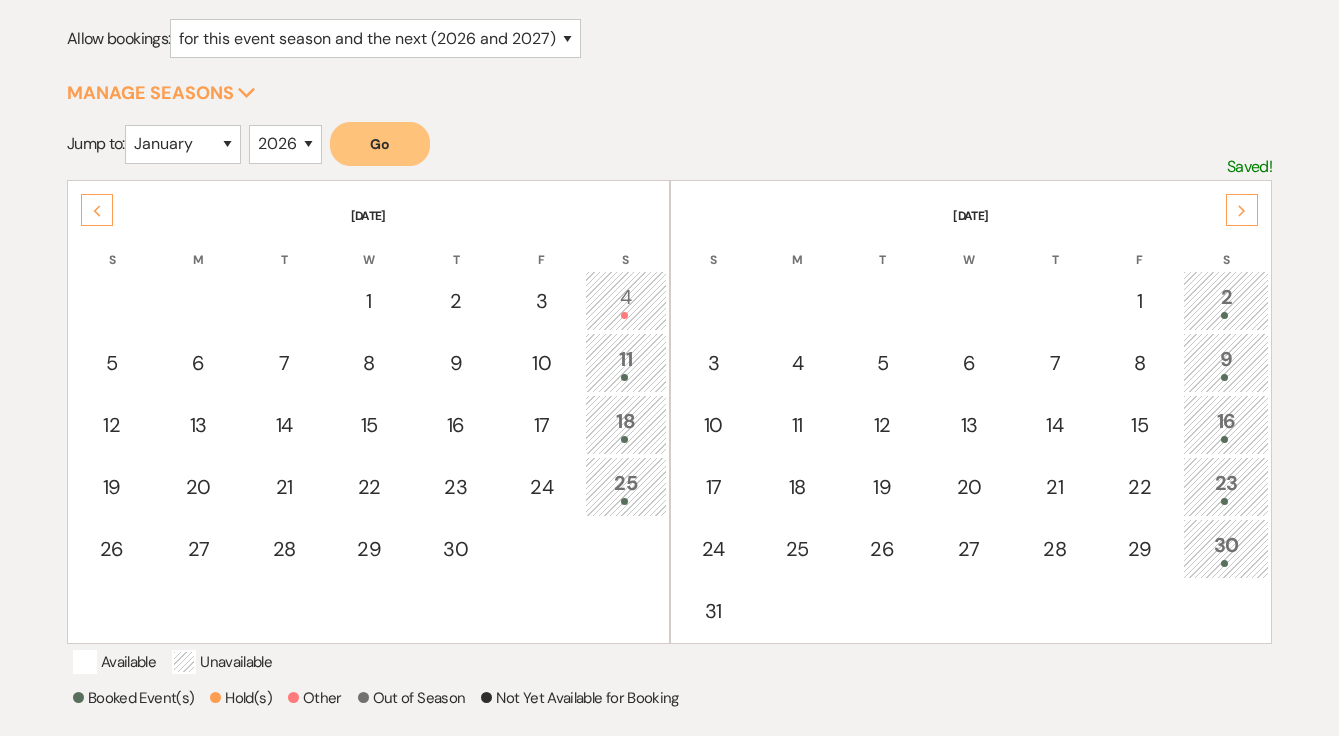 click on "Next" 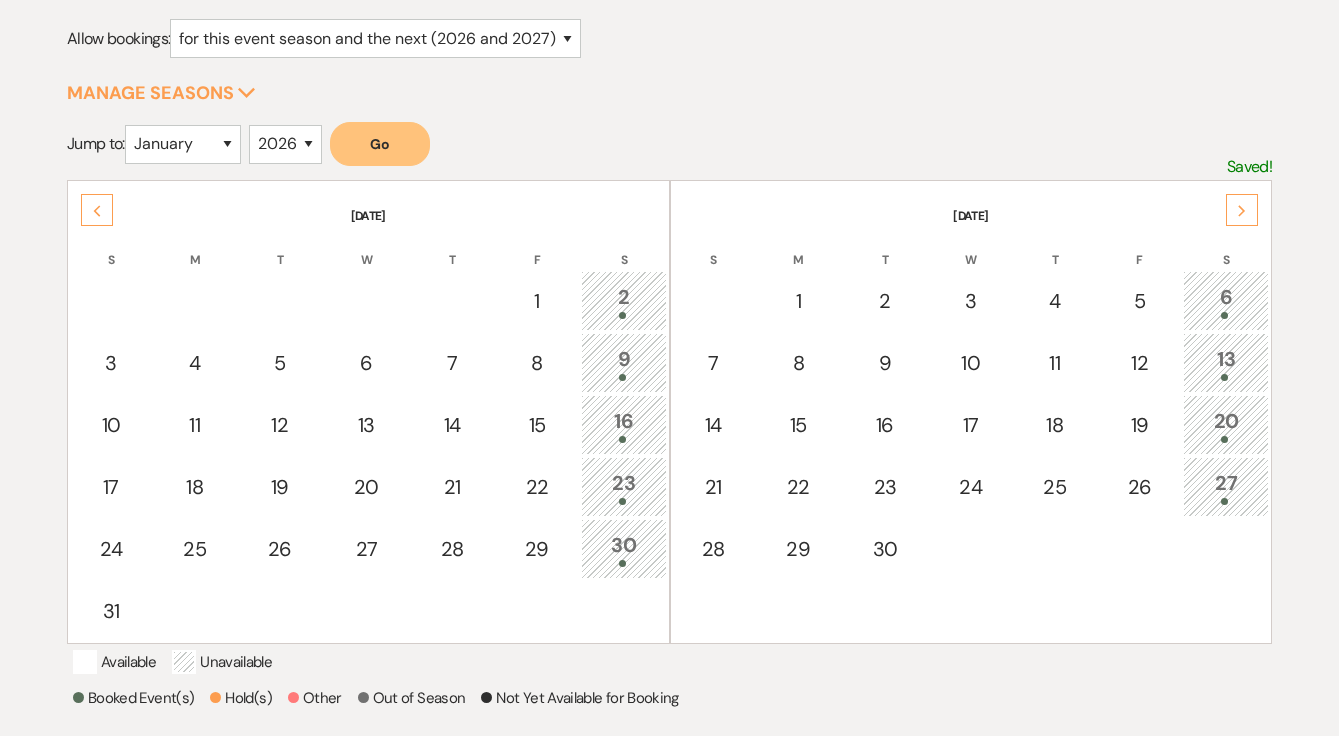 click on "Next" 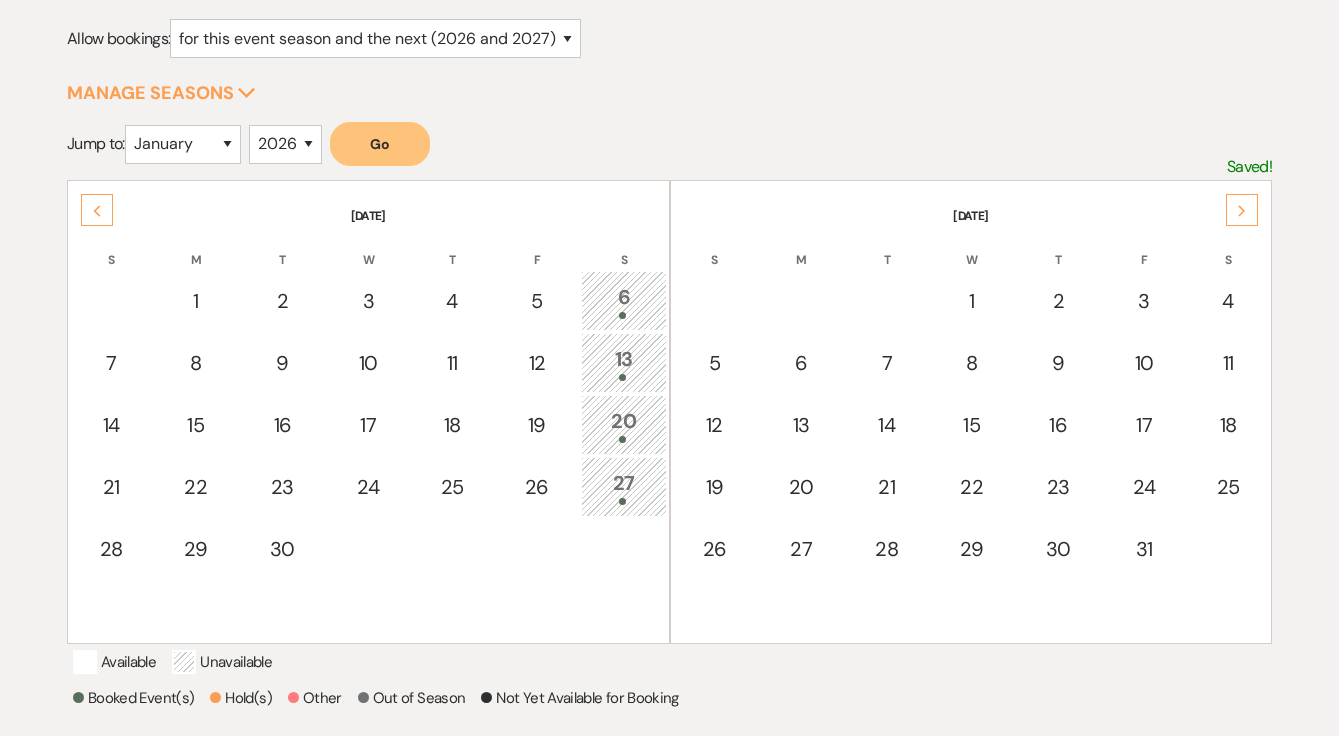click on "Next" 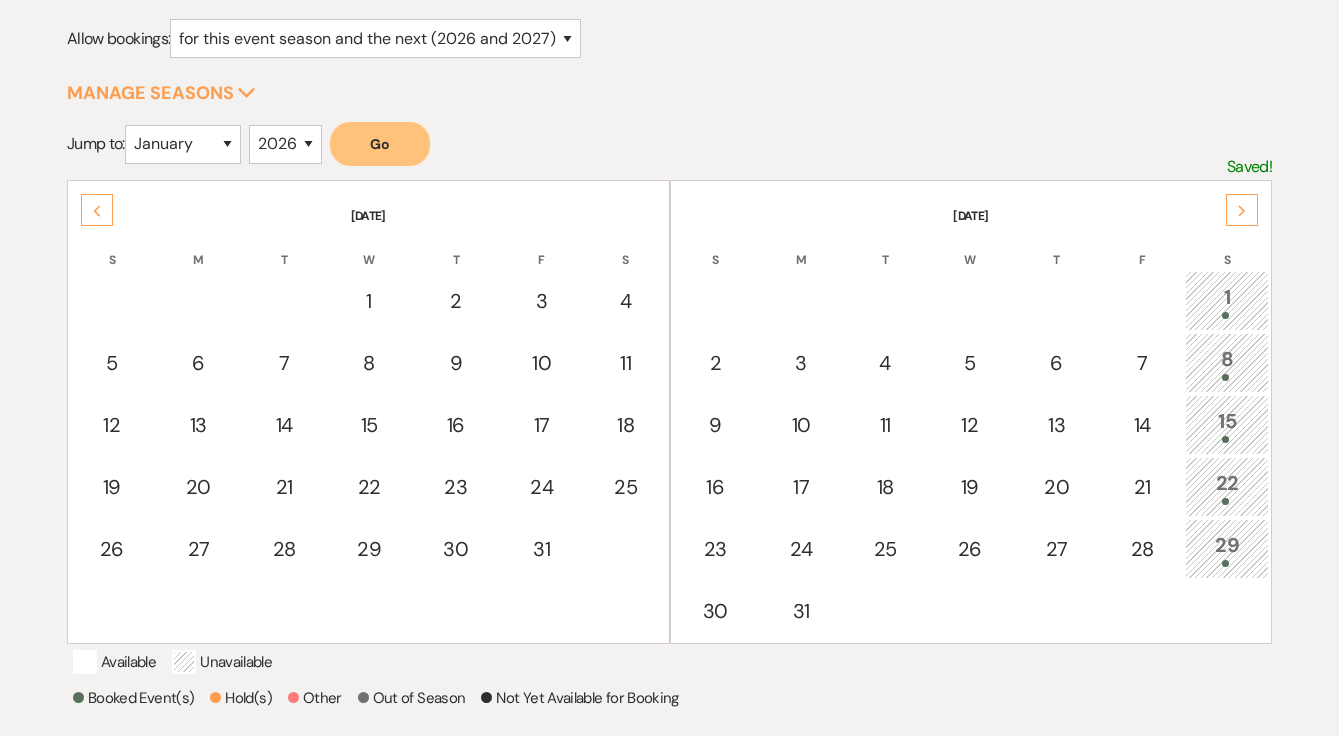 click on "Next" 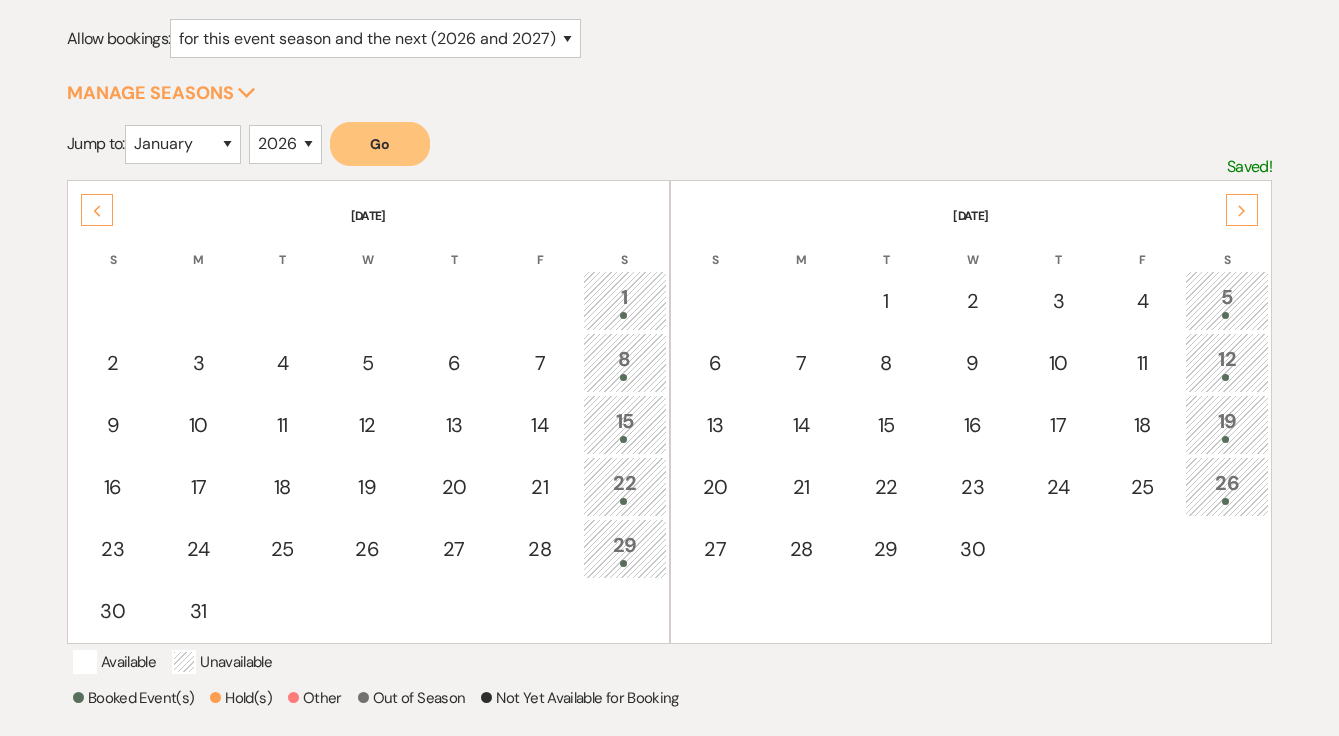 click on "Next" 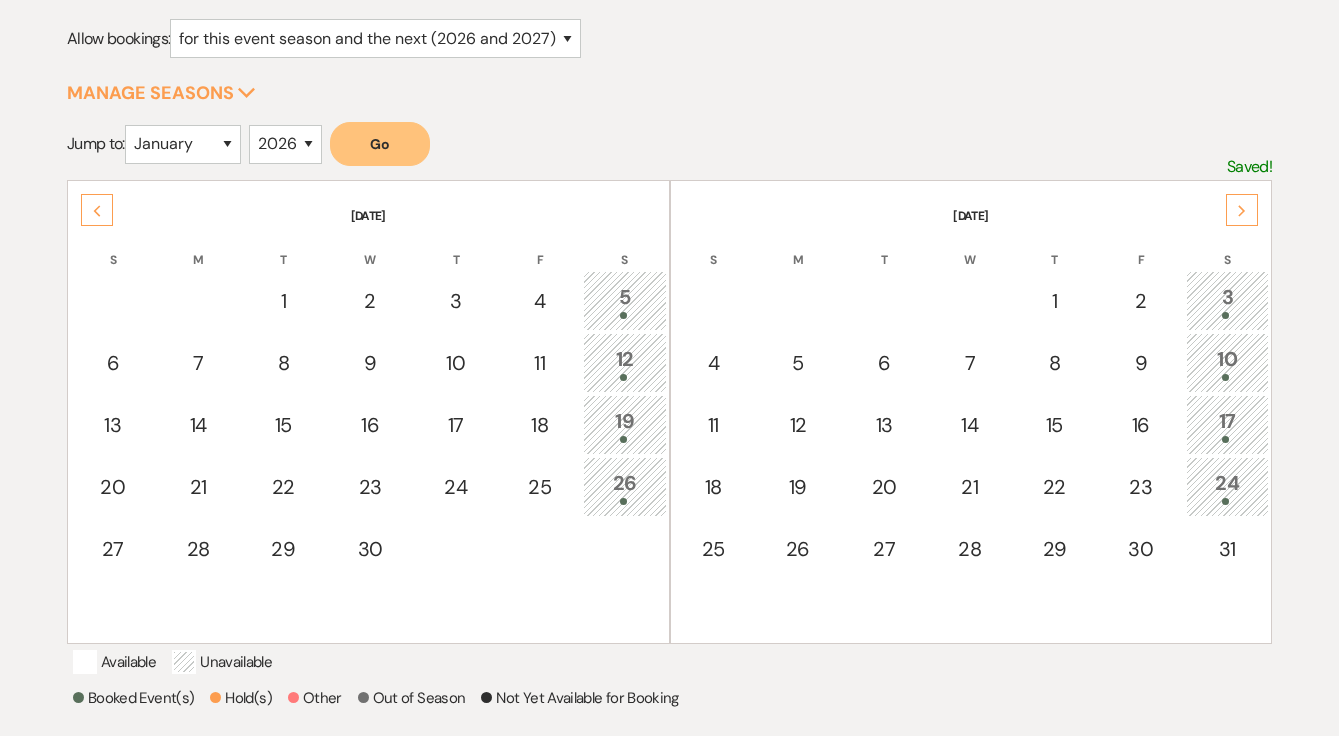 click on "Next" 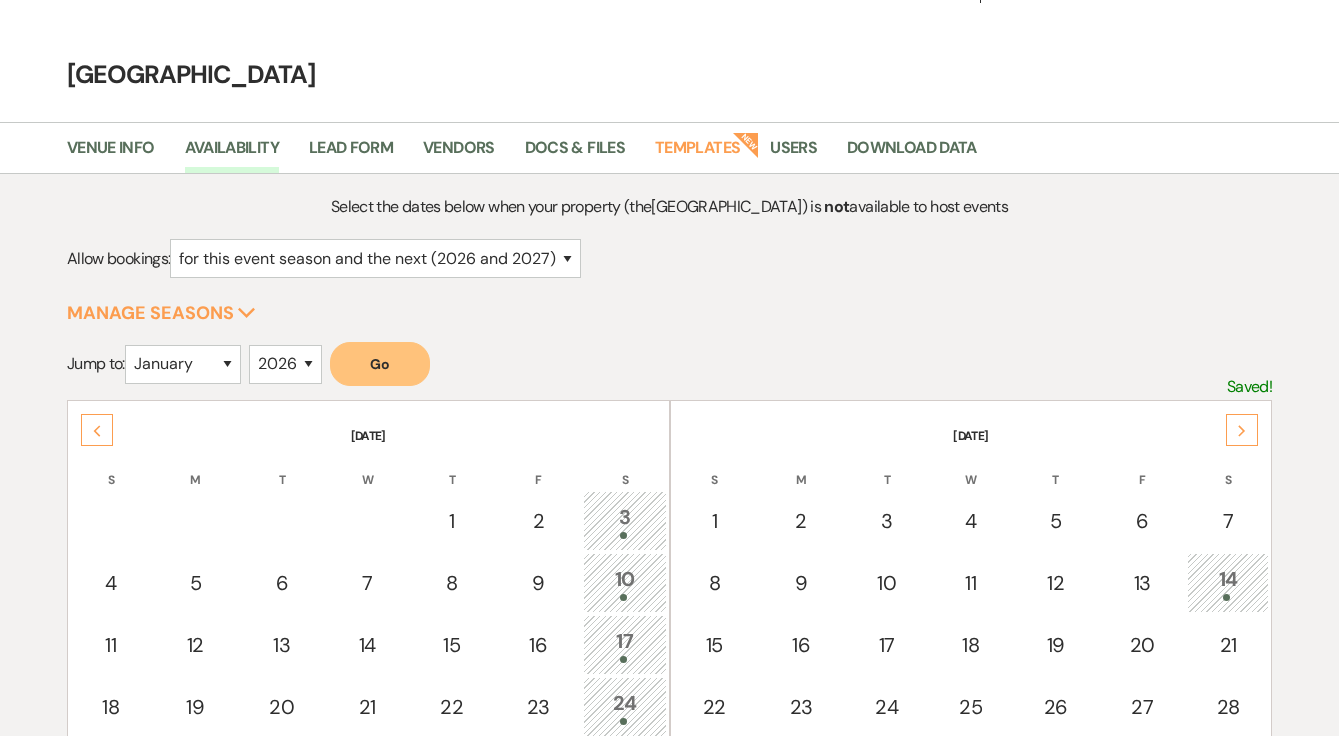 scroll, scrollTop: 0, scrollLeft: 0, axis: both 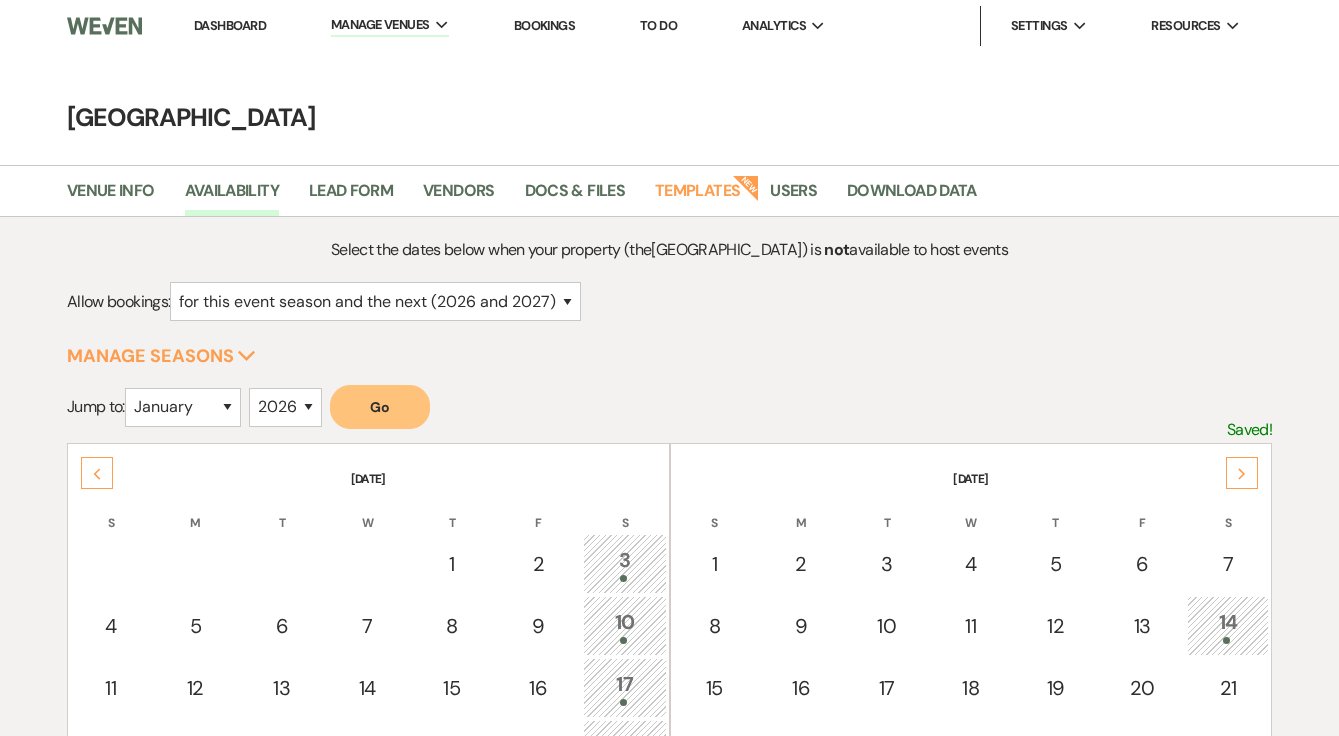 click on "Dashboard" at bounding box center (230, 25) 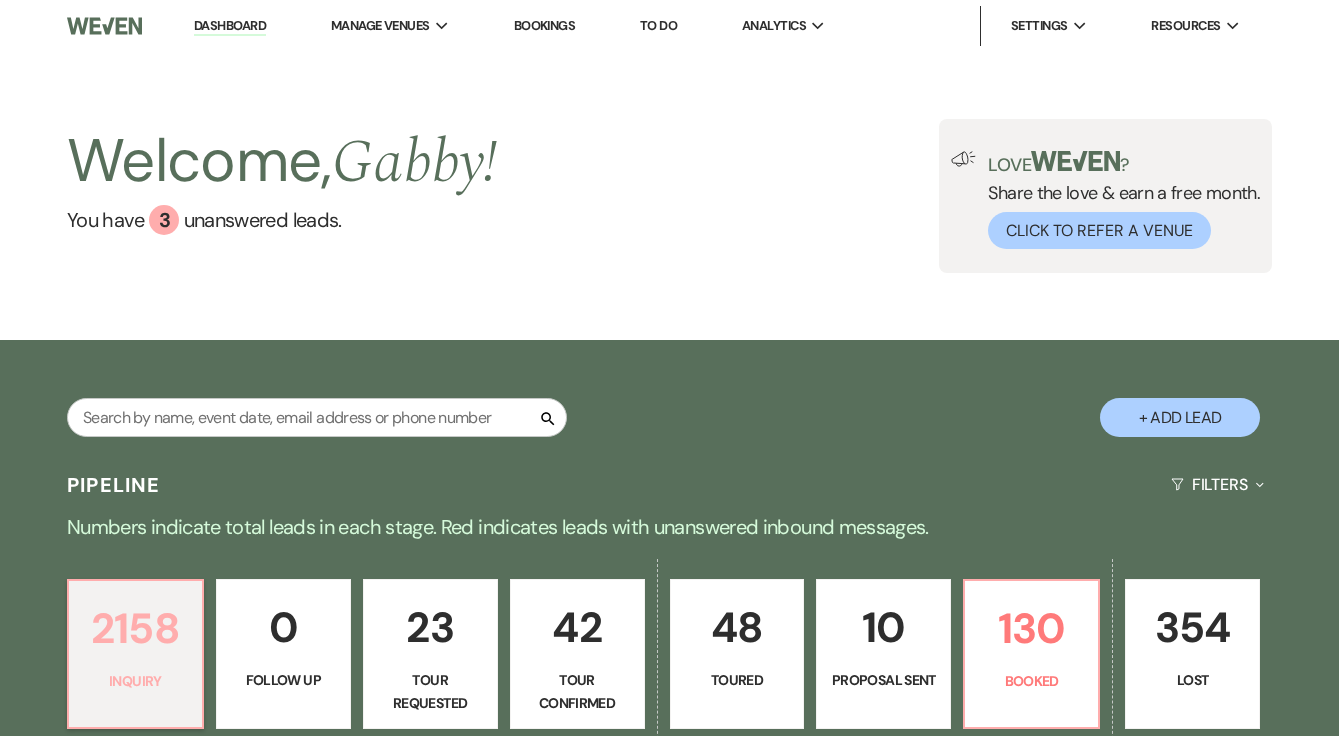 click on "2158" at bounding box center (135, 628) 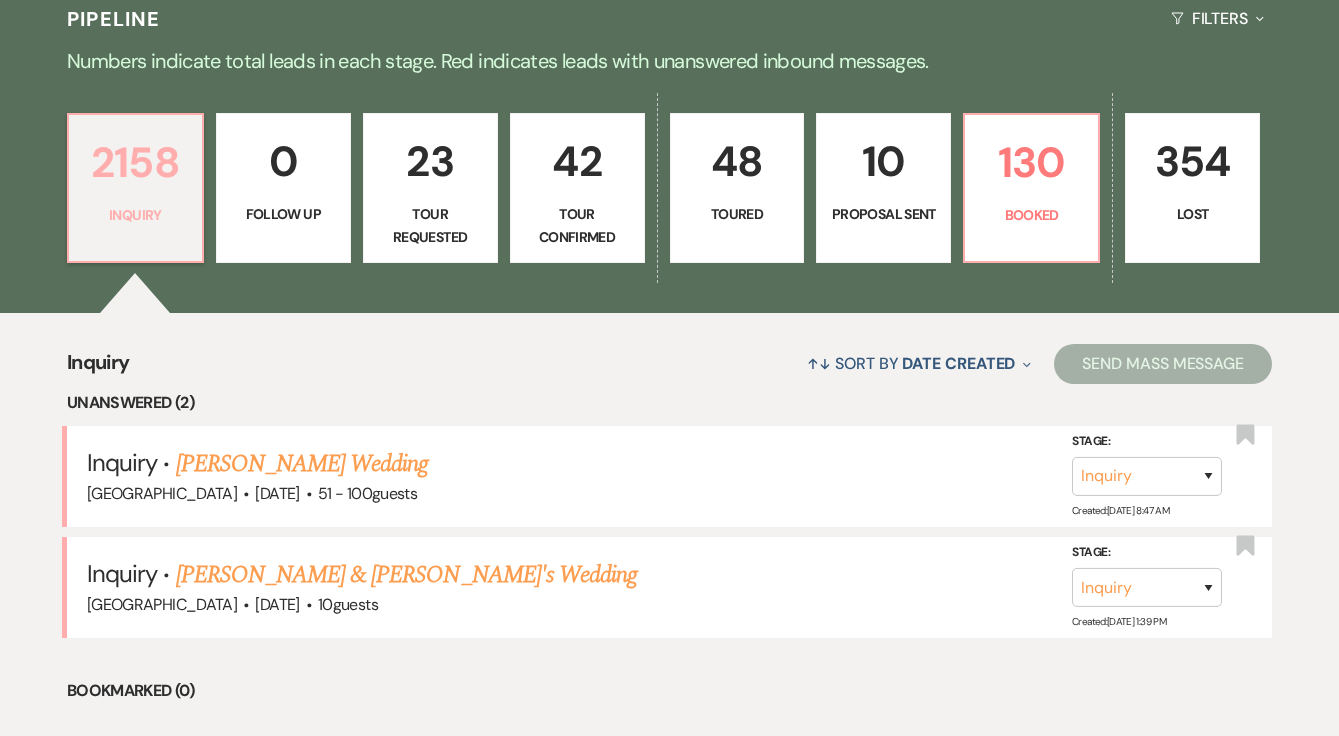 scroll, scrollTop: 467, scrollLeft: 0, axis: vertical 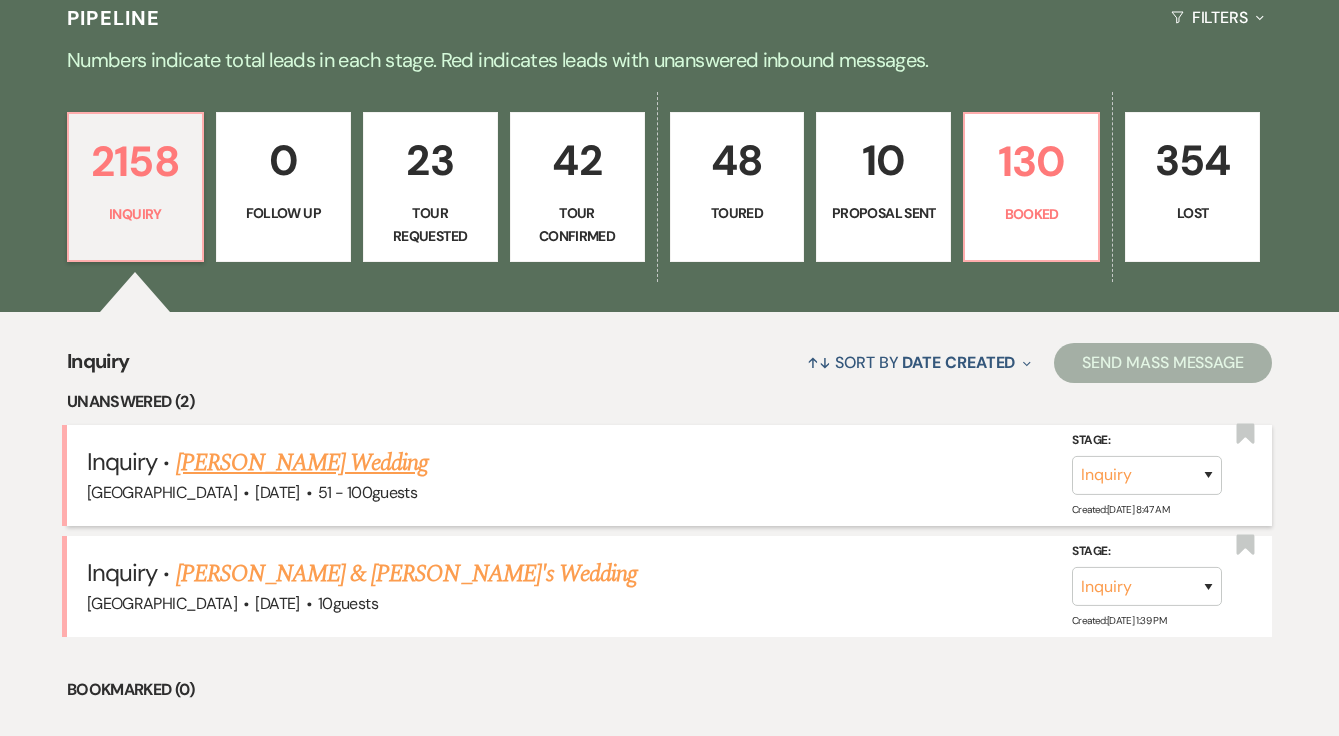 click on "51 - 100  guests" at bounding box center (367, 492) 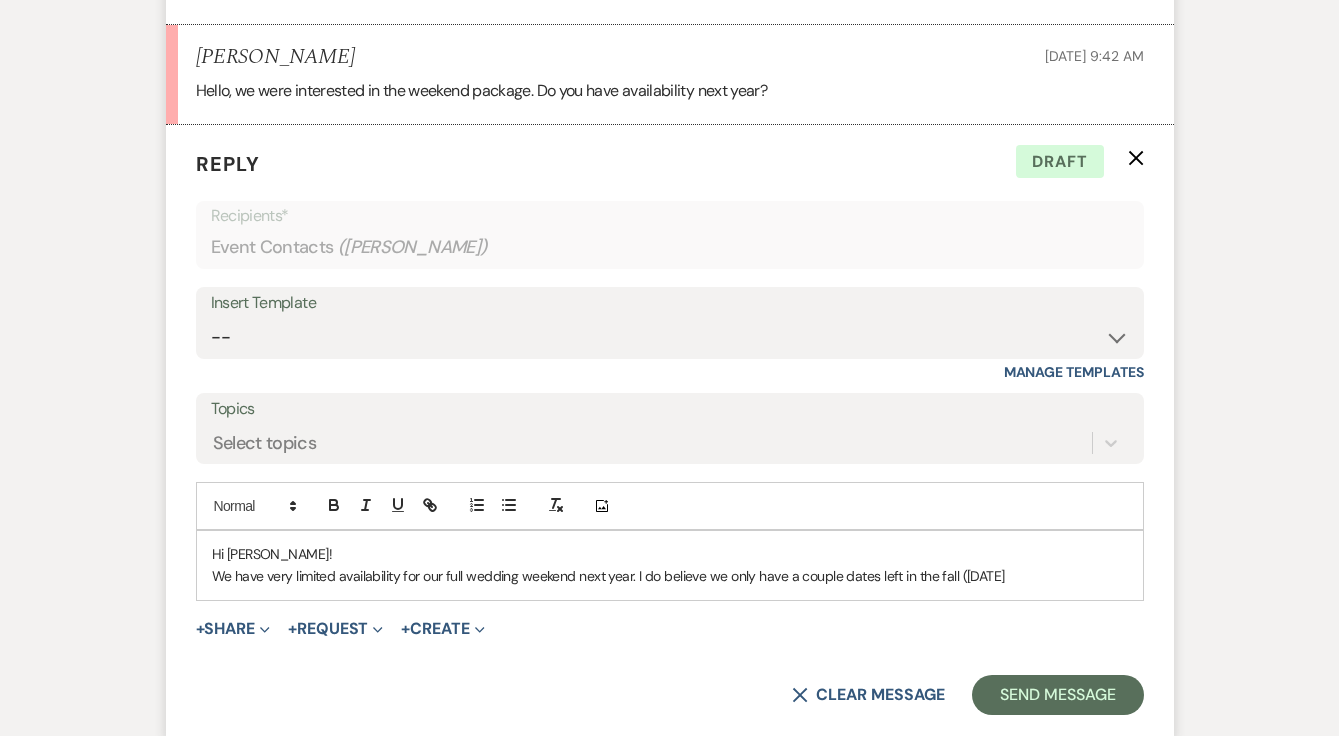 scroll, scrollTop: 2294, scrollLeft: 0, axis: vertical 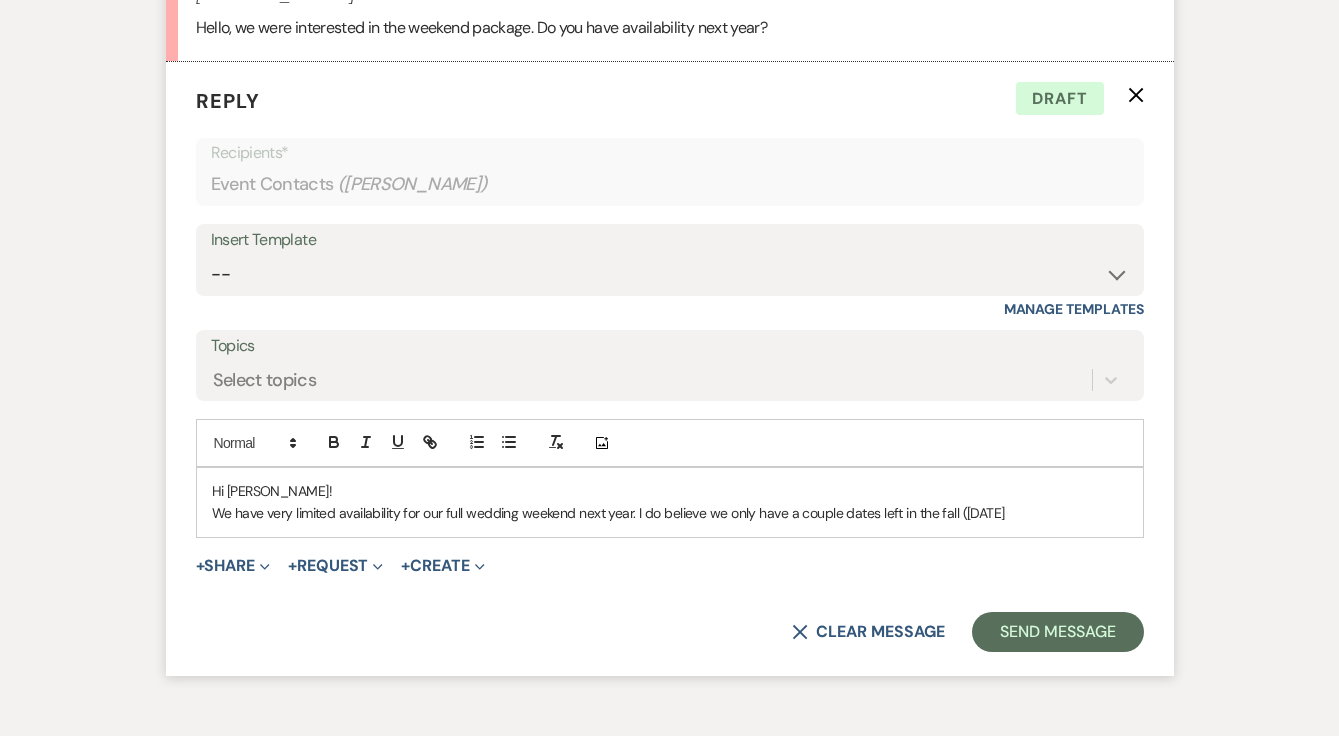 click on "We have very limited availability for our full wedding weekend next year. I do believe we only have a couple dates left in the fall ([DATE]" at bounding box center [670, 513] 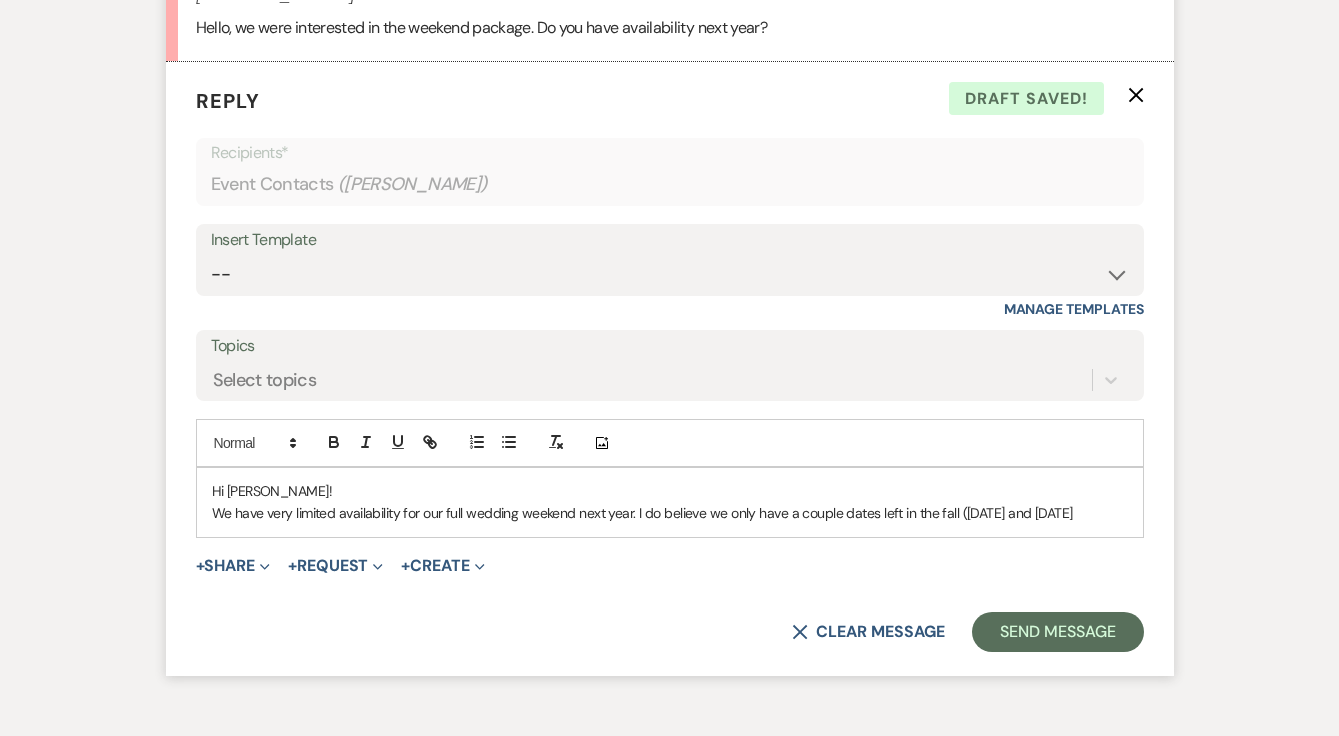 click on "Hi [PERSON_NAME]! We have very limited availability for our full wedding weekend next year. I do believe we only have a couple dates left in the fall ([DATE] and [DATE]" at bounding box center [670, 502] 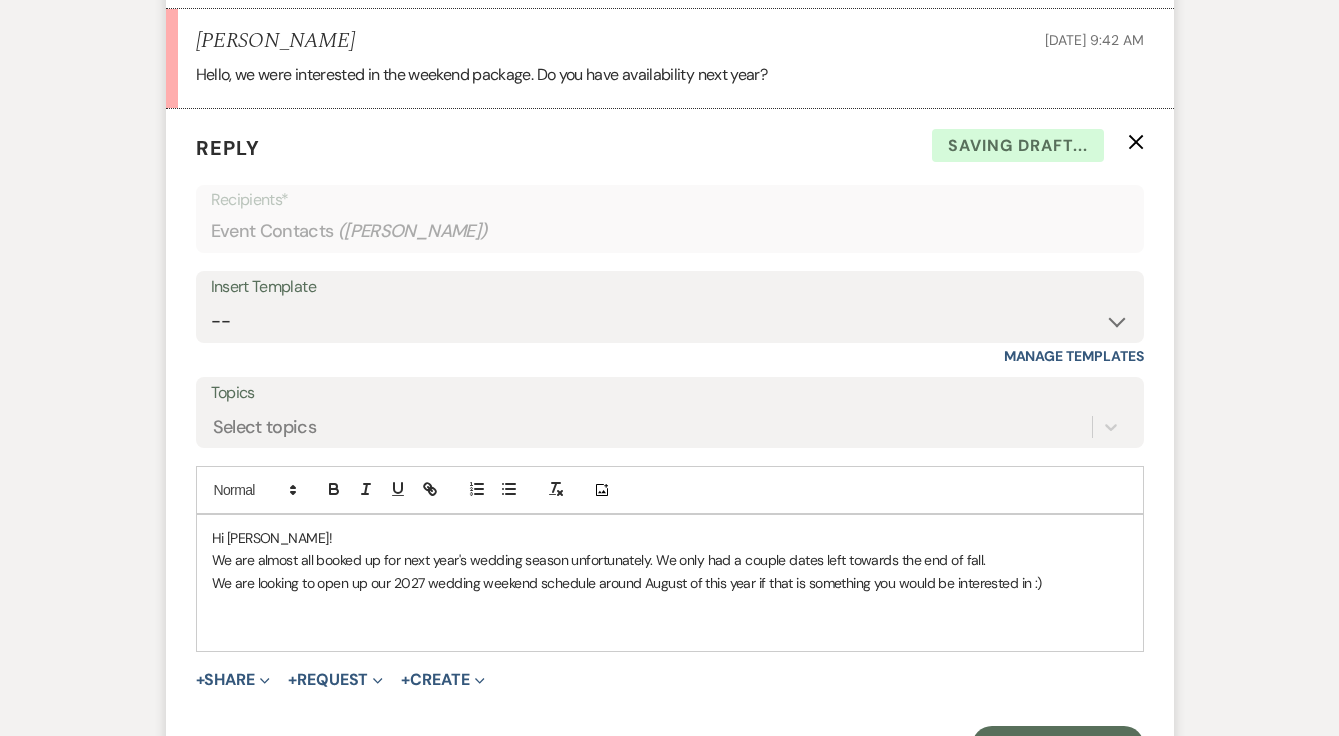 scroll, scrollTop: 2484, scrollLeft: 0, axis: vertical 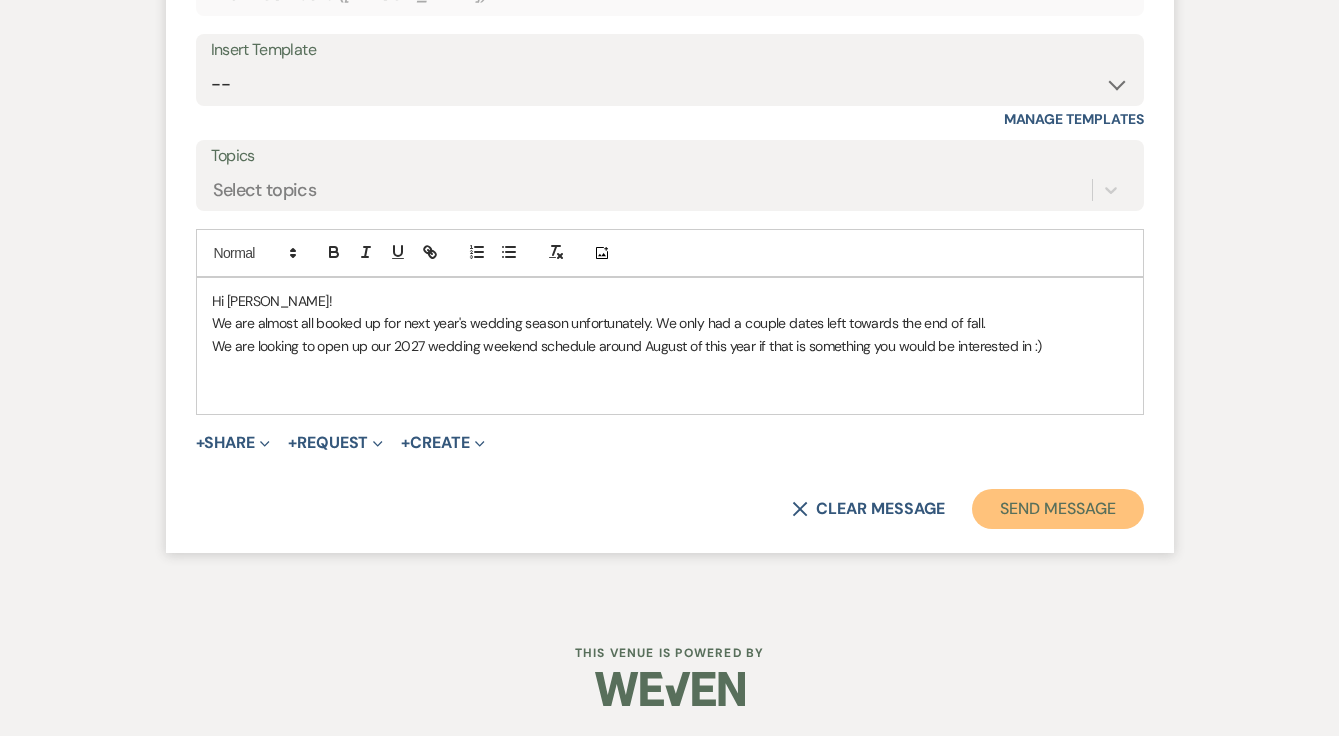 click on "Send Message" at bounding box center (1057, 509) 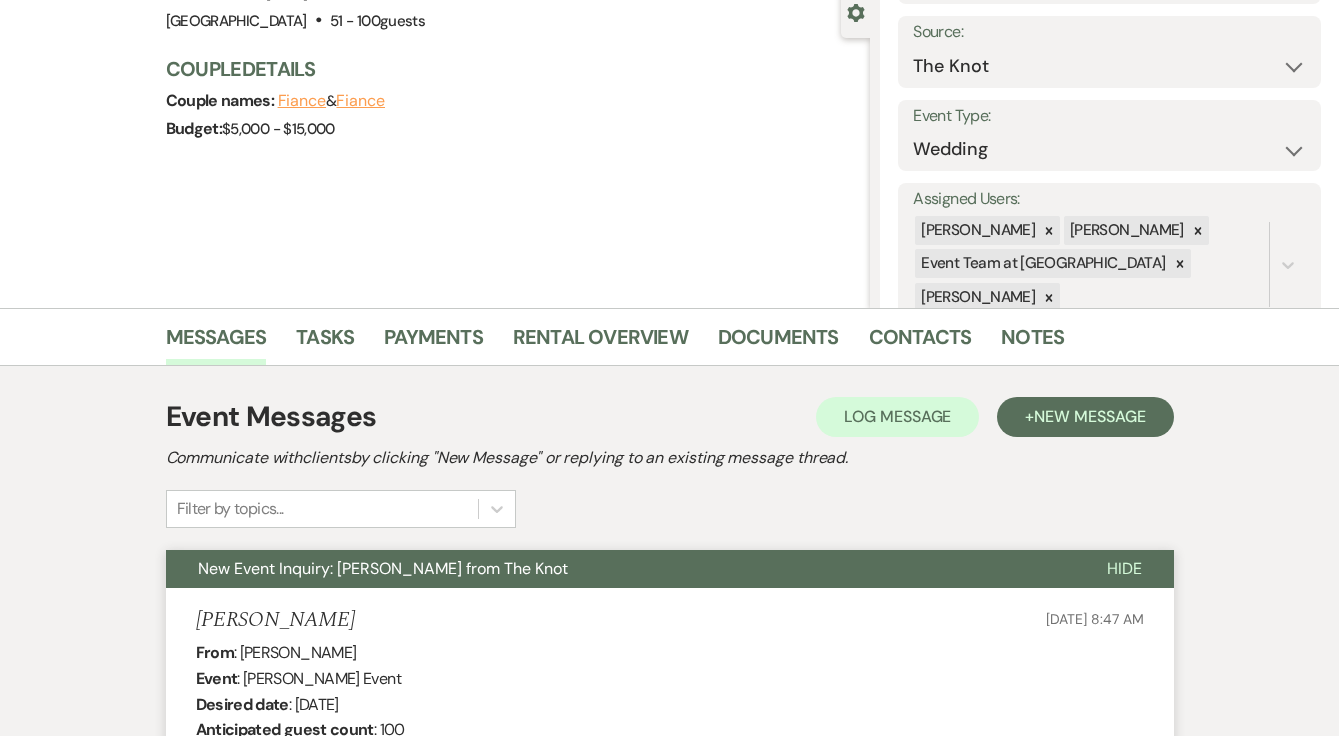 scroll, scrollTop: 0, scrollLeft: 0, axis: both 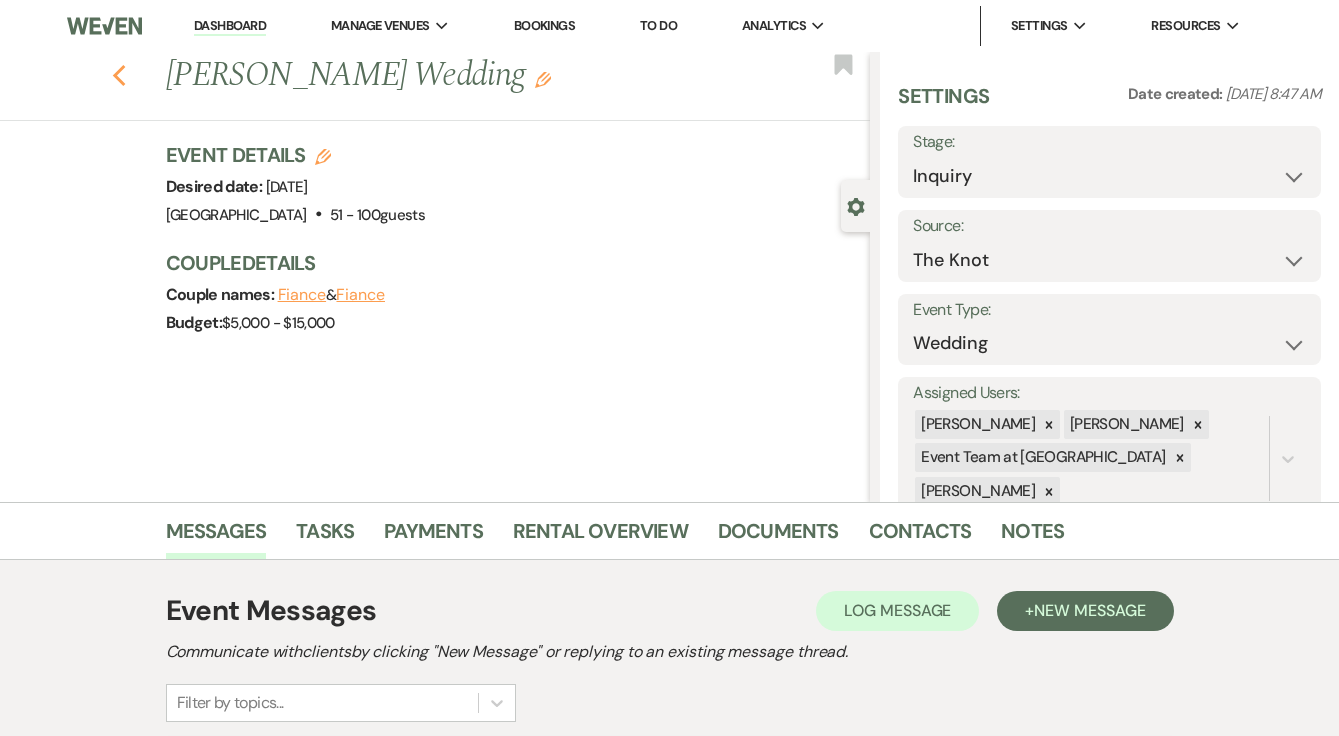 click on "Previous" 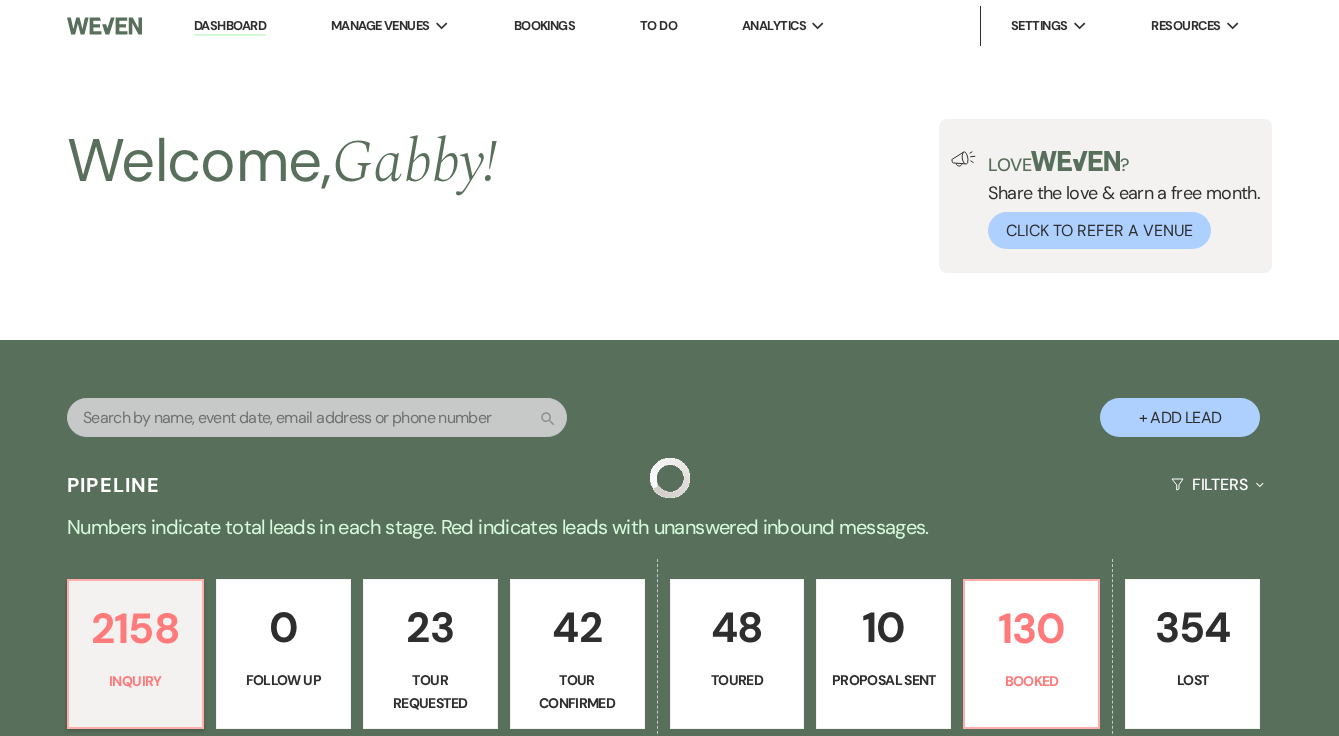 scroll, scrollTop: 467, scrollLeft: 0, axis: vertical 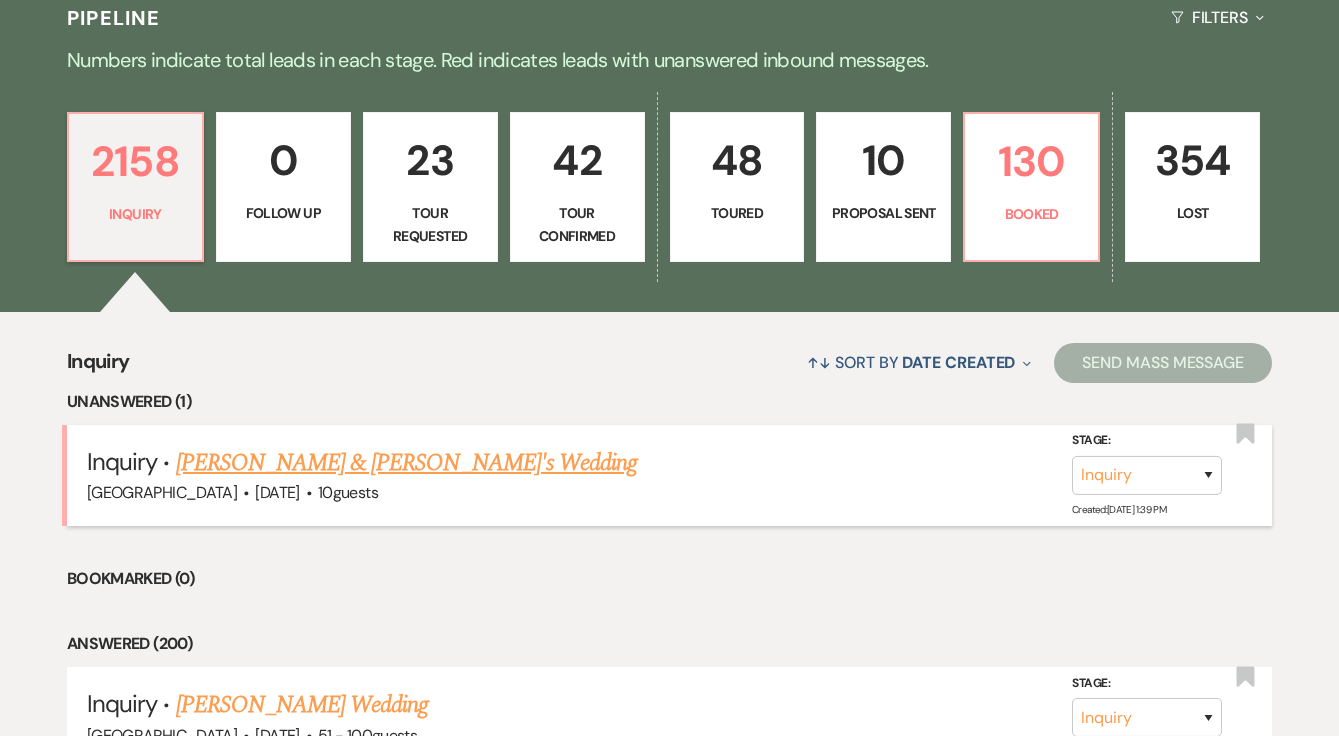 click on "[PERSON_NAME] & [PERSON_NAME]'s Wedding" at bounding box center (407, 463) 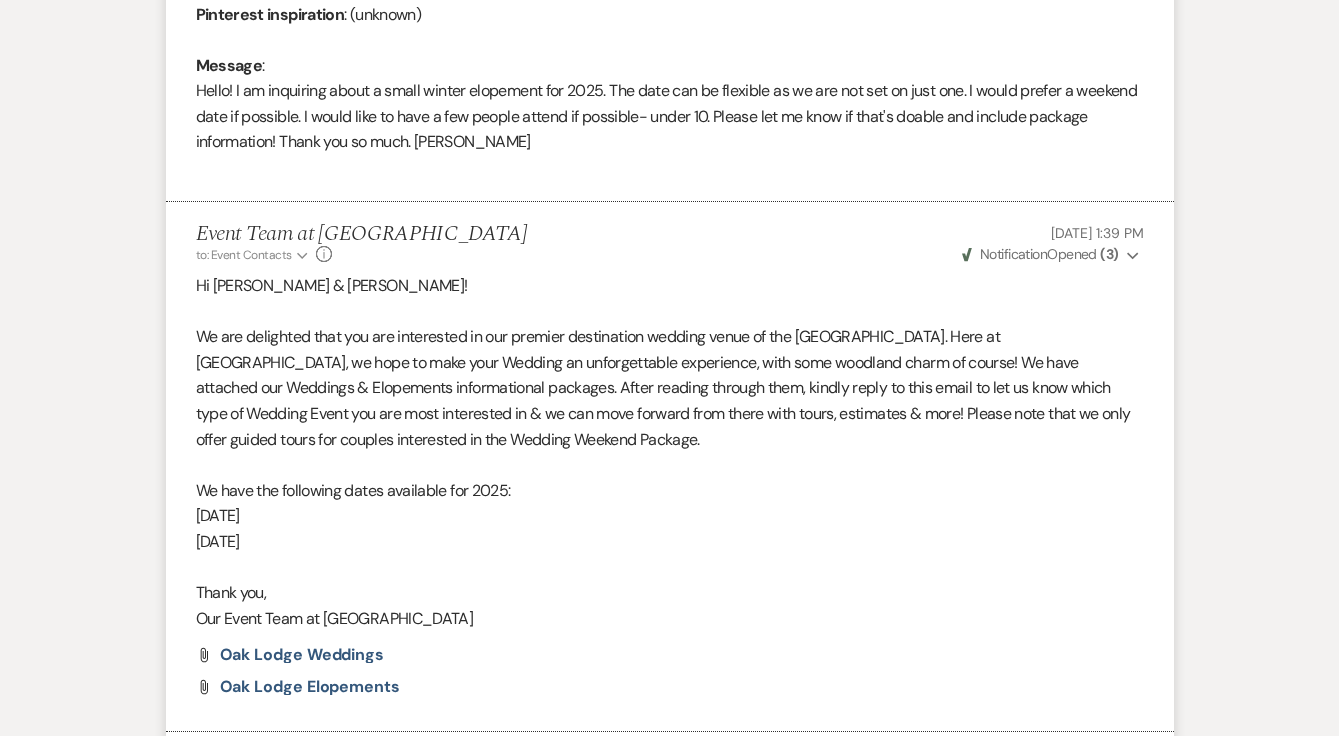 scroll, scrollTop: 1022, scrollLeft: 0, axis: vertical 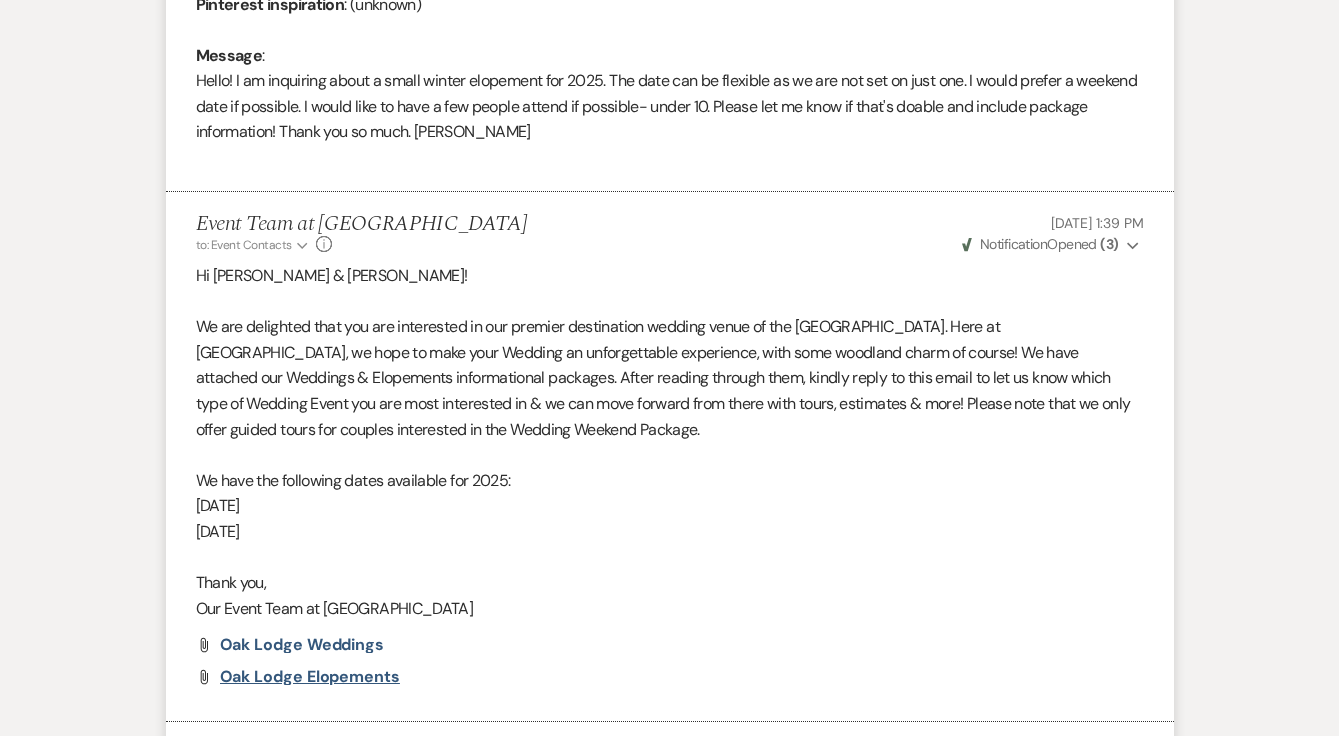 click on "Oak Lodge Elopements" at bounding box center (310, 676) 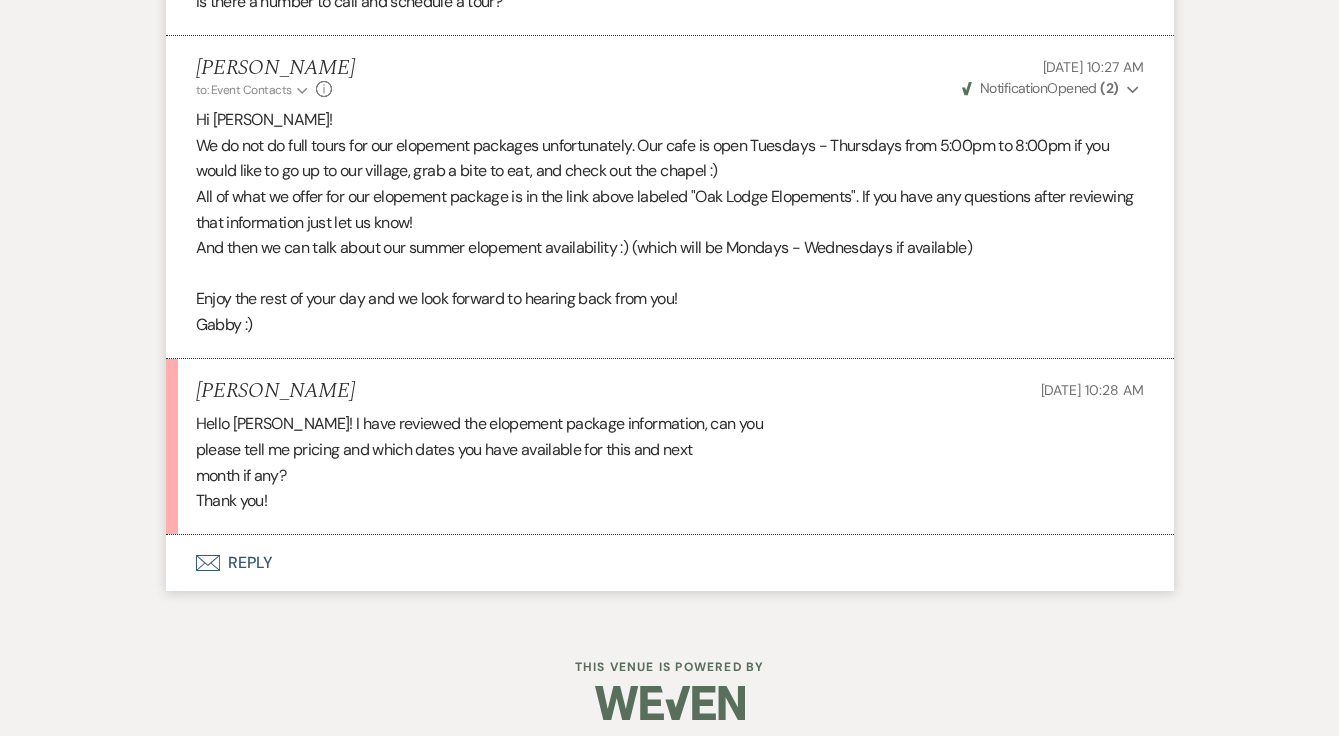 scroll, scrollTop: 1872, scrollLeft: 0, axis: vertical 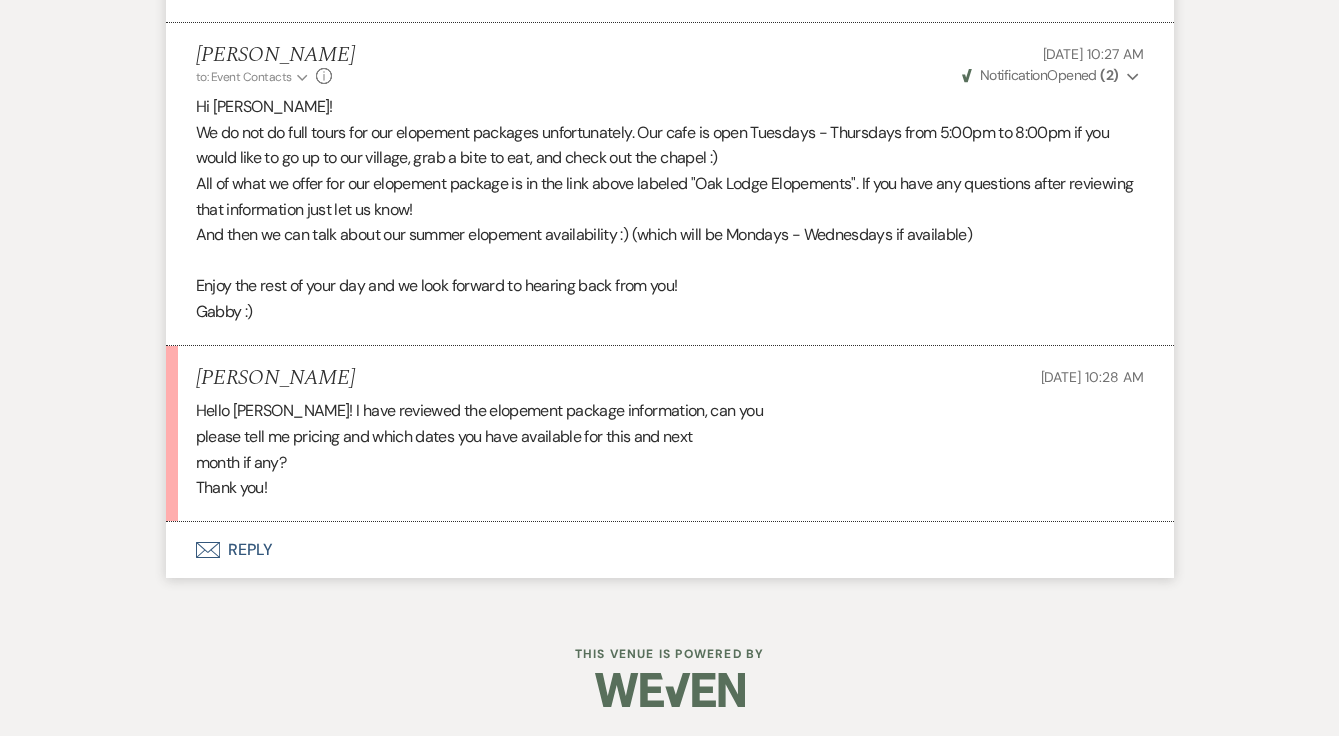 click on "Envelope Reply" at bounding box center [670, 550] 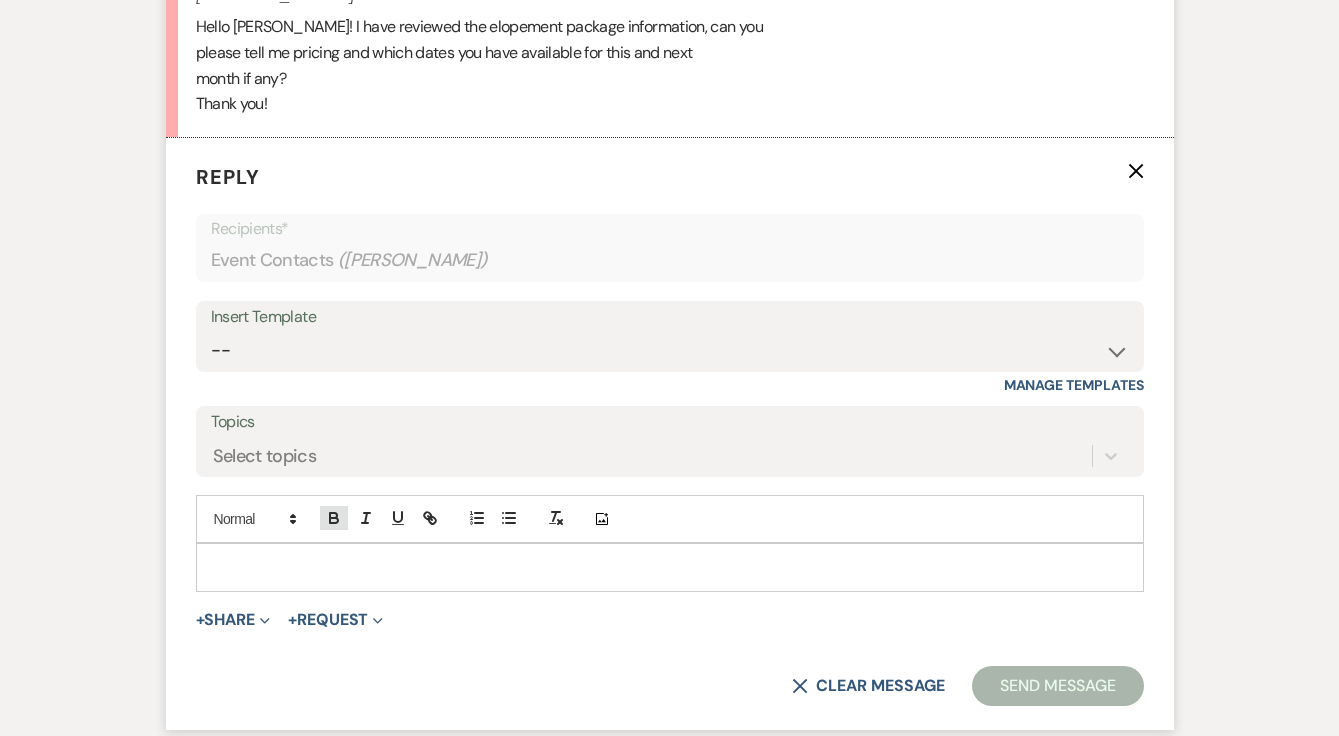 scroll, scrollTop: 2322, scrollLeft: 0, axis: vertical 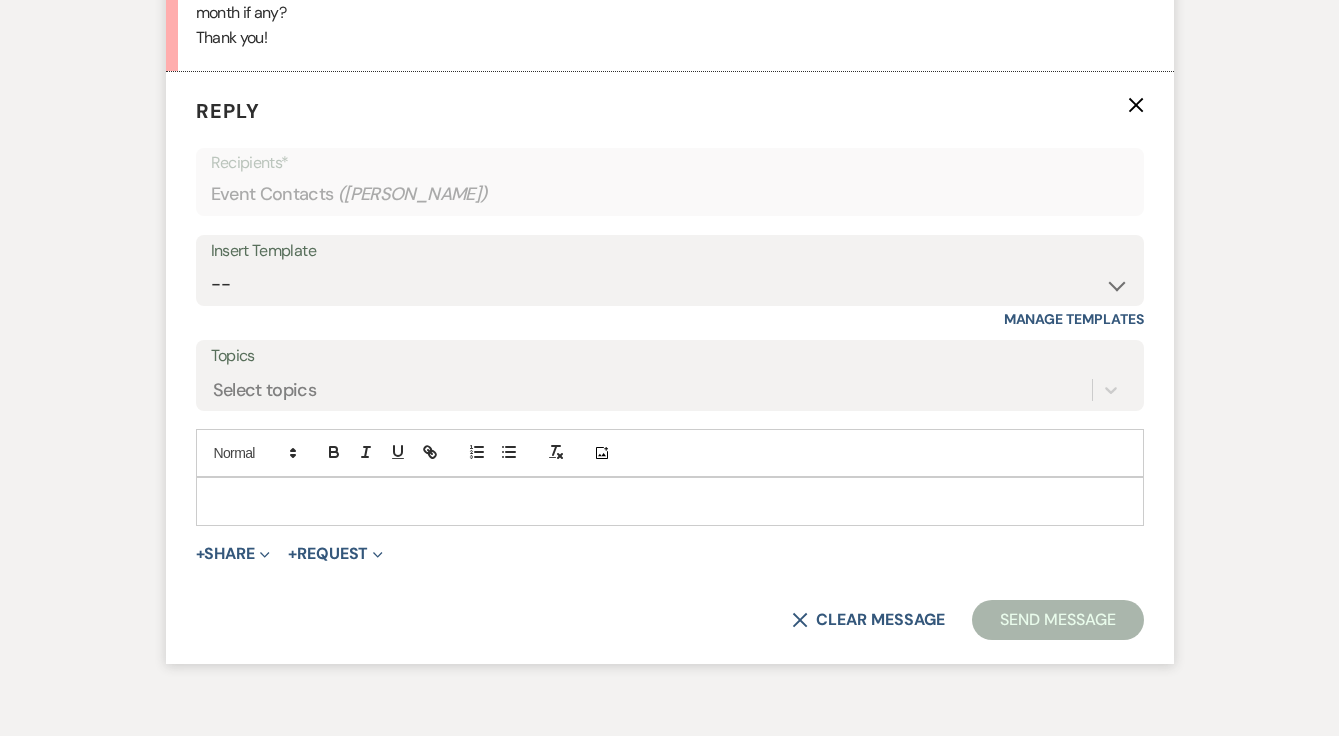 click at bounding box center [670, 501] 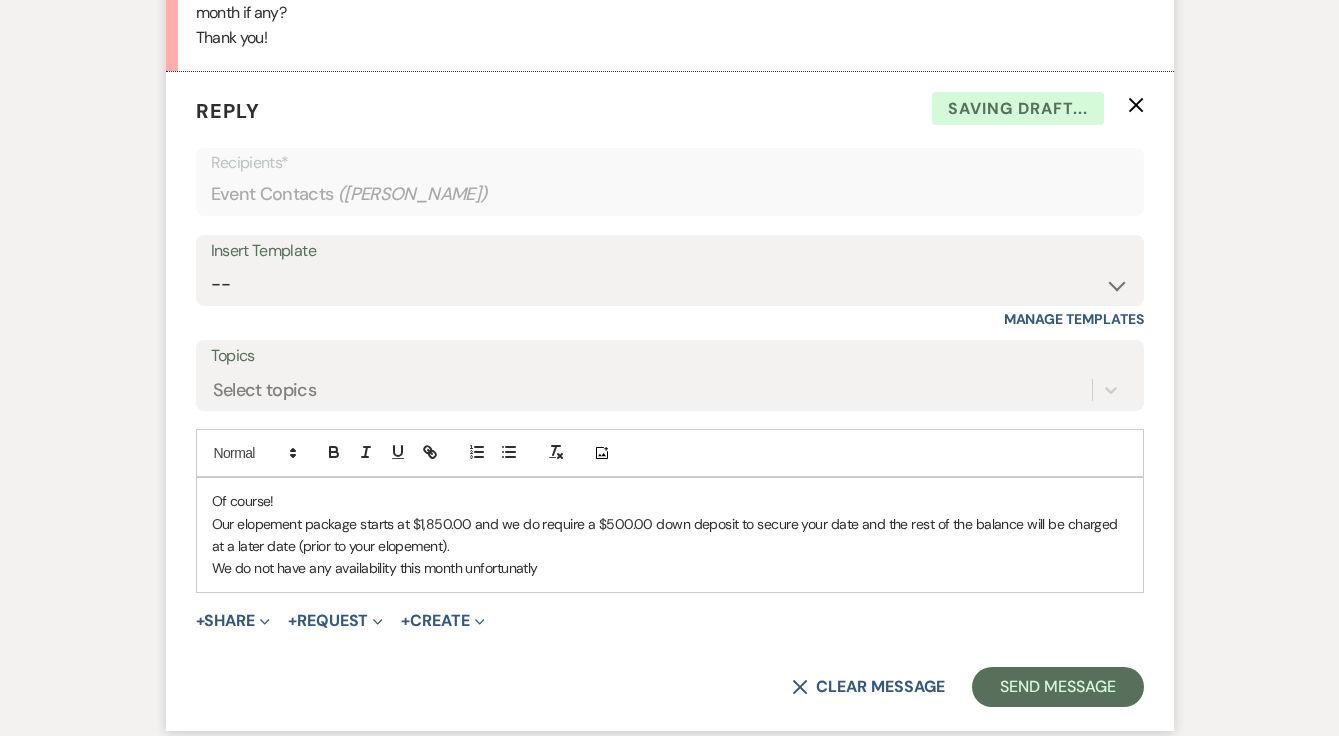 click on "We do not have any availability this month unfortunatly" at bounding box center [670, 568] 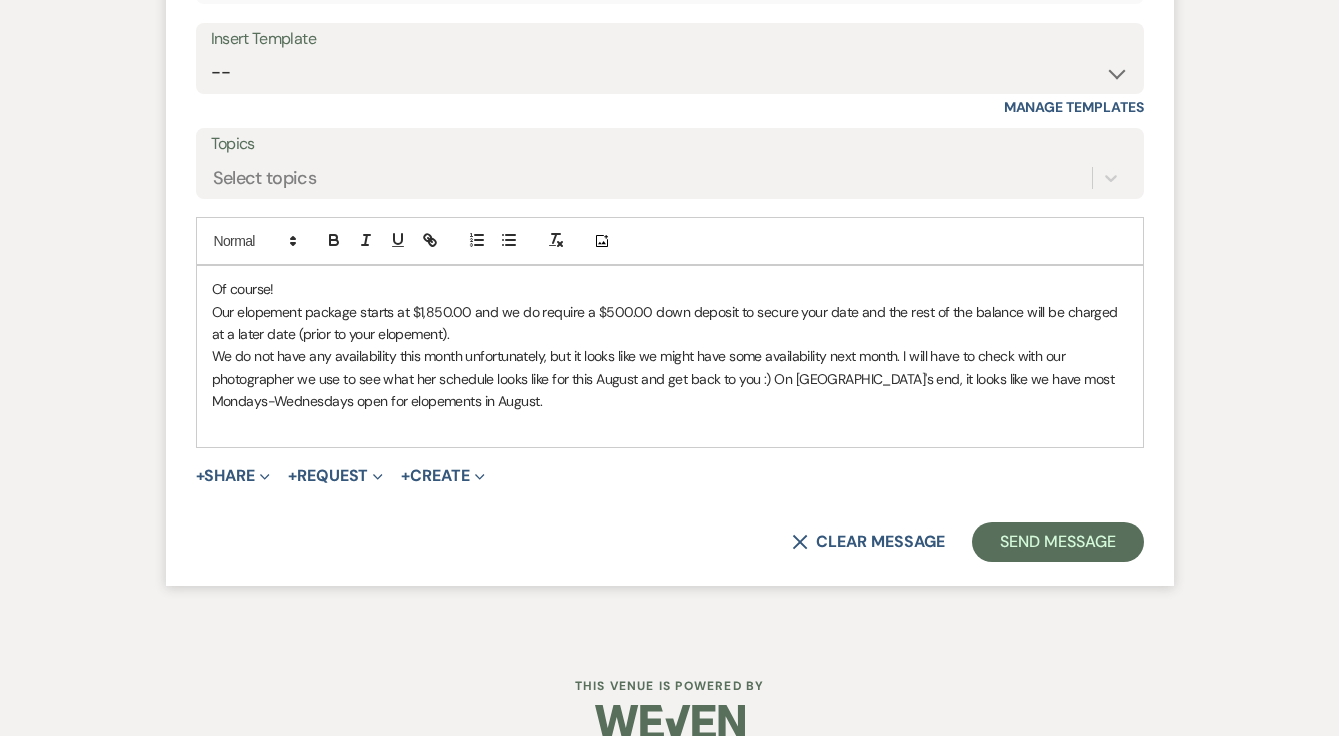 scroll, scrollTop: 2535, scrollLeft: 0, axis: vertical 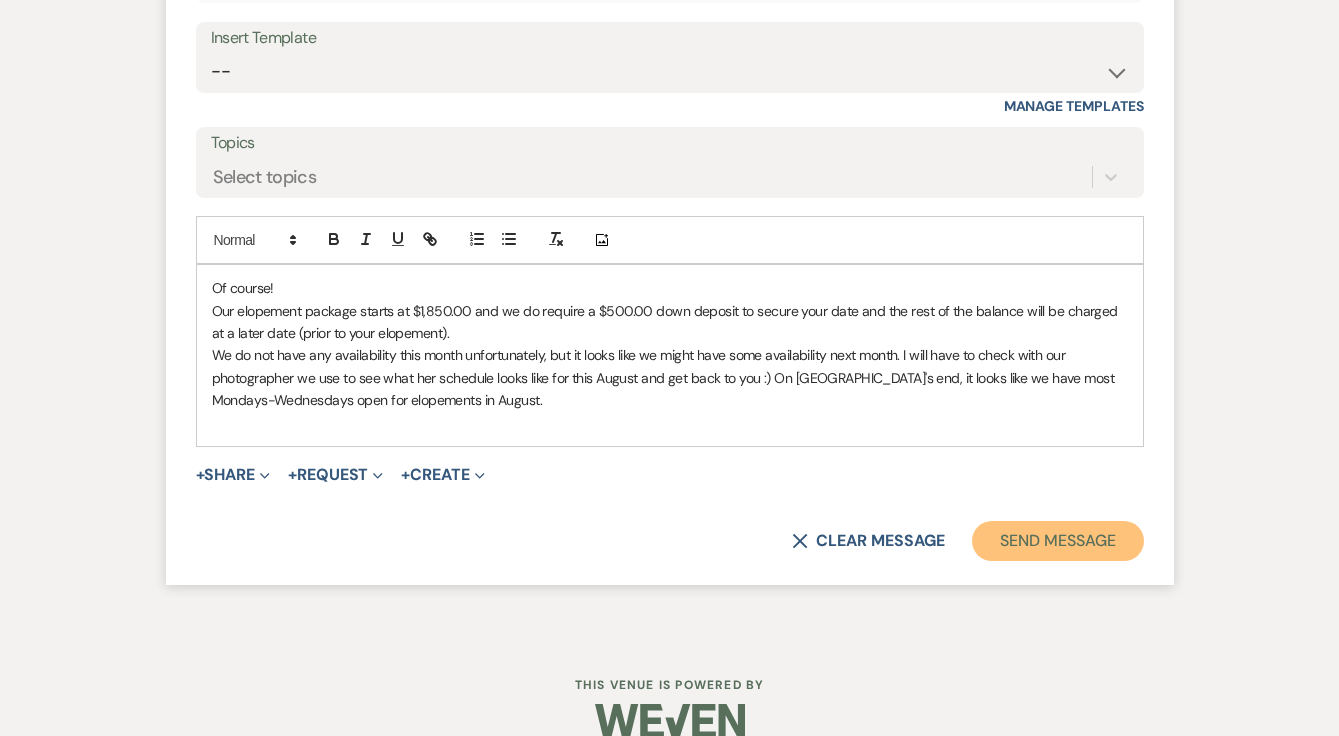 click on "Send Message" at bounding box center (1057, 541) 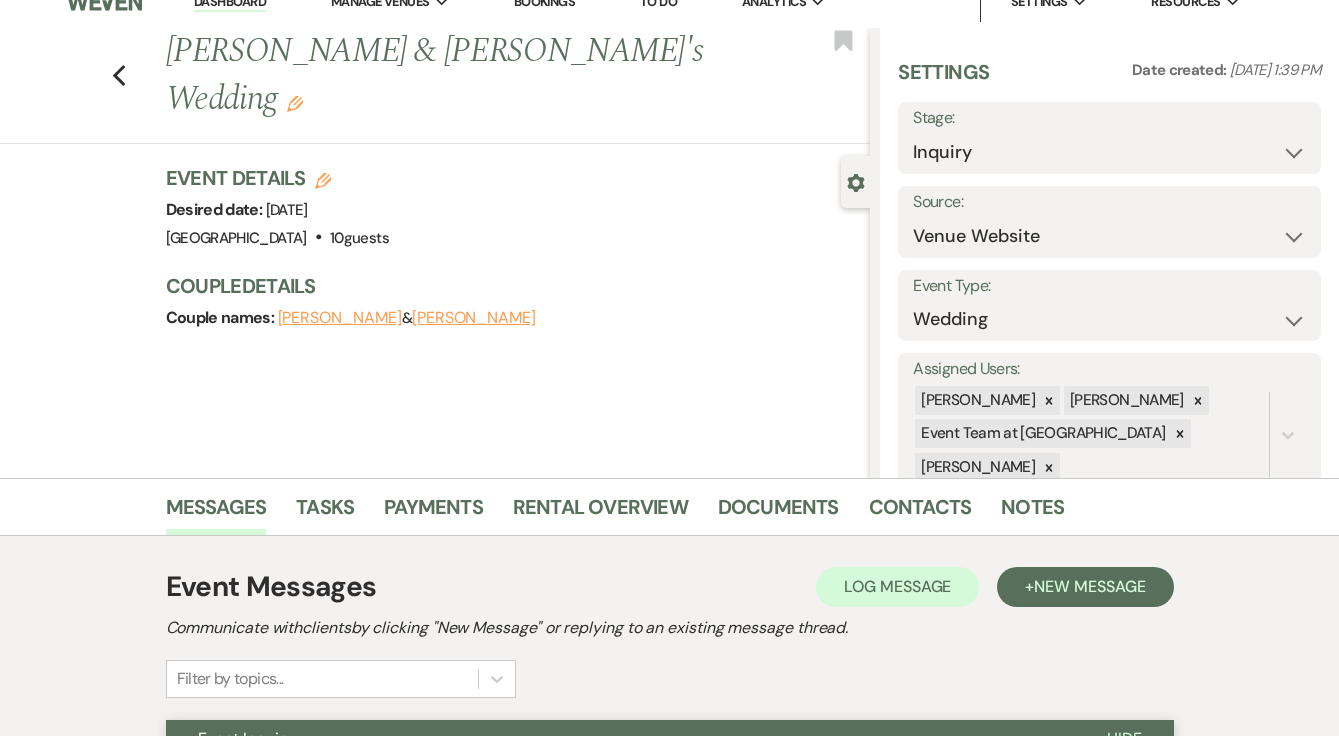 scroll, scrollTop: 0, scrollLeft: 0, axis: both 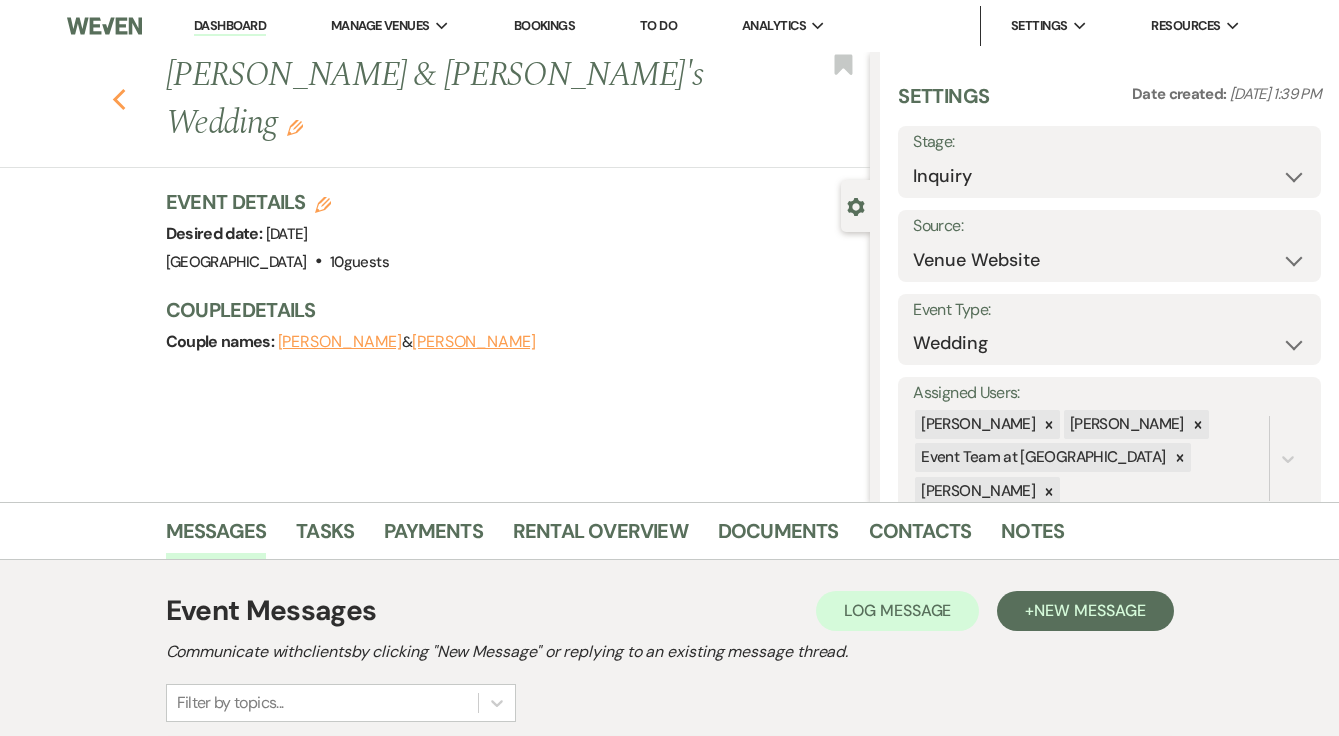 click on "Previous" 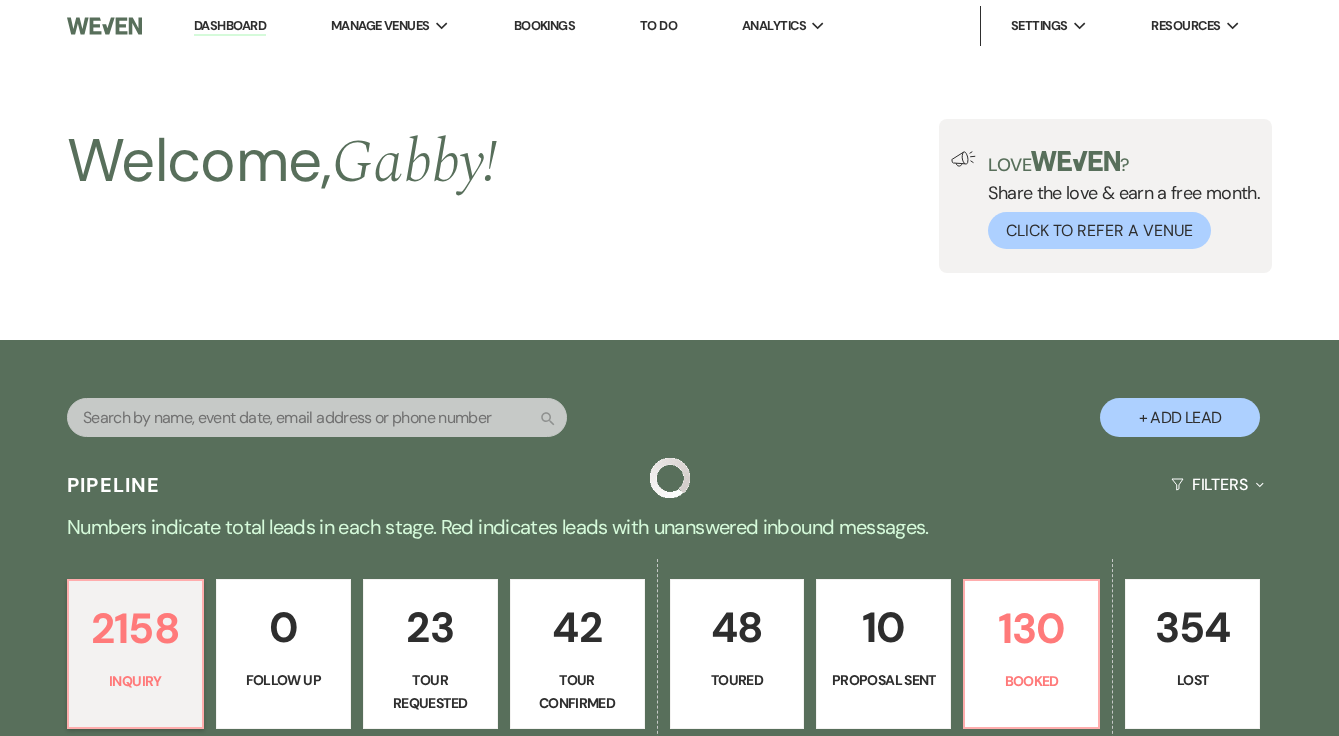scroll, scrollTop: 467, scrollLeft: 0, axis: vertical 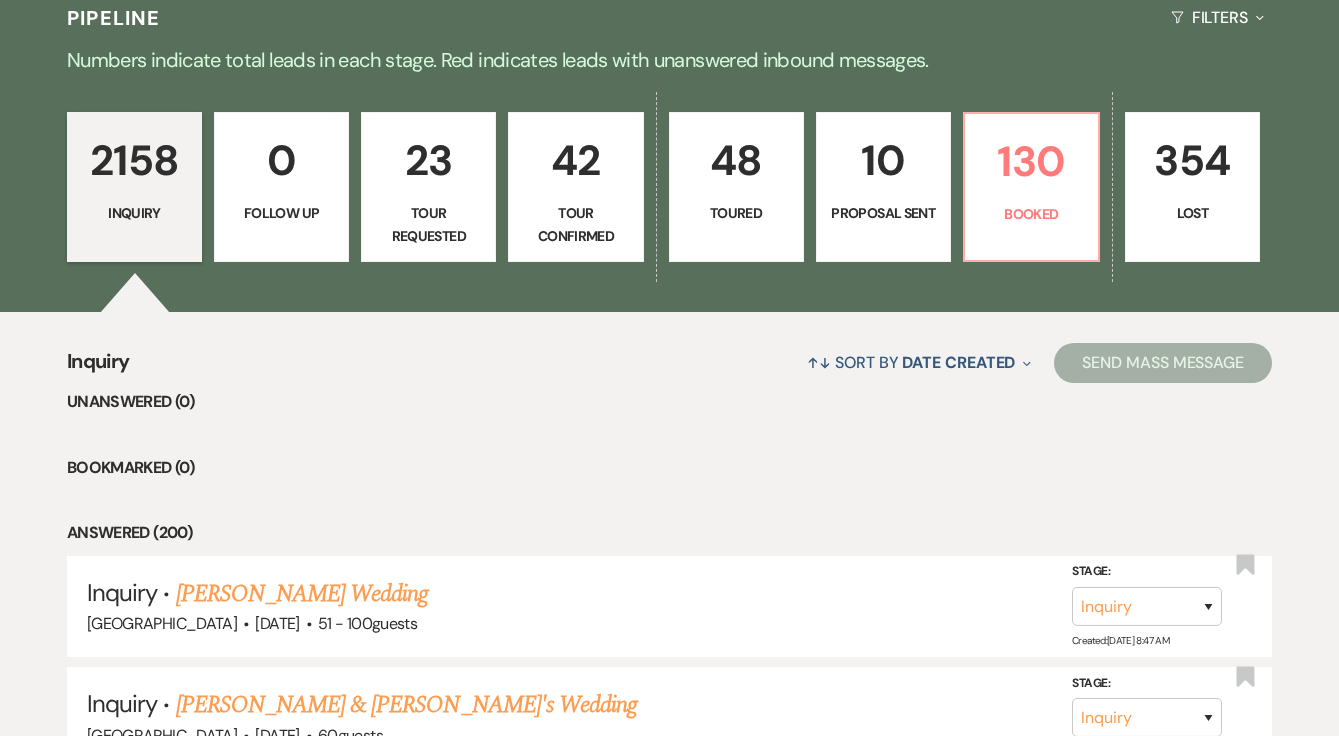 click on "2158 Inquiry 0 Follow Up 23 Tour Requested 42 Tour Confirmed 48 Toured 10 Proposal Sent 130 Booked 354 Lost" at bounding box center [669, 200] 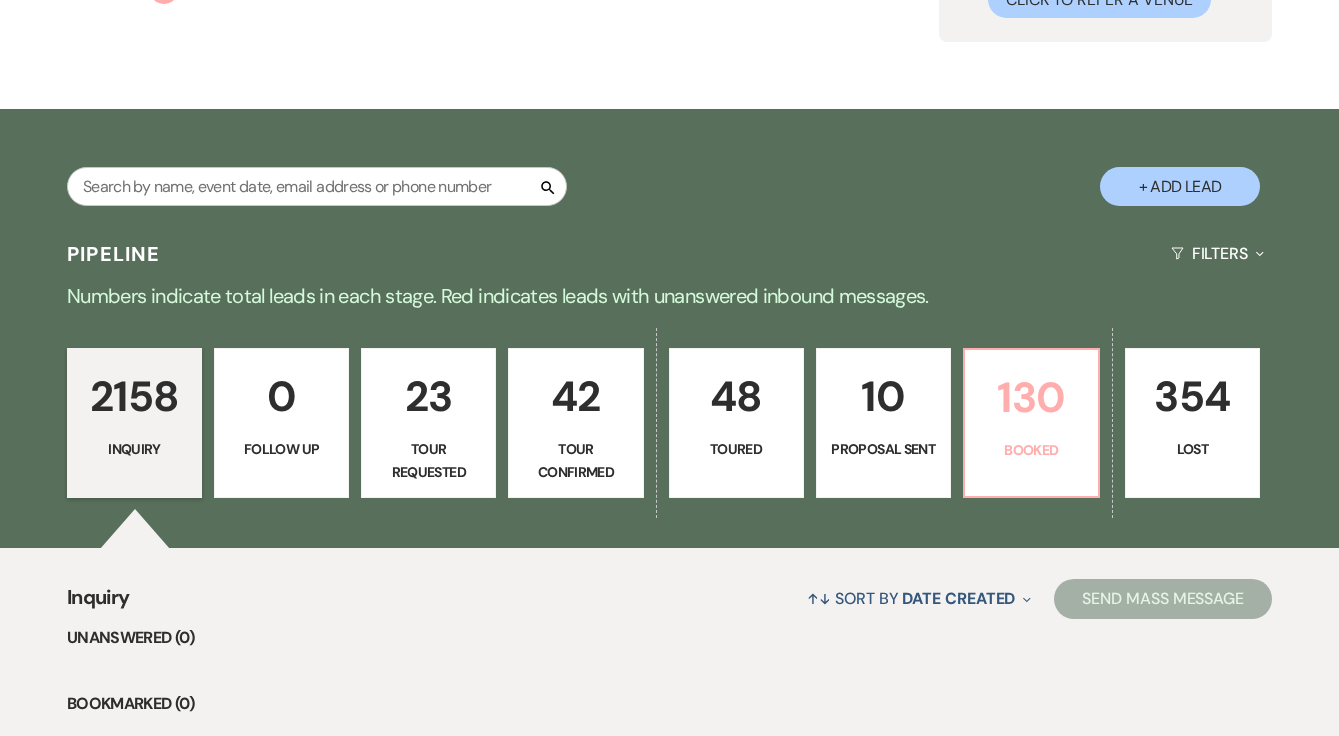 scroll, scrollTop: 248, scrollLeft: 0, axis: vertical 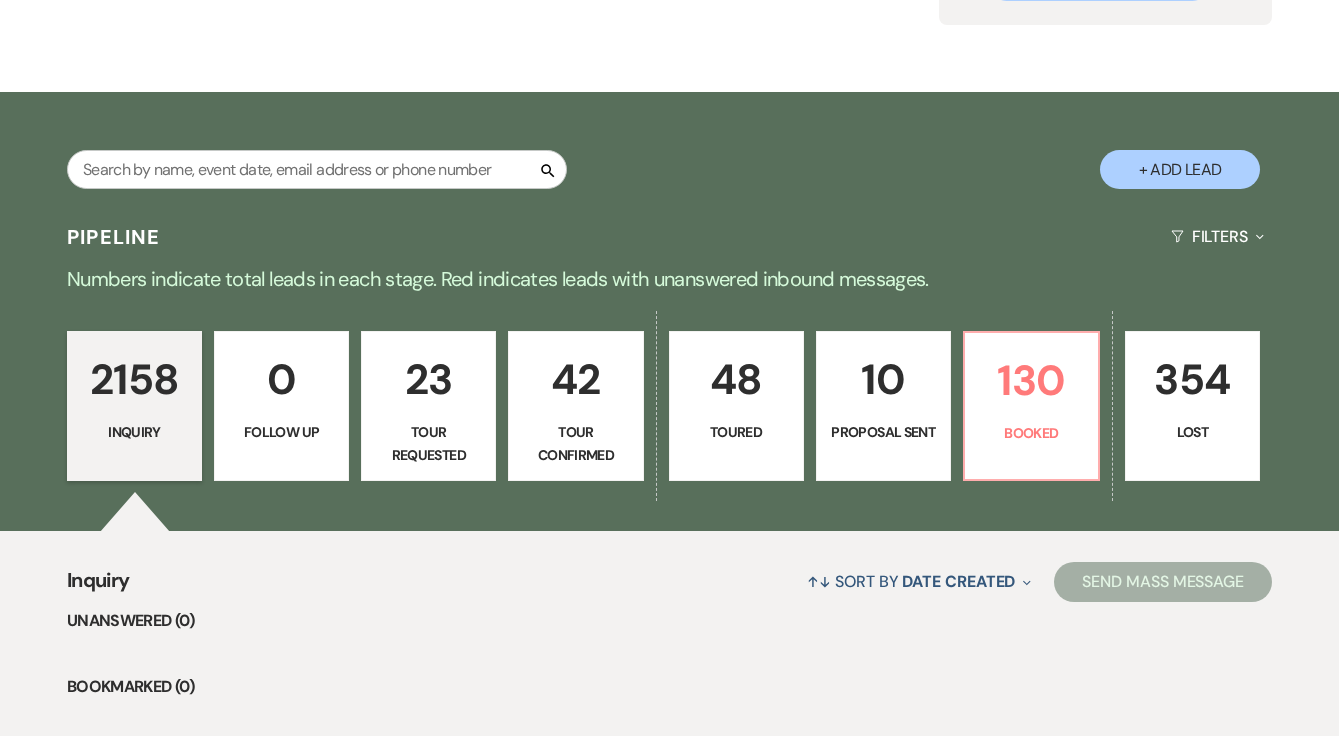 click on "2158 Inquiry 0 Follow Up 23 Tour Requested 42 Tour Confirmed 48 Toured 10 Proposal Sent 130 Booked 354 Lost" at bounding box center (669, 419) 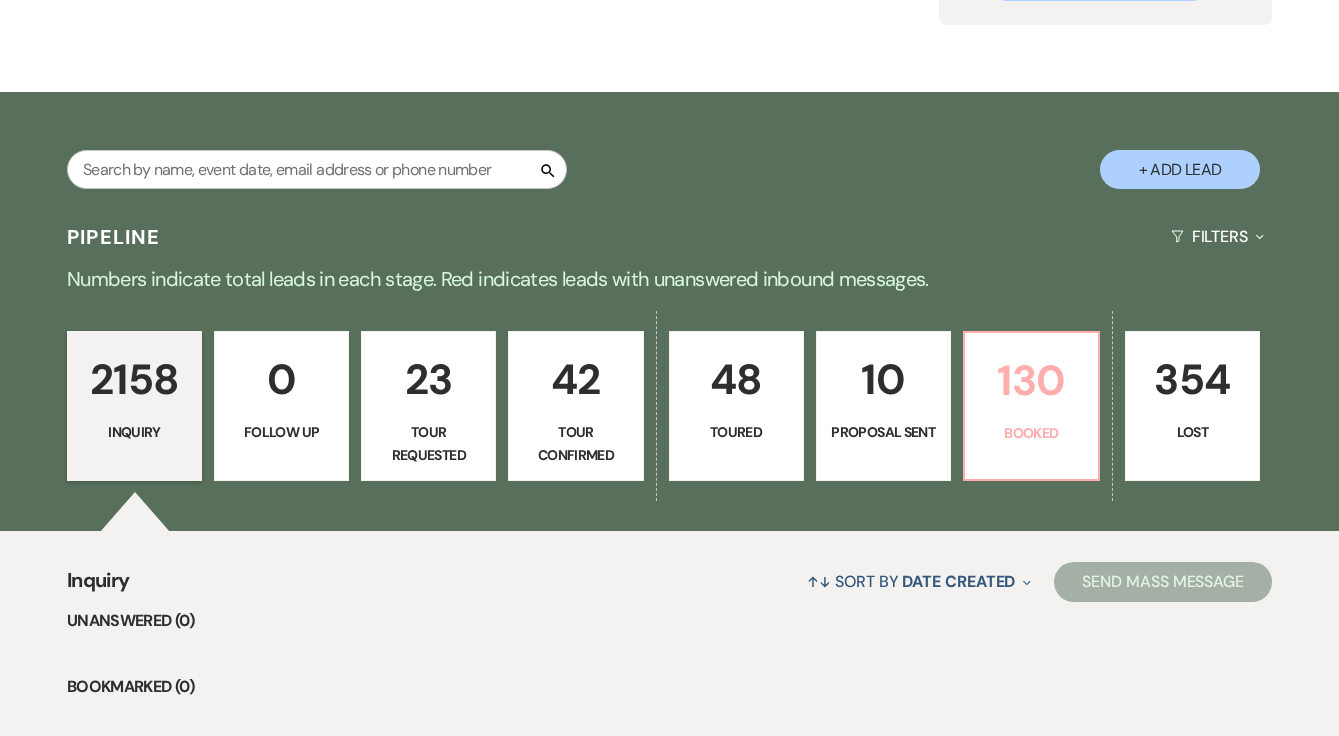 click on "130 Booked" at bounding box center [1031, 406] 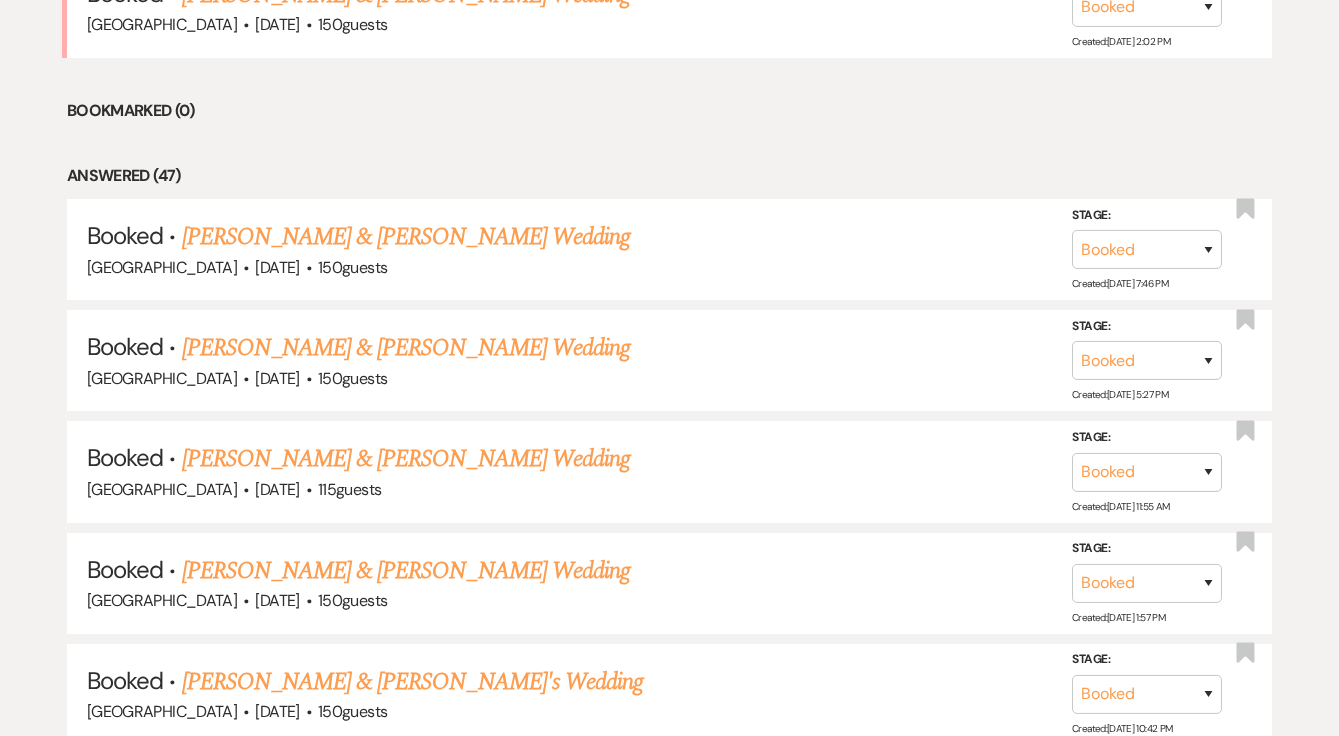 scroll, scrollTop: 971, scrollLeft: 0, axis: vertical 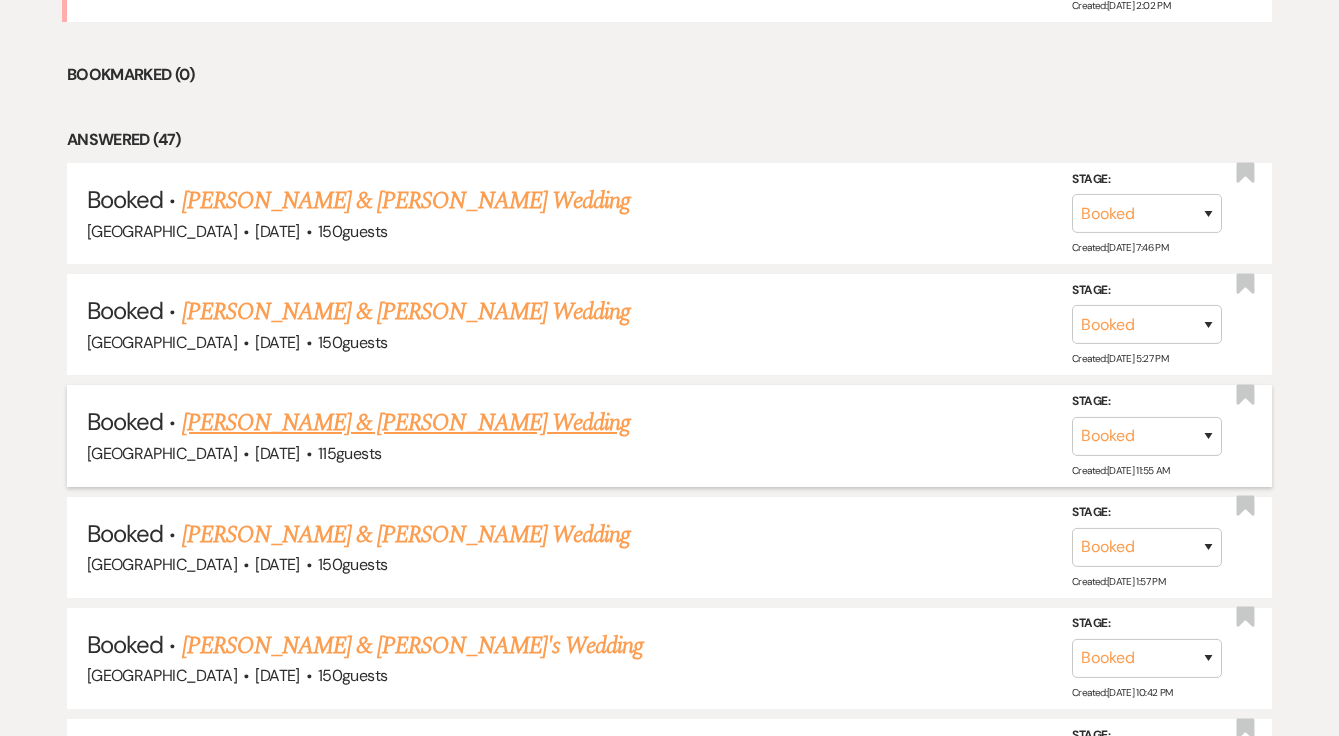 click on "[PERSON_NAME] & [PERSON_NAME] Wedding" at bounding box center (406, 423) 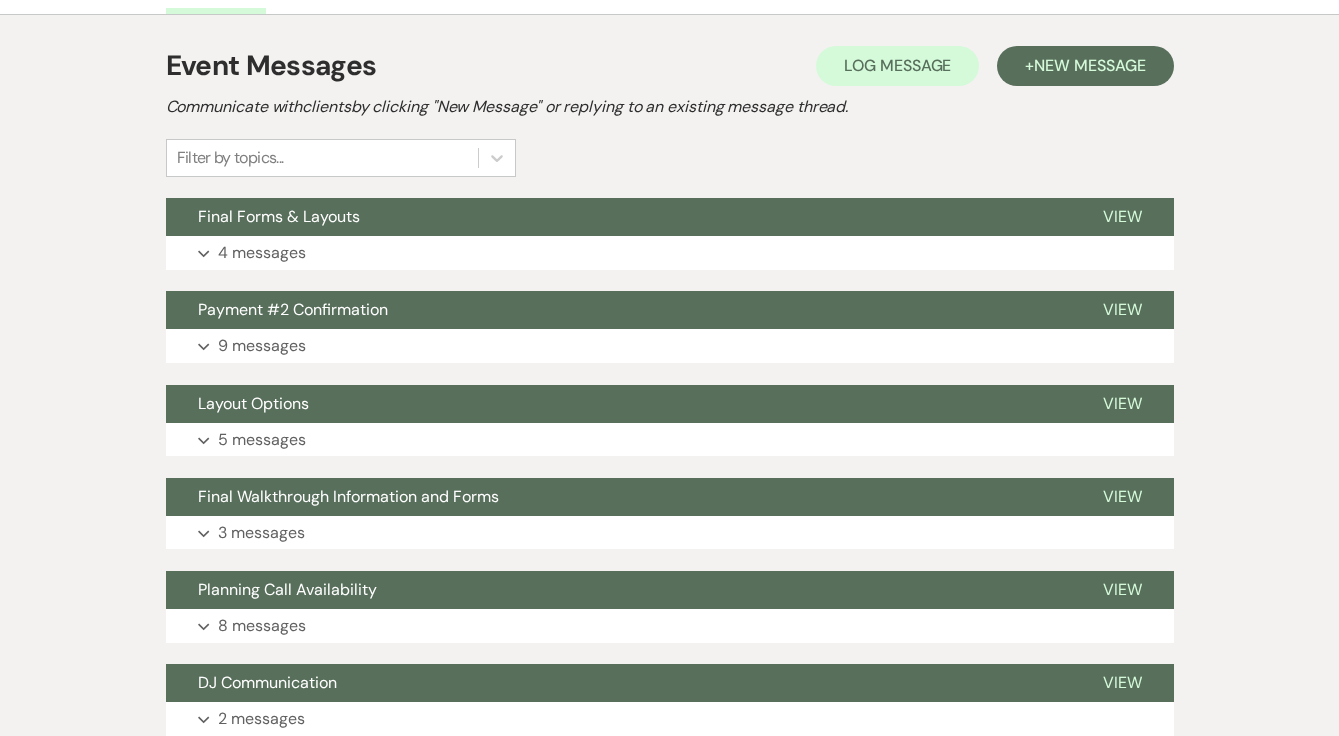 scroll, scrollTop: 471, scrollLeft: 0, axis: vertical 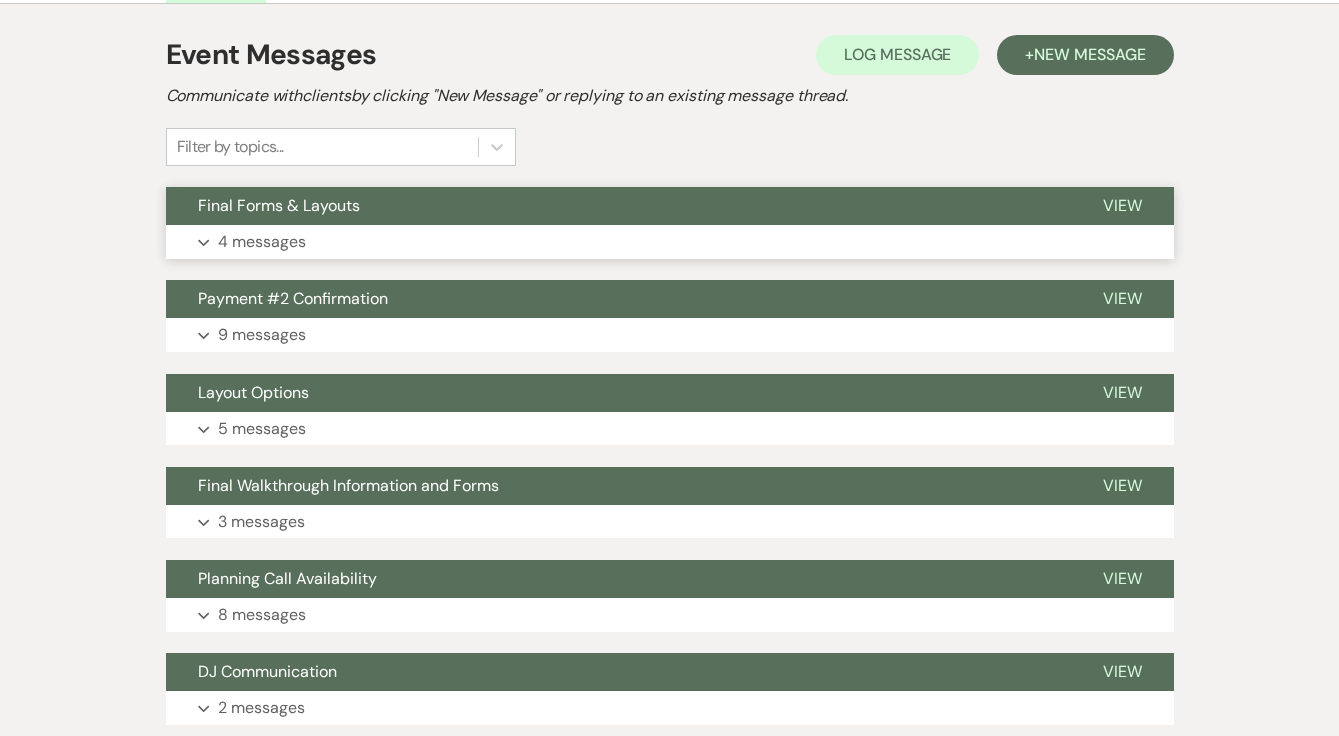 click on "Final Forms & Layouts" at bounding box center [618, 206] 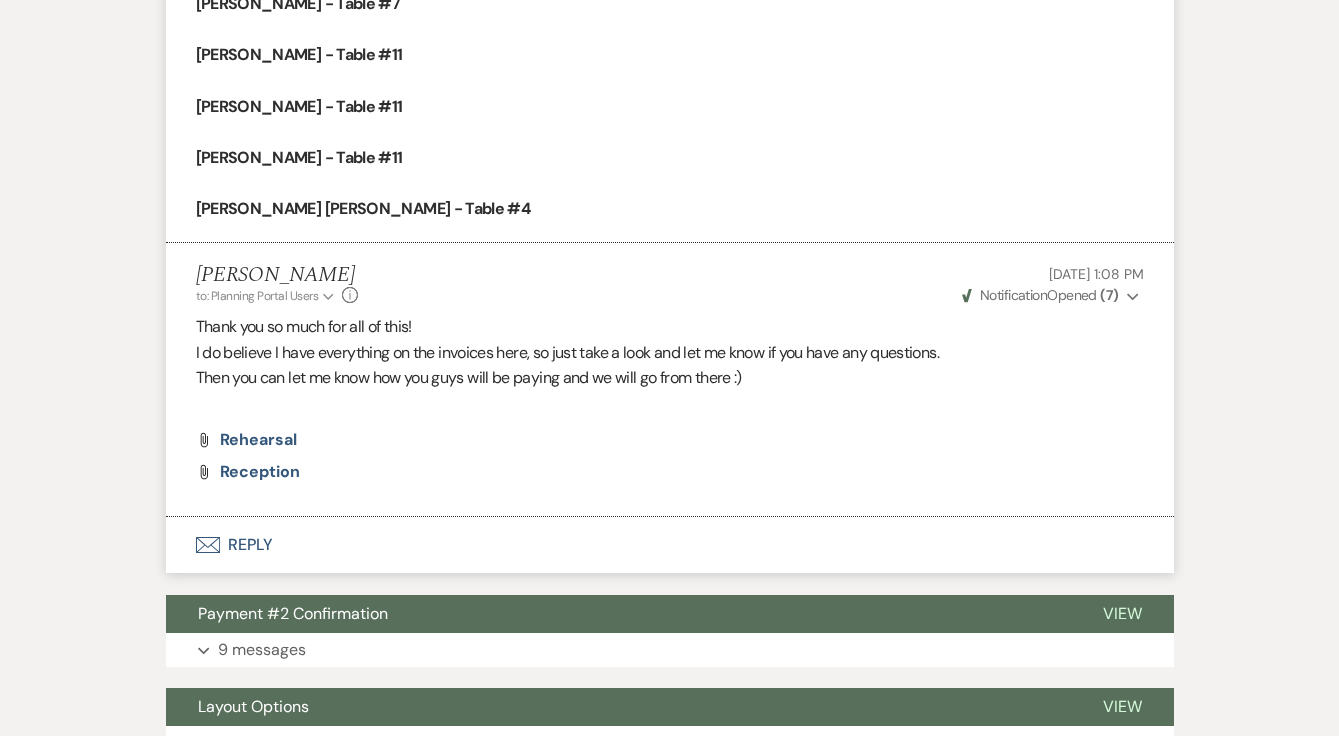 scroll, scrollTop: 2667, scrollLeft: 0, axis: vertical 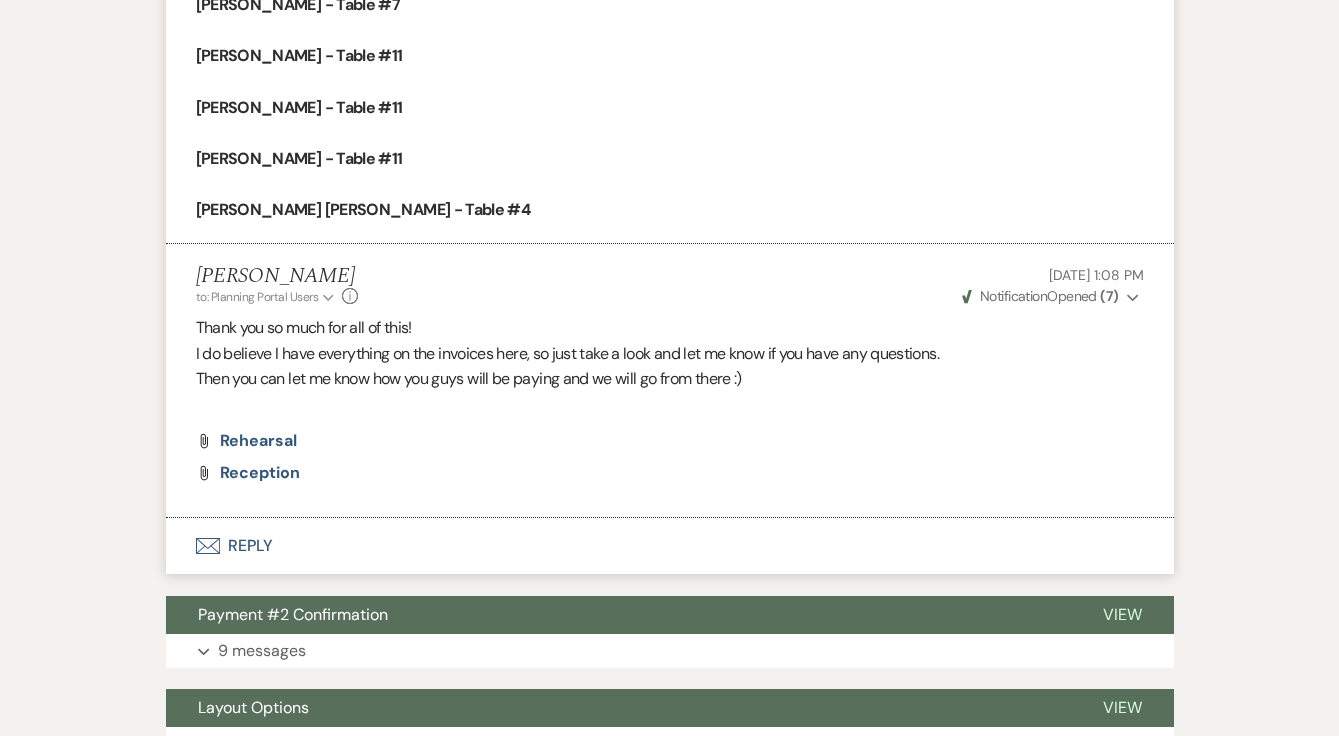 click on "Weven Check Notification  Opened   ( 7 )" at bounding box center (1040, 296) 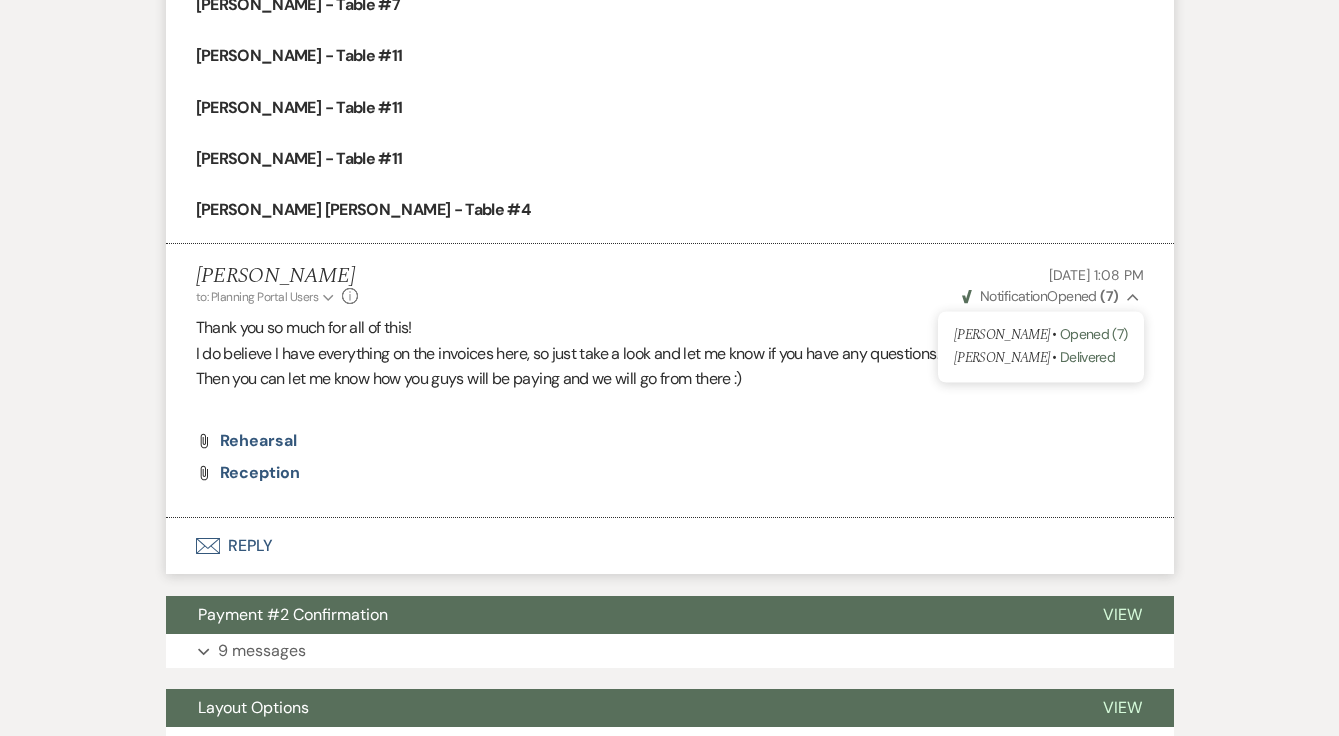 click on "Attach File Reception" at bounding box center (670, 473) 